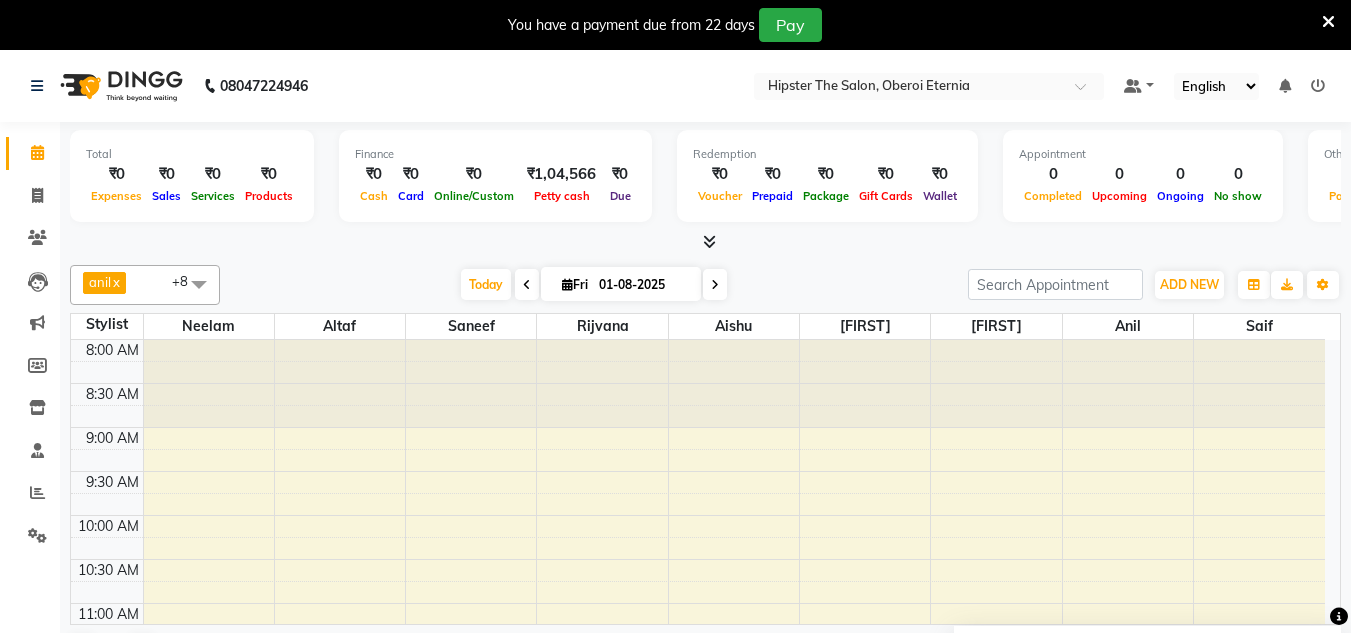 scroll, scrollTop: 43, scrollLeft: 0, axis: vertical 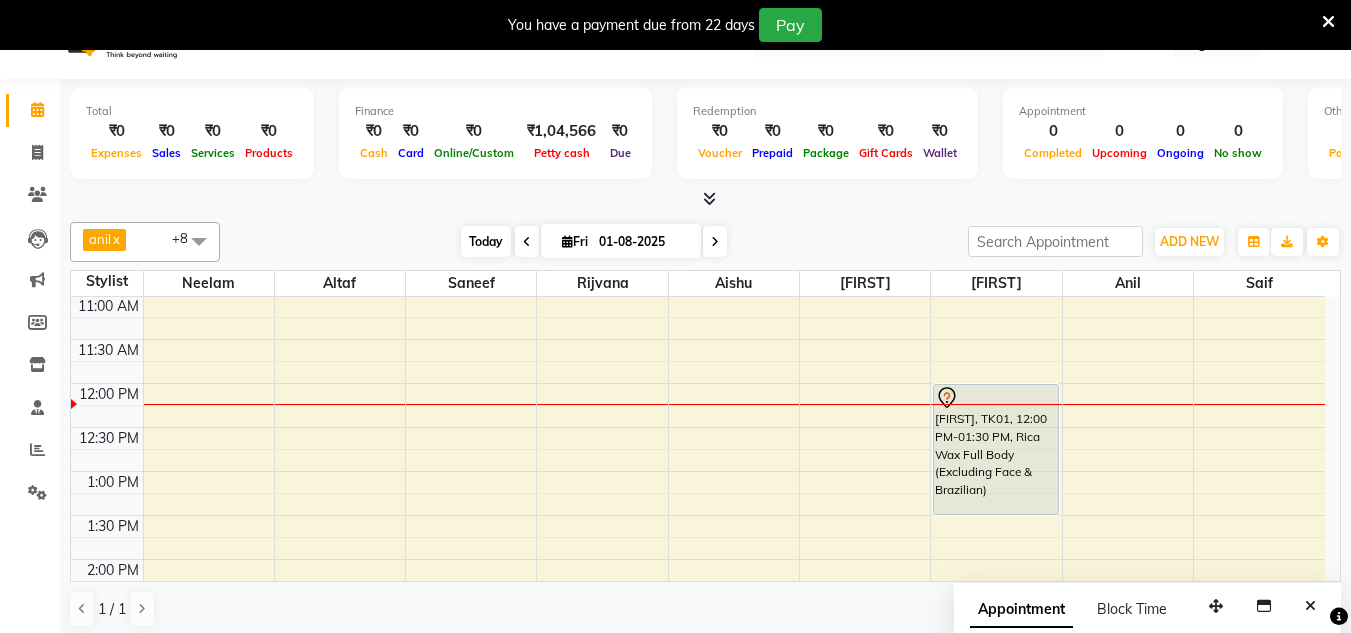 click on "Today" at bounding box center (486, 241) 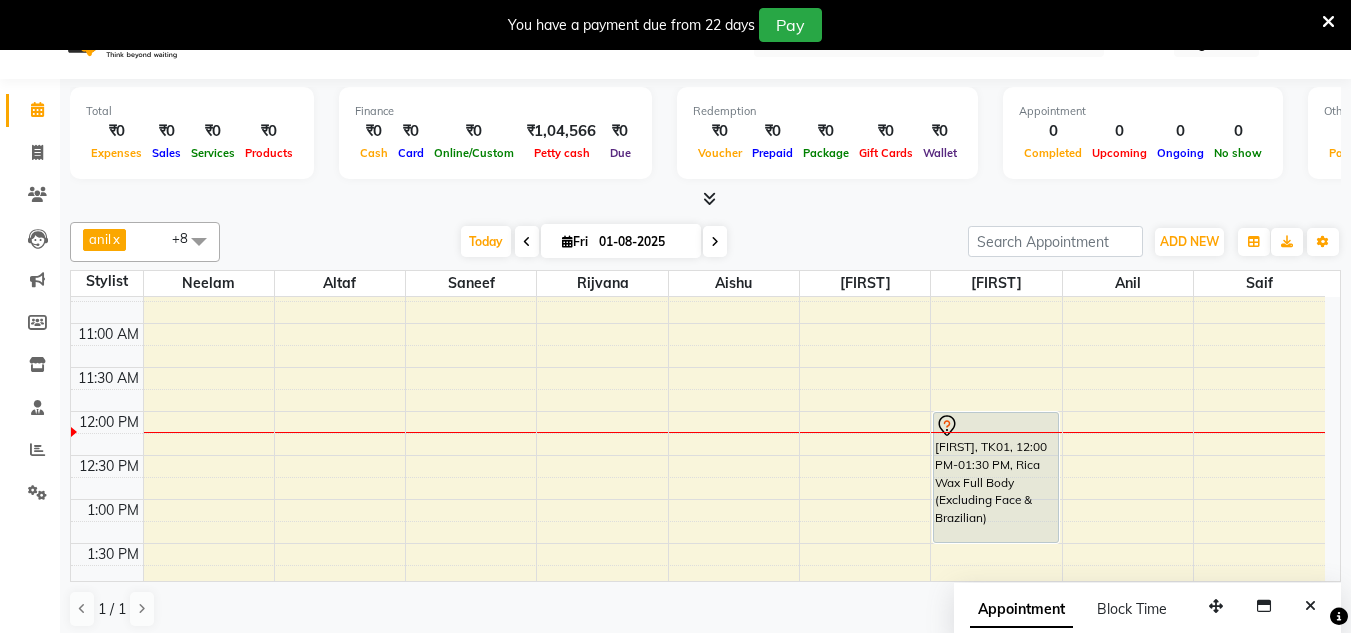 scroll, scrollTop: 218, scrollLeft: 0, axis: vertical 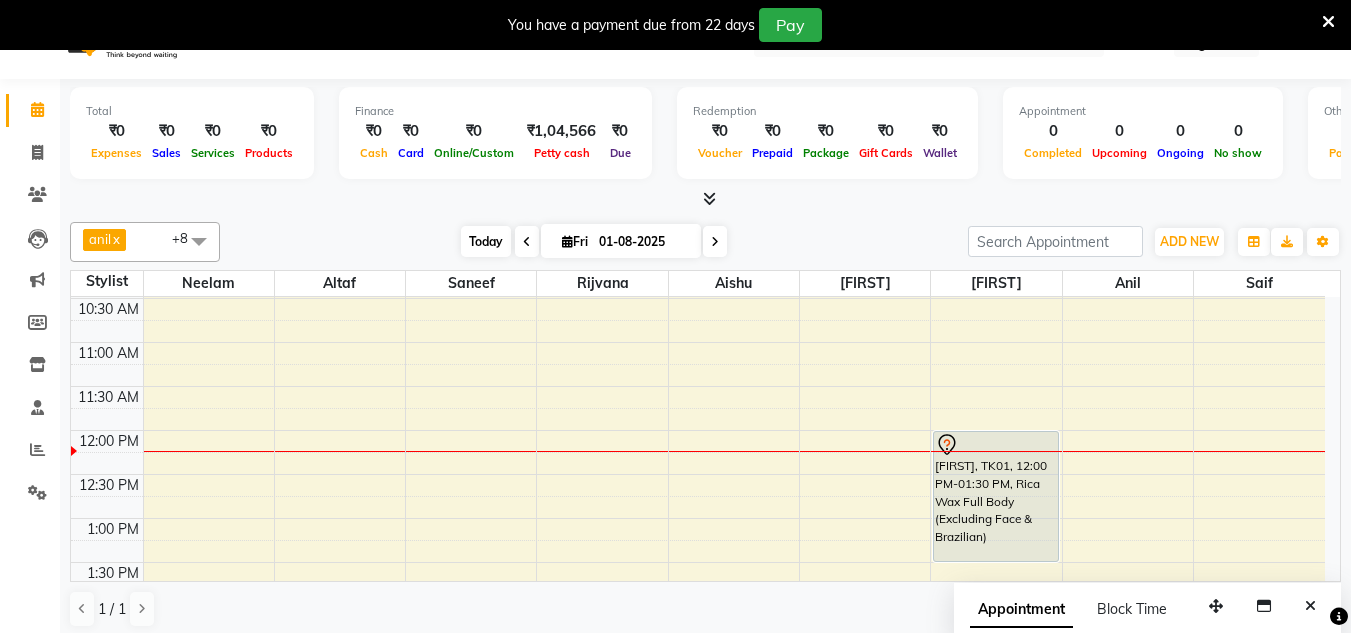 click on "Today" at bounding box center (486, 241) 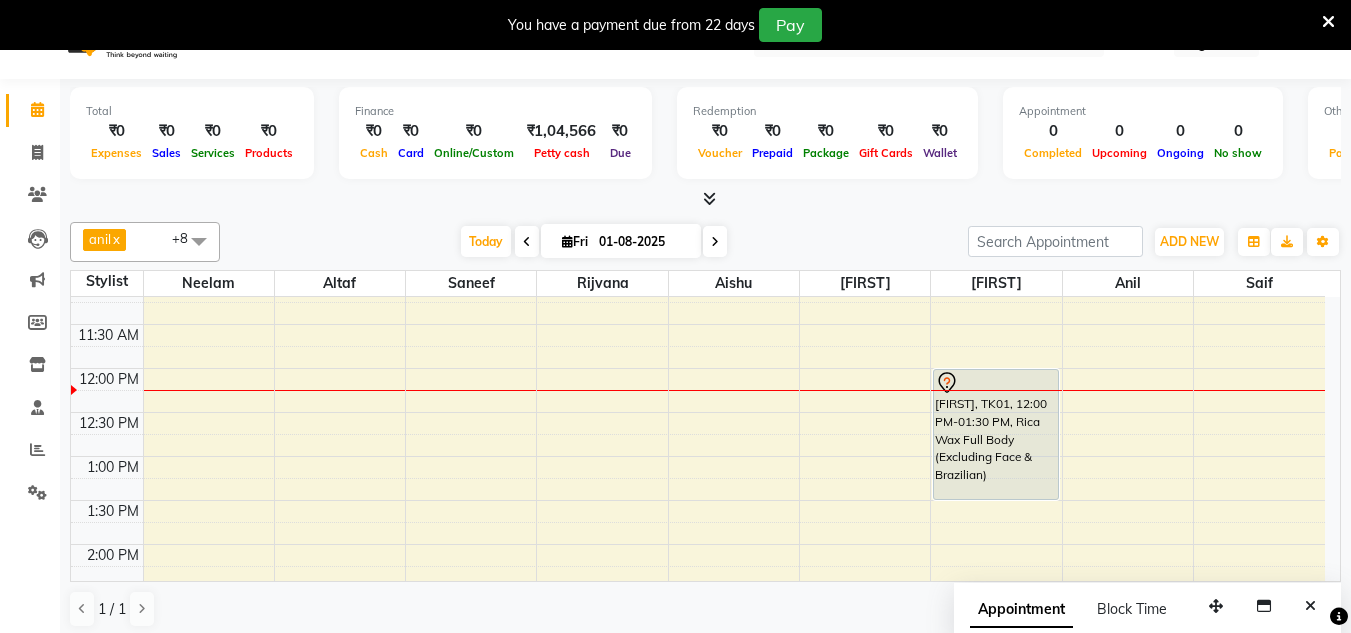 scroll, scrollTop: 281, scrollLeft: 0, axis: vertical 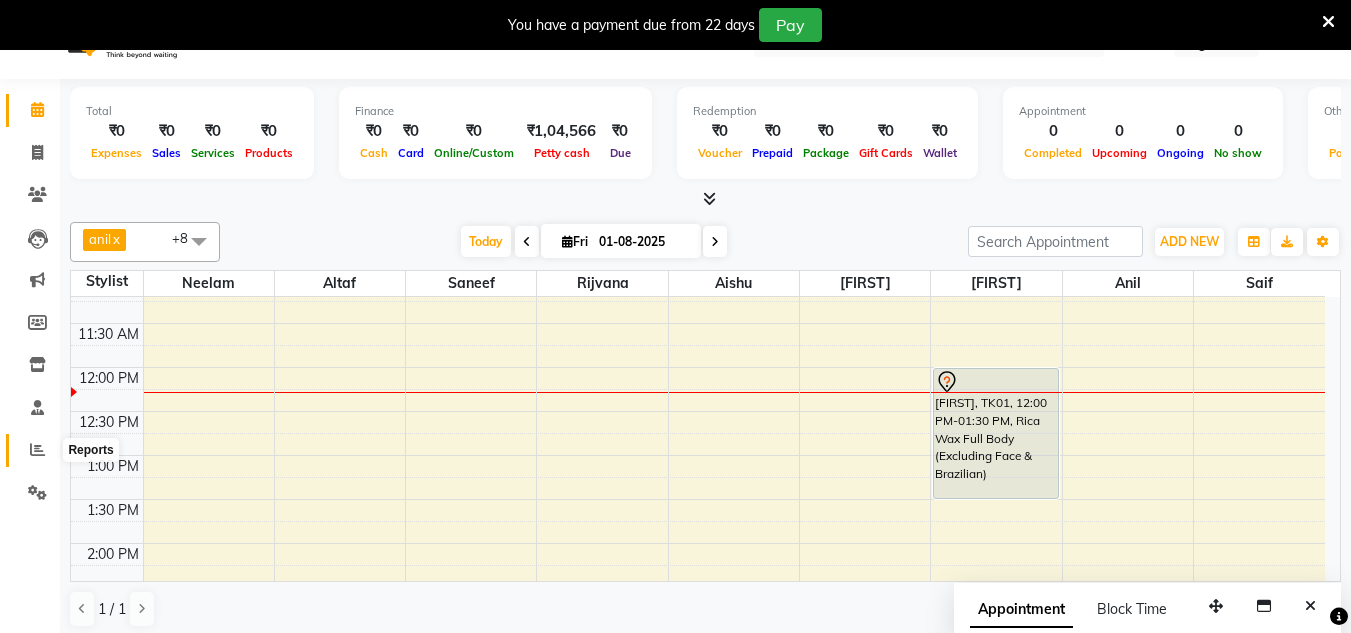 click 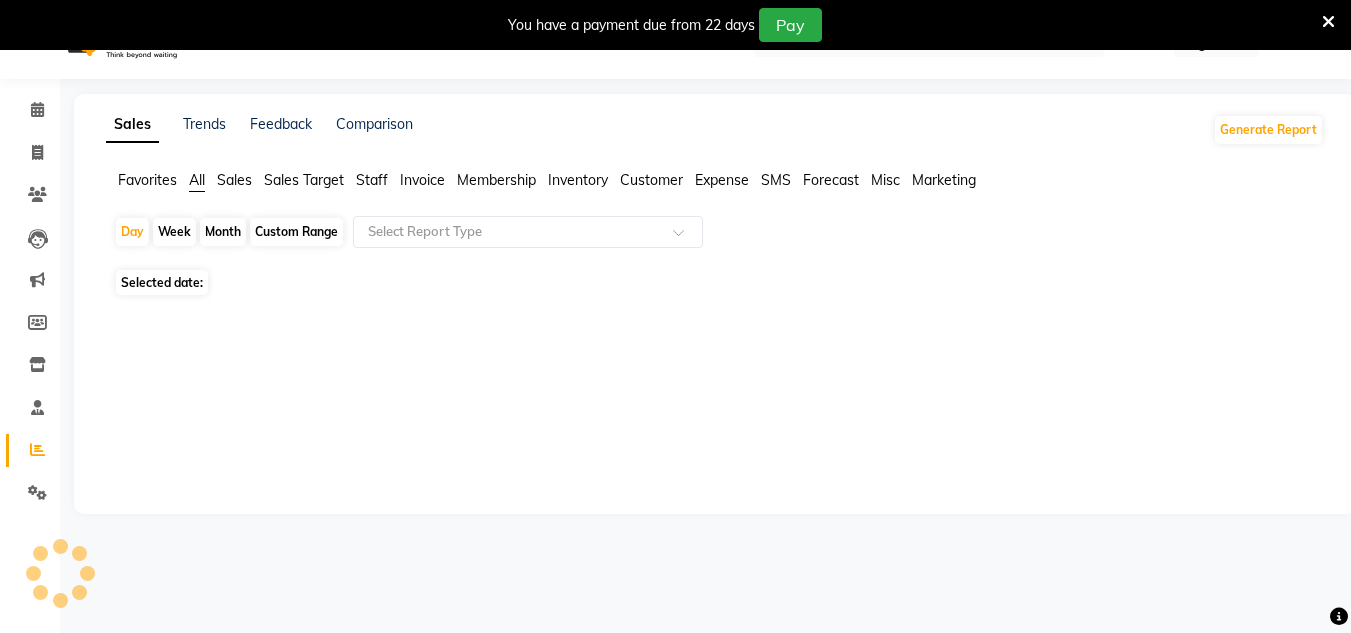 scroll, scrollTop: 0, scrollLeft: 0, axis: both 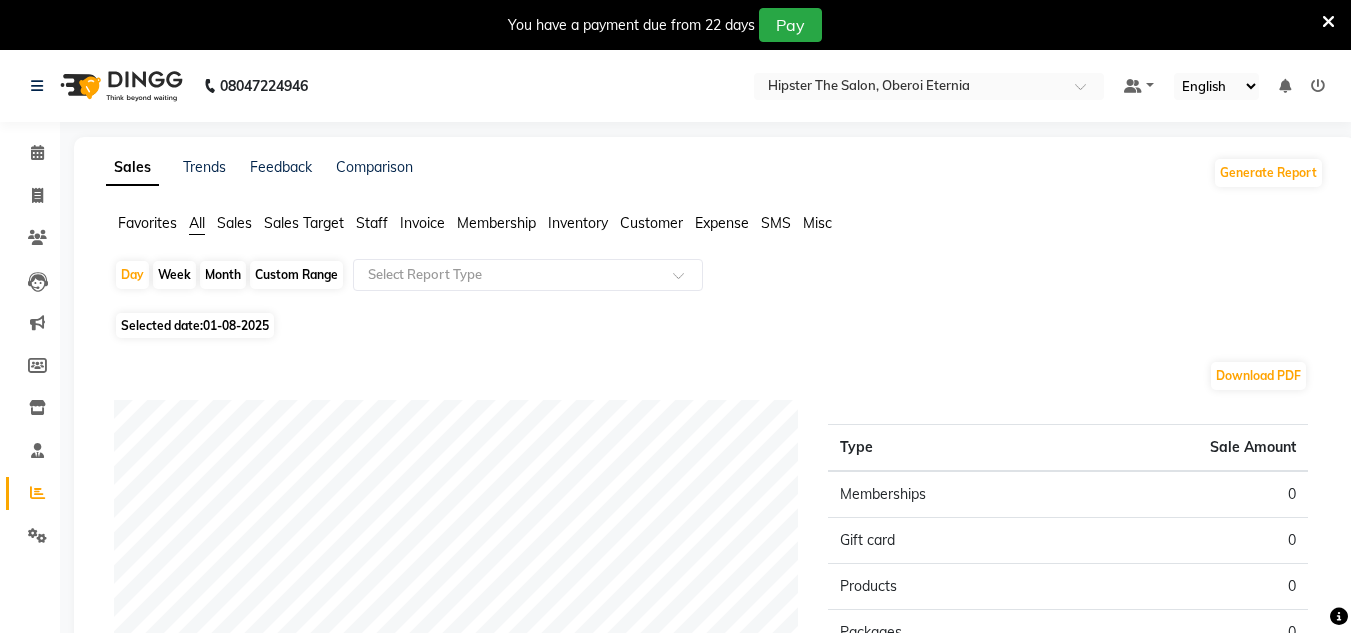 click on "Custom Range" 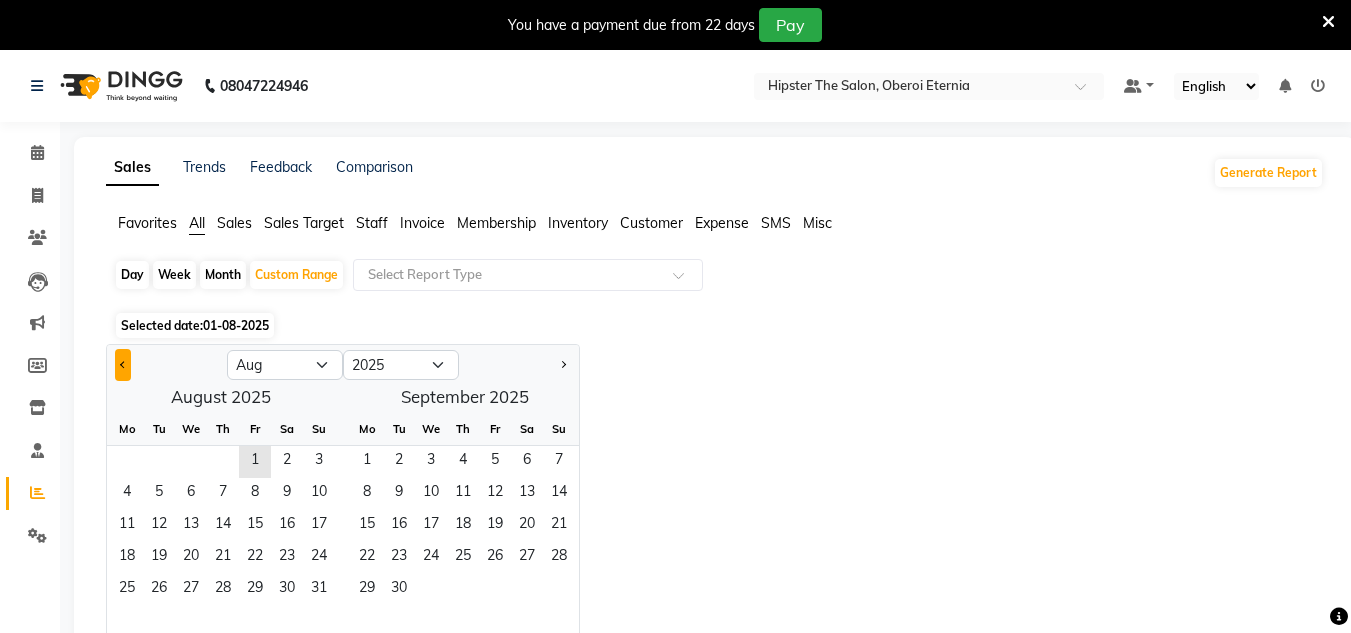 click 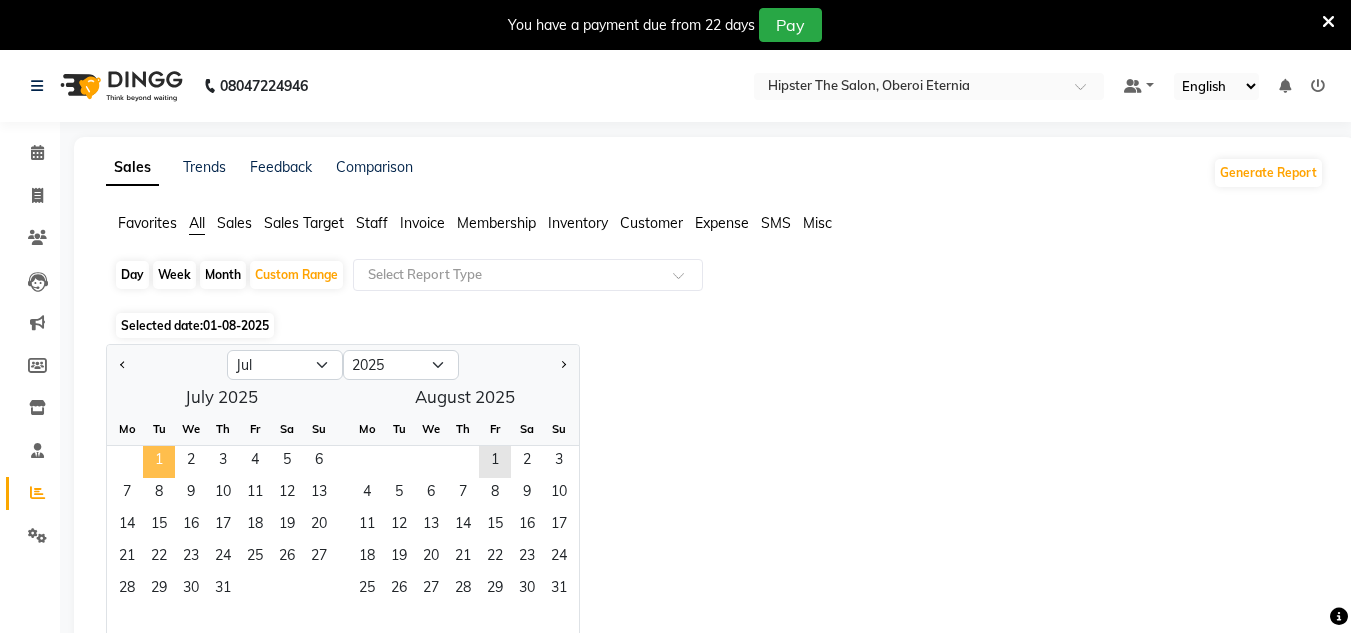 click on "1" 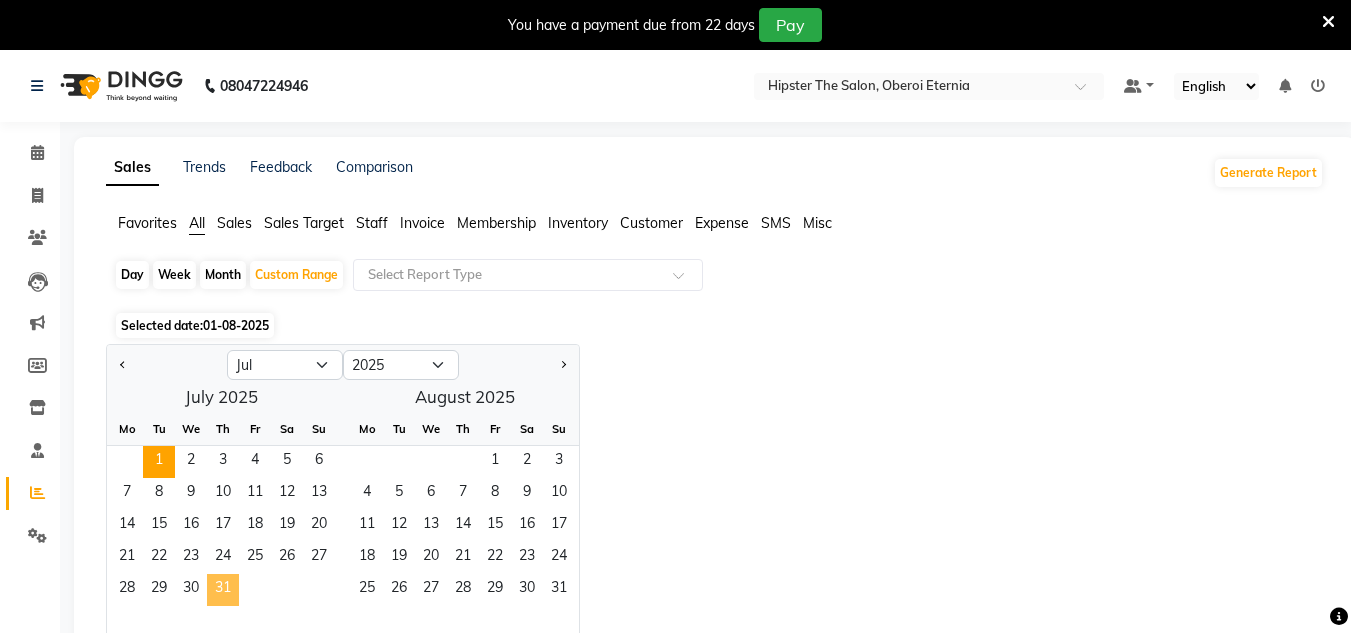 click on "31" 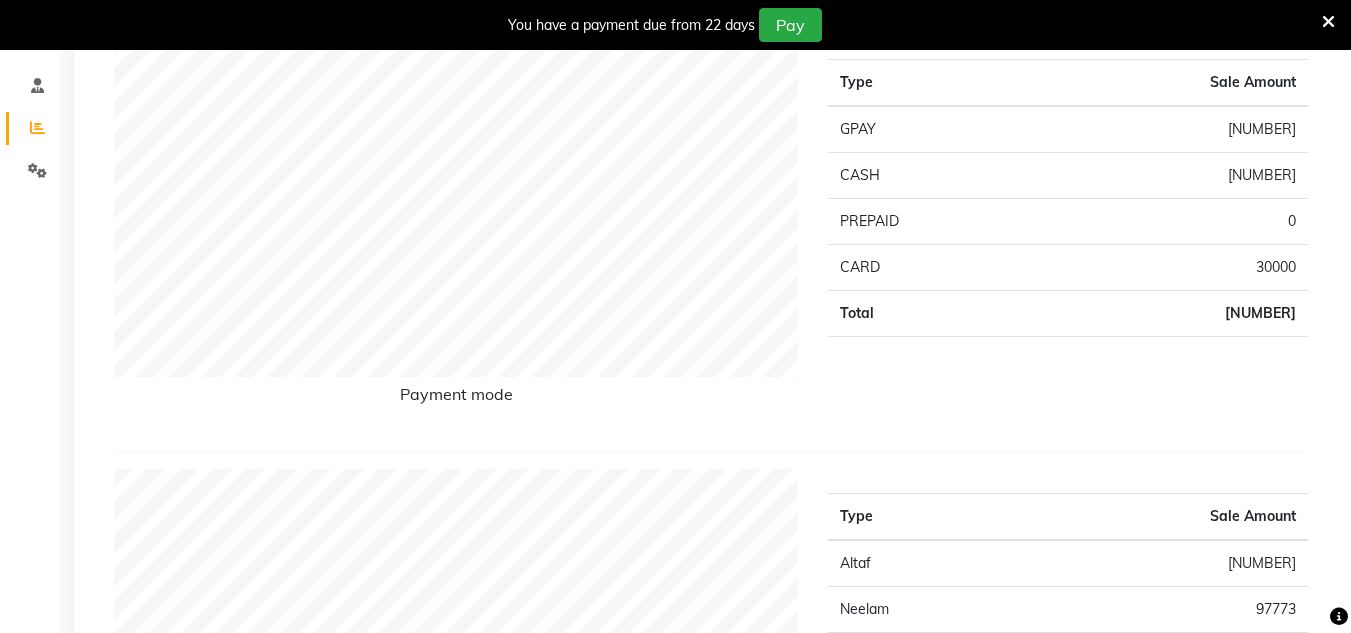 scroll, scrollTop: 0, scrollLeft: 0, axis: both 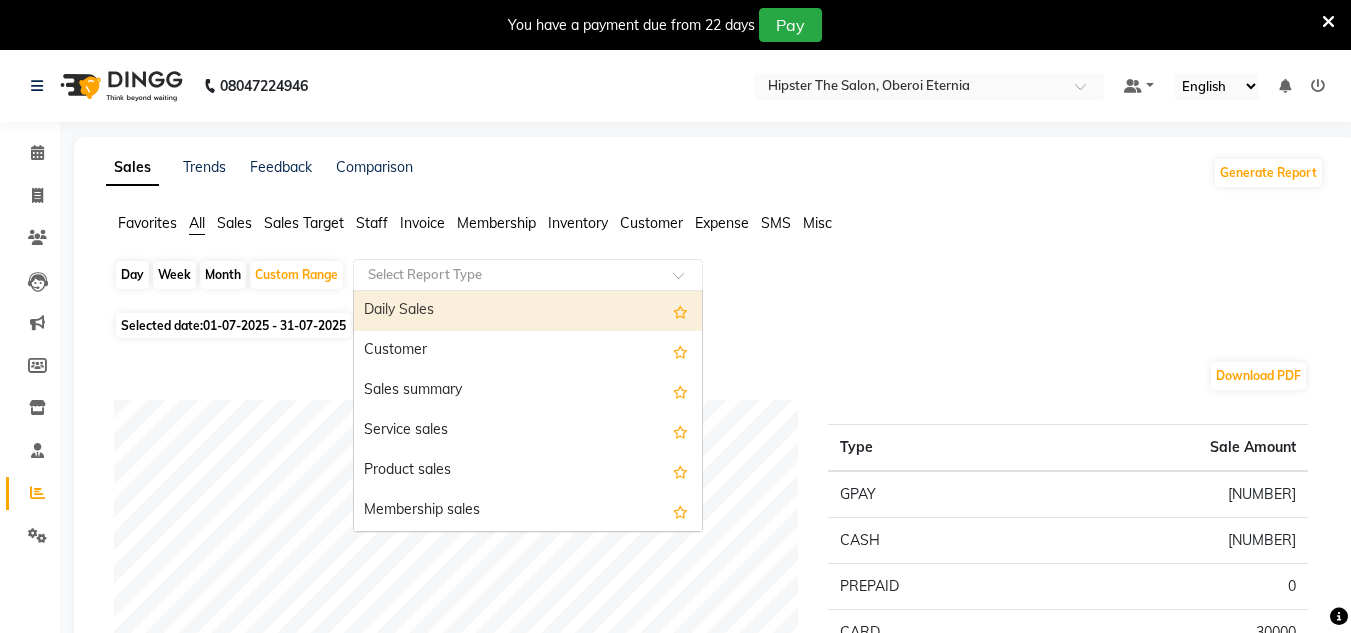 click 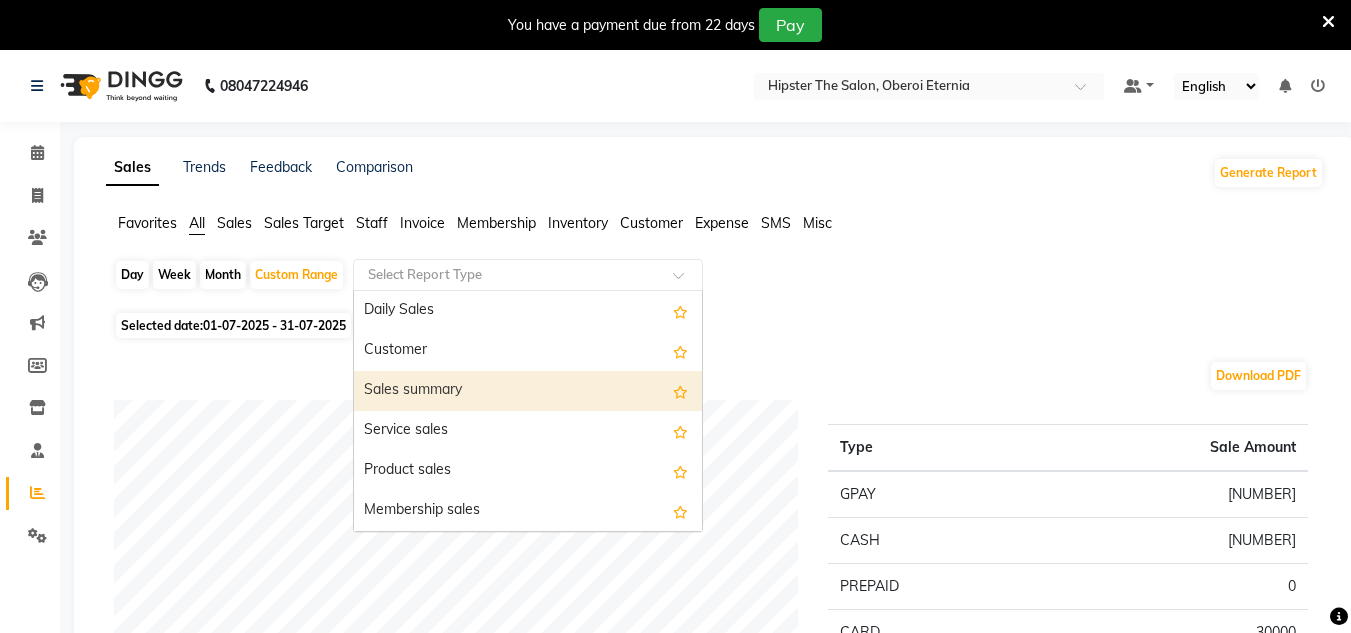 click on "Sales summary" at bounding box center [528, 391] 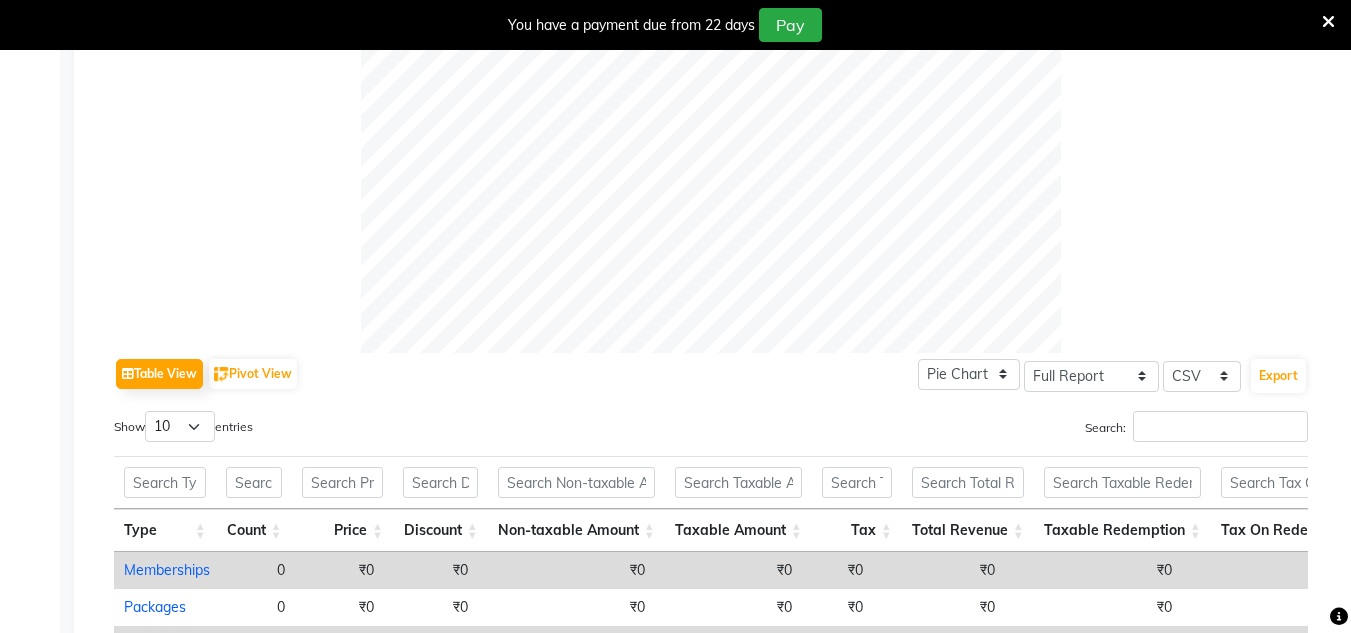 scroll, scrollTop: 0, scrollLeft: 0, axis: both 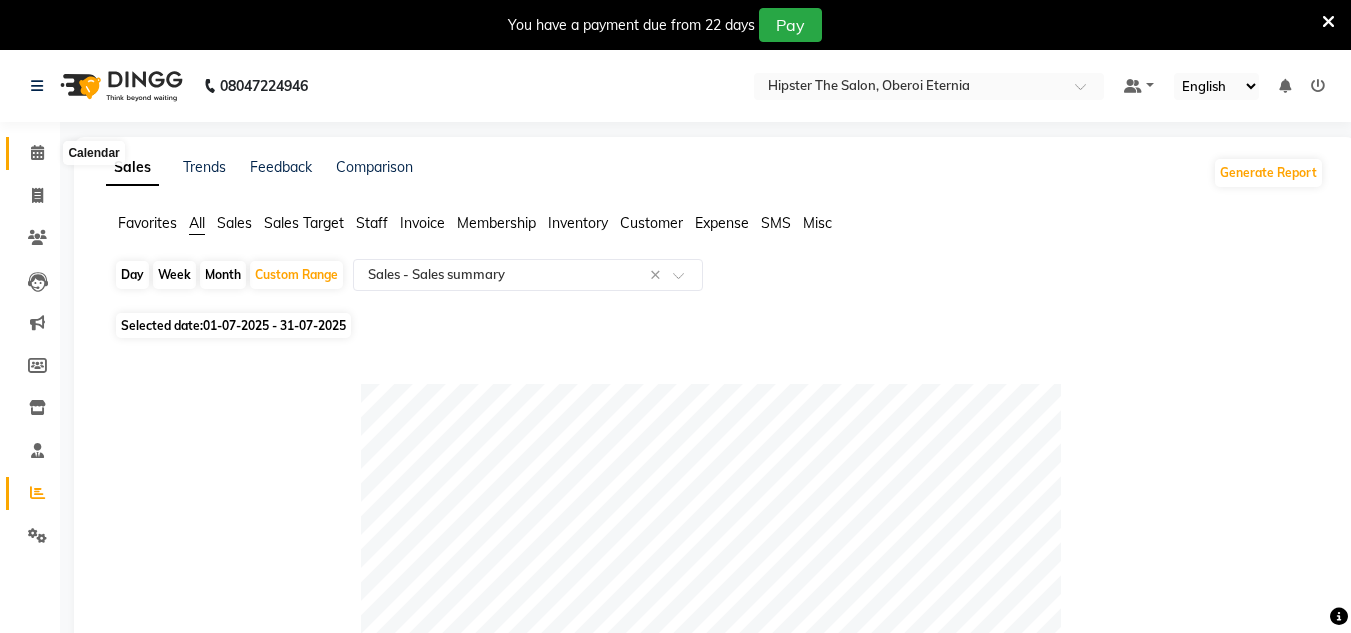 click 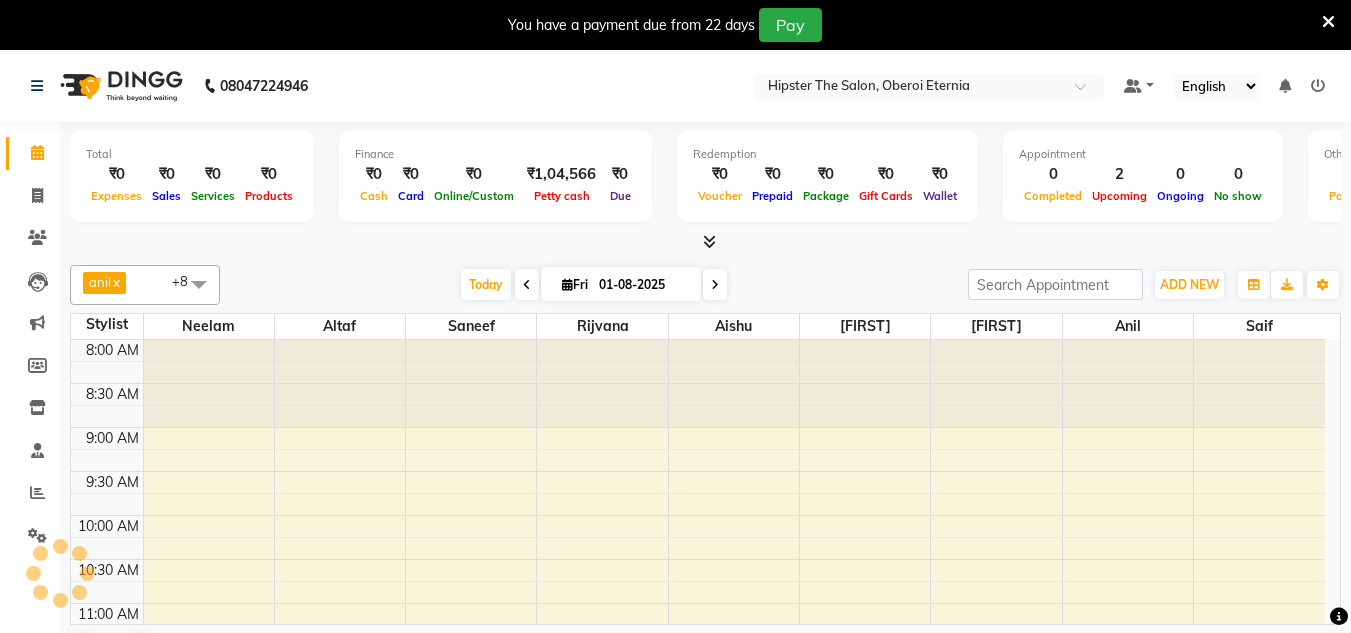 scroll, scrollTop: 0, scrollLeft: 0, axis: both 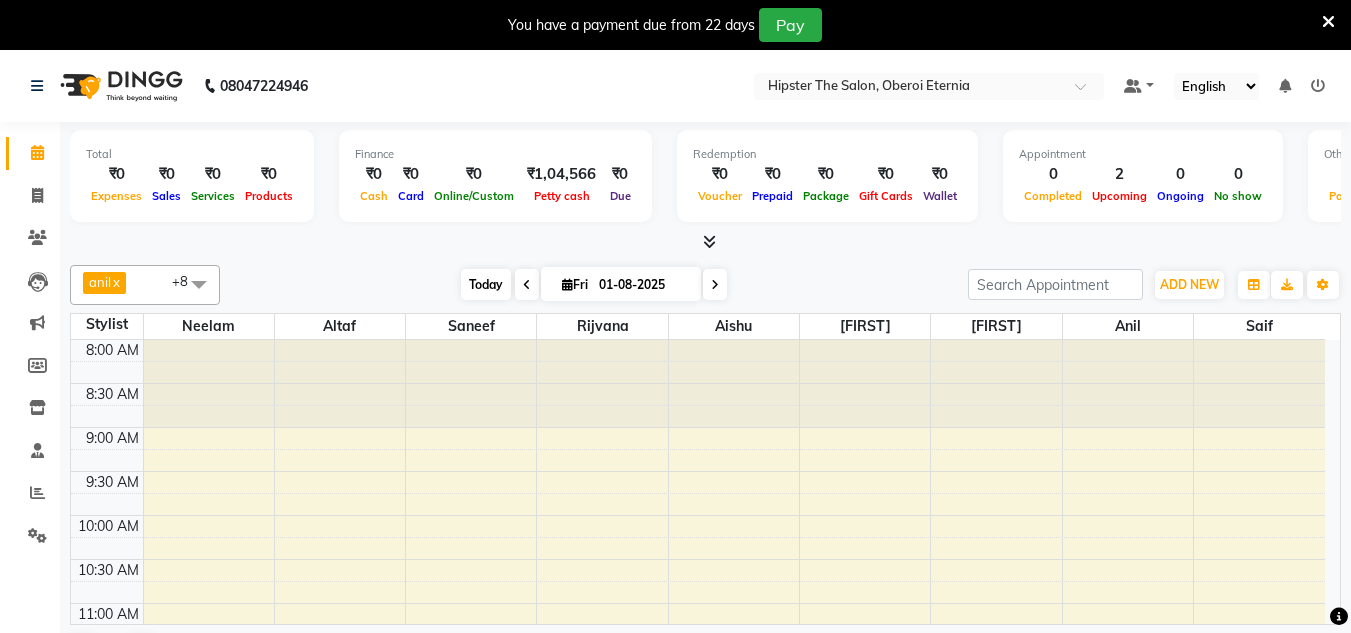 click on "Today" at bounding box center (486, 284) 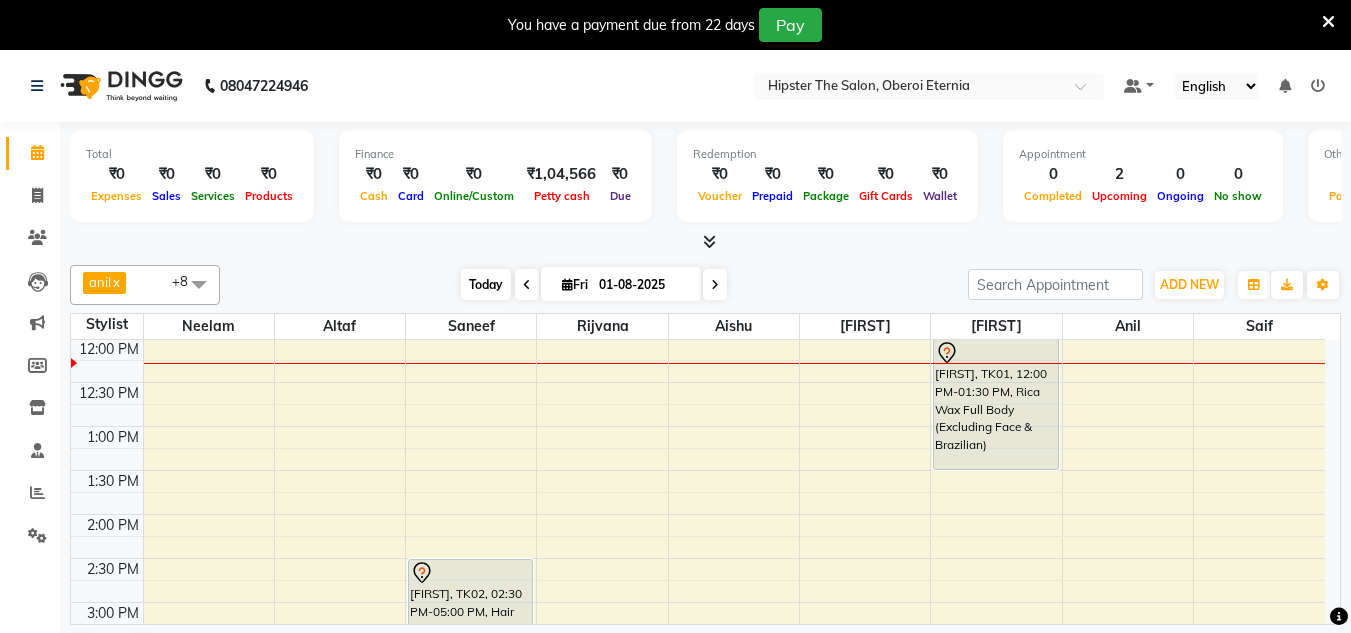 click on "Today" at bounding box center (486, 284) 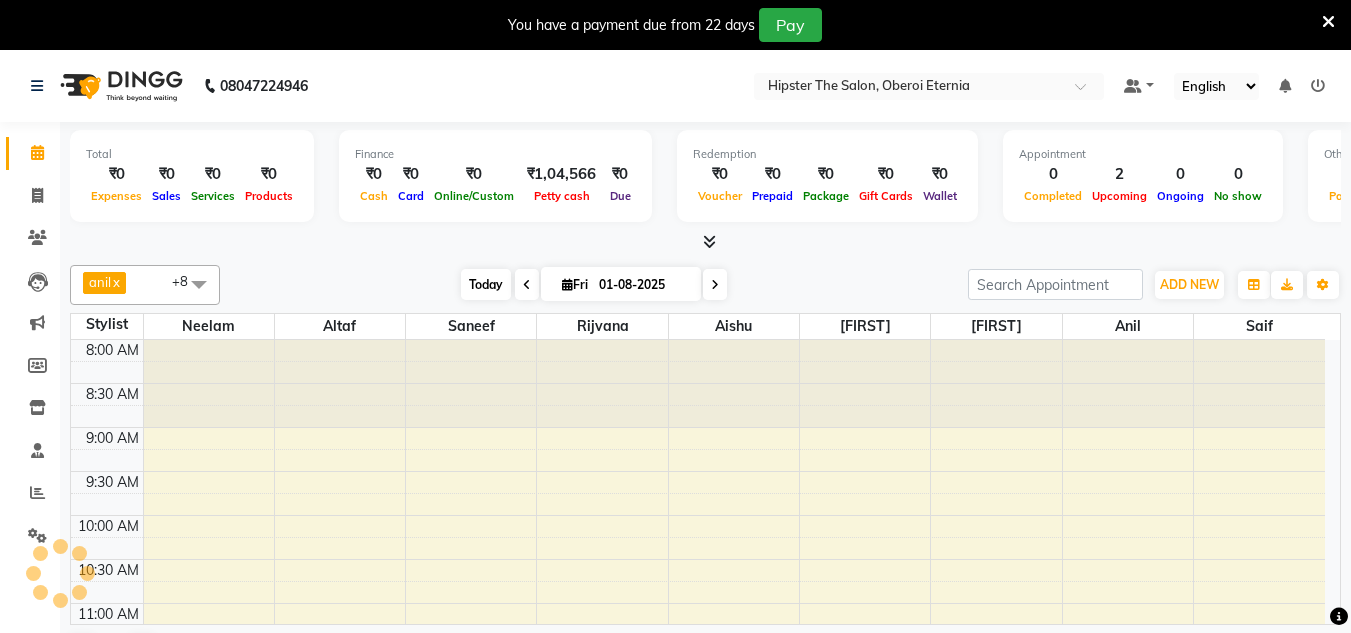scroll, scrollTop: 353, scrollLeft: 0, axis: vertical 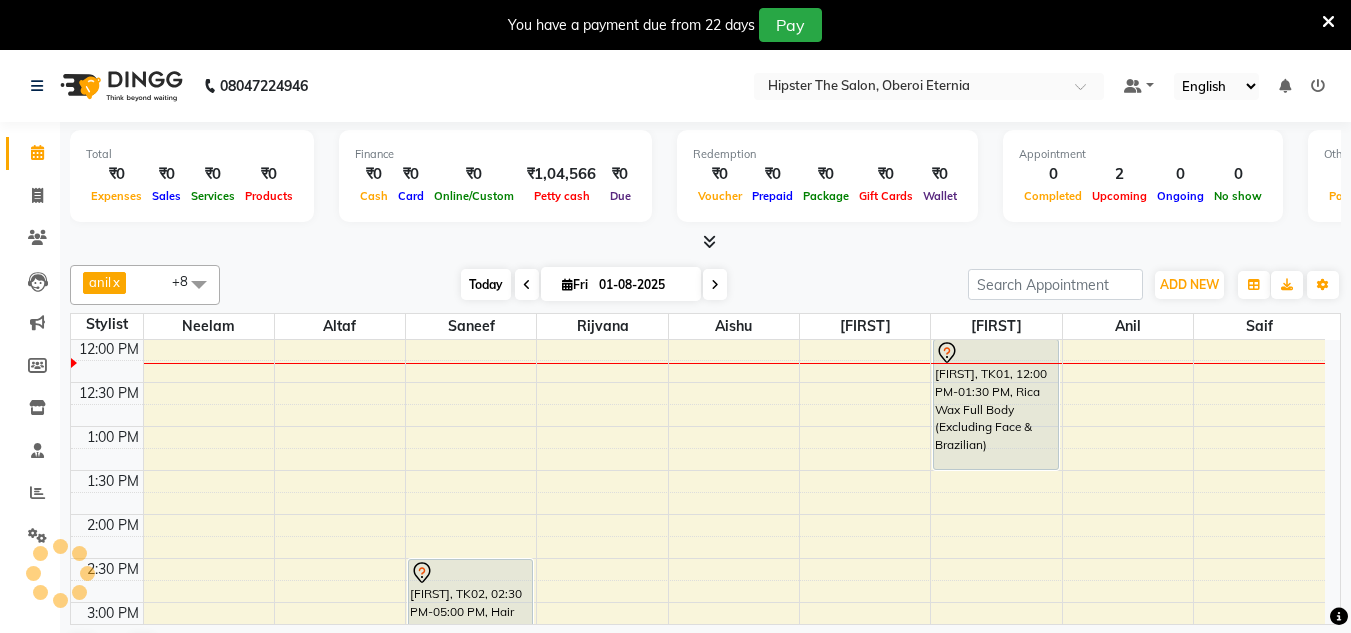 click on "Today" at bounding box center [486, 284] 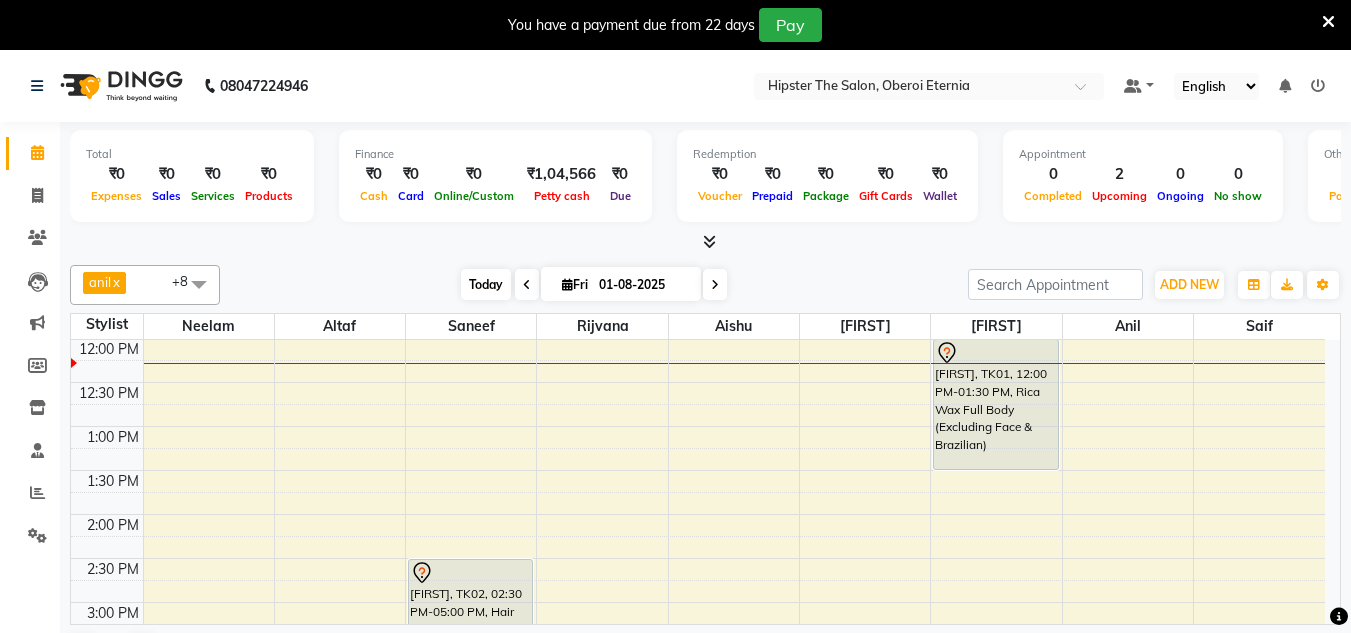 scroll, scrollTop: 353, scrollLeft: 0, axis: vertical 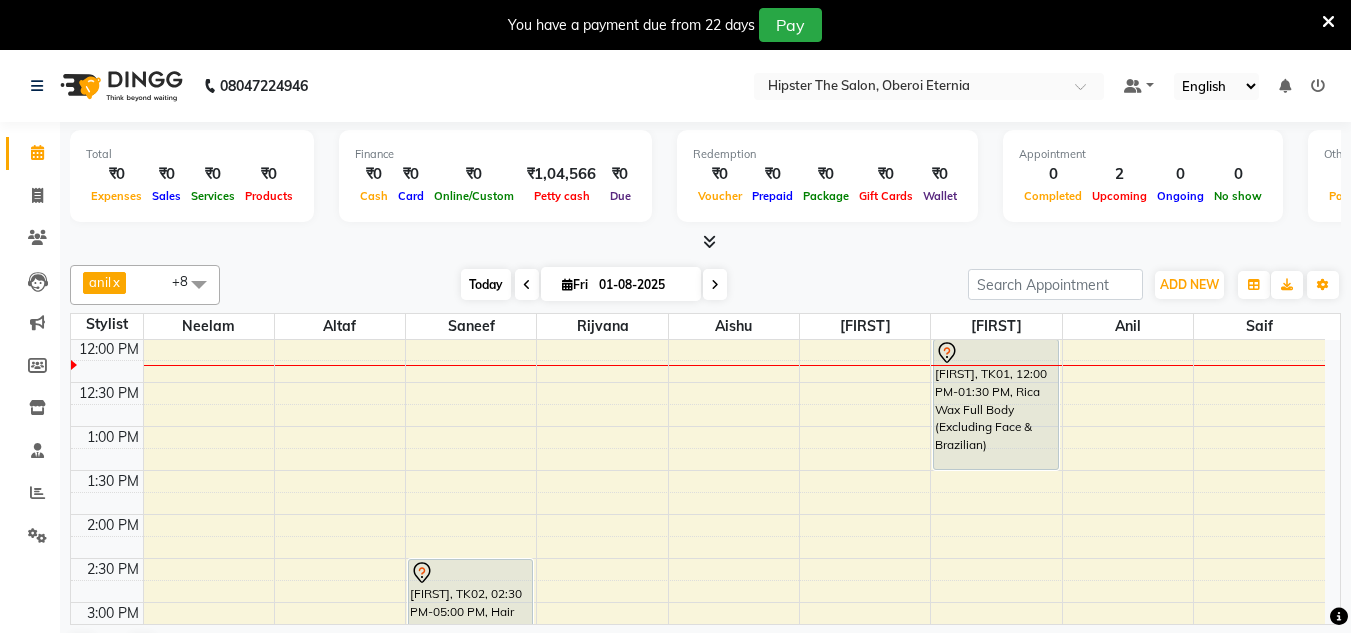 click on "Today" at bounding box center [486, 284] 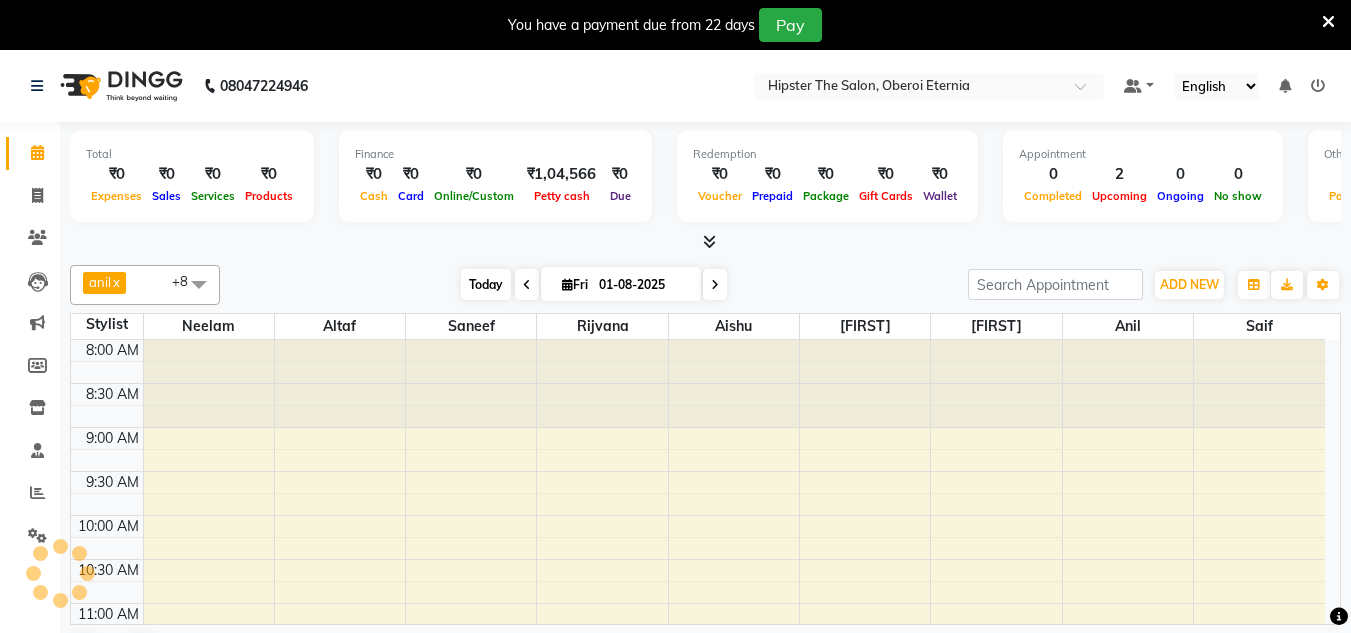 scroll, scrollTop: 353, scrollLeft: 0, axis: vertical 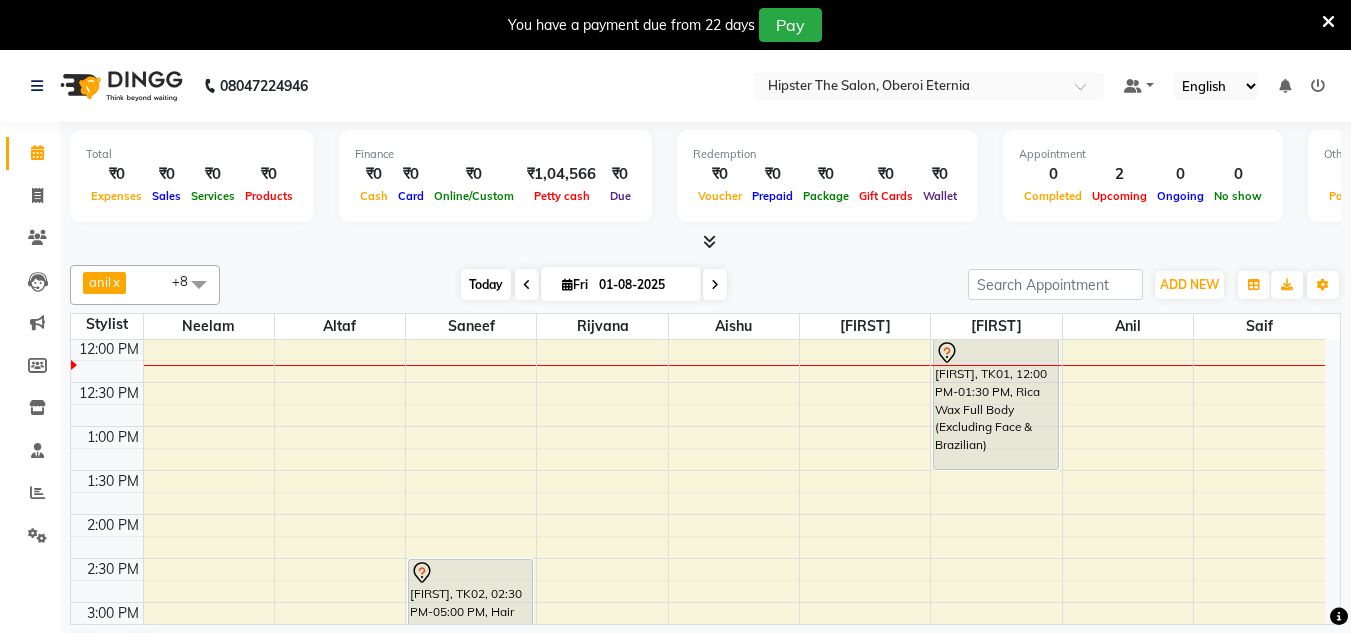 click on "Today" at bounding box center [486, 284] 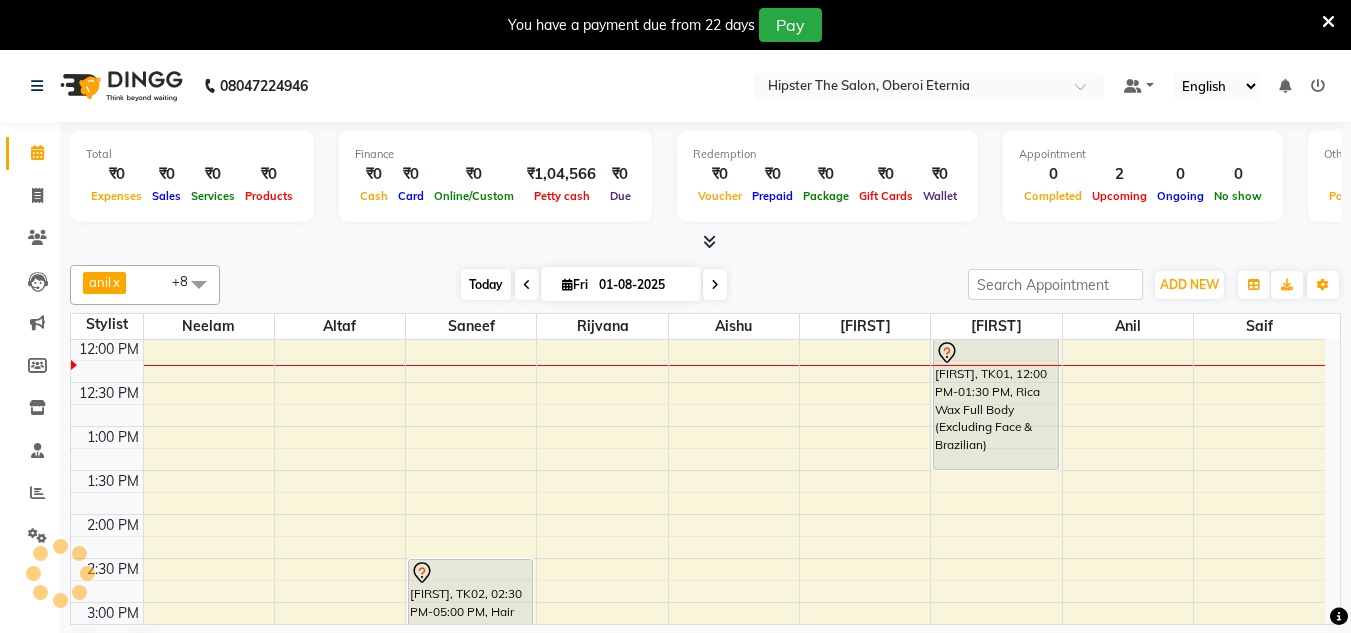 click on "Today" at bounding box center [486, 284] 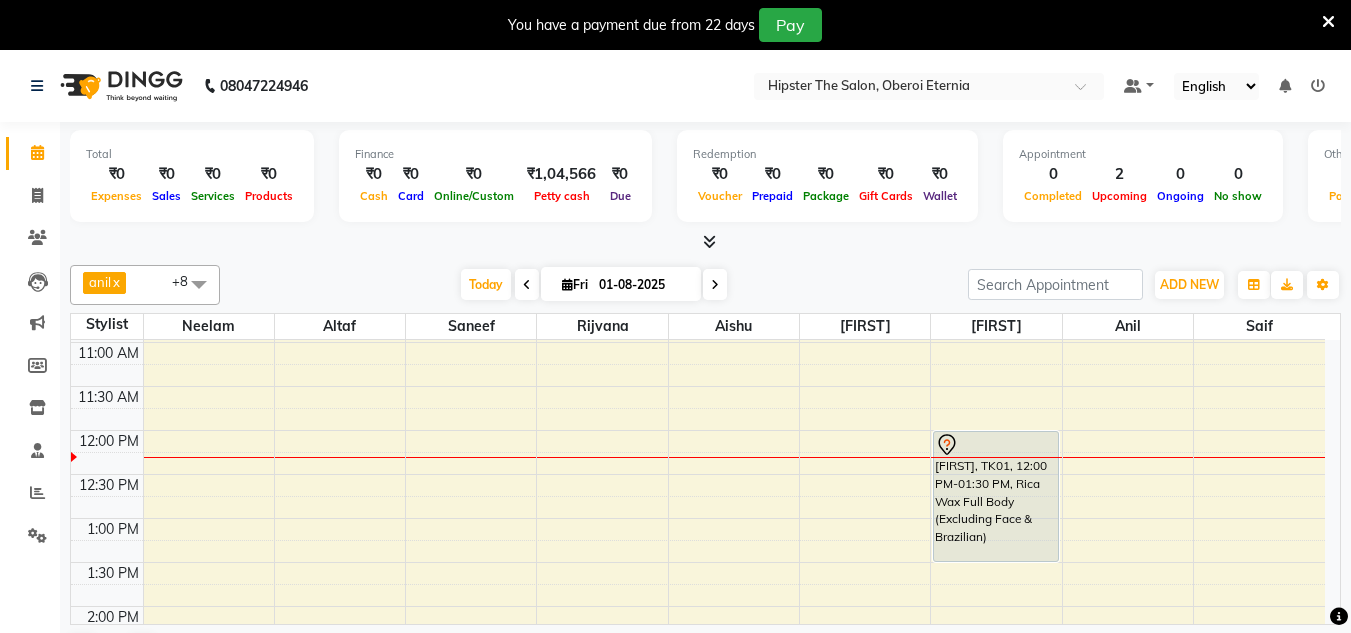 scroll, scrollTop: 179, scrollLeft: 0, axis: vertical 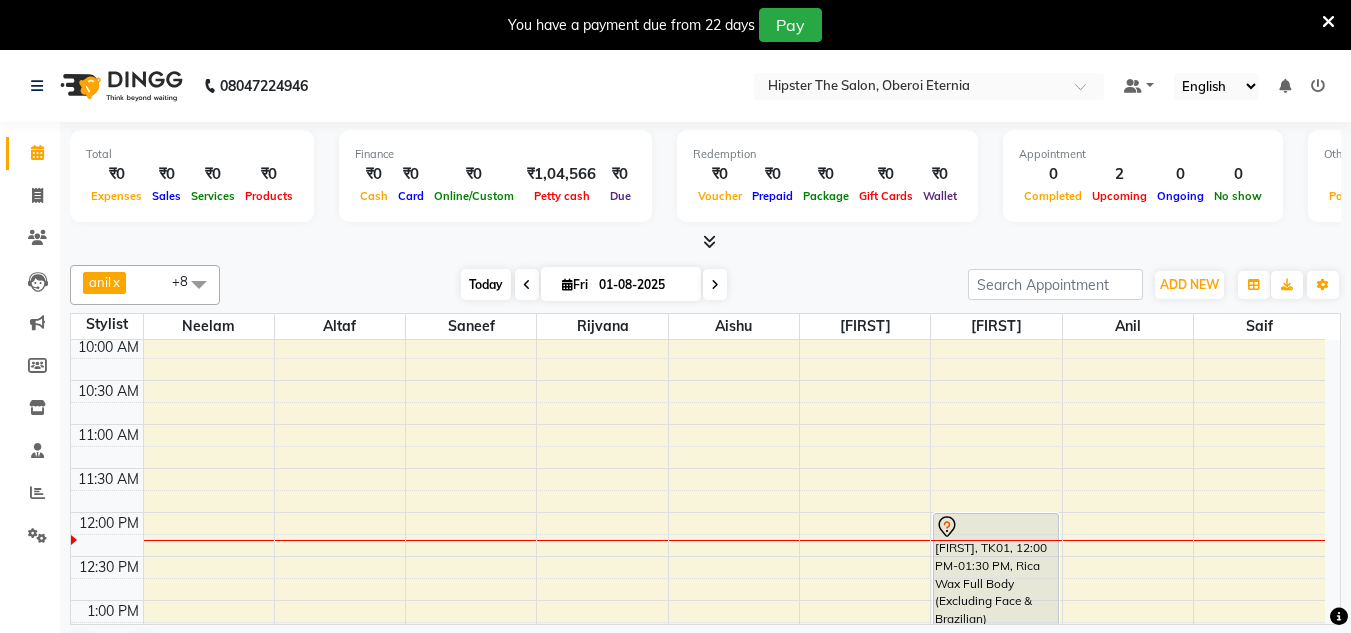 click on "Today" at bounding box center [486, 284] 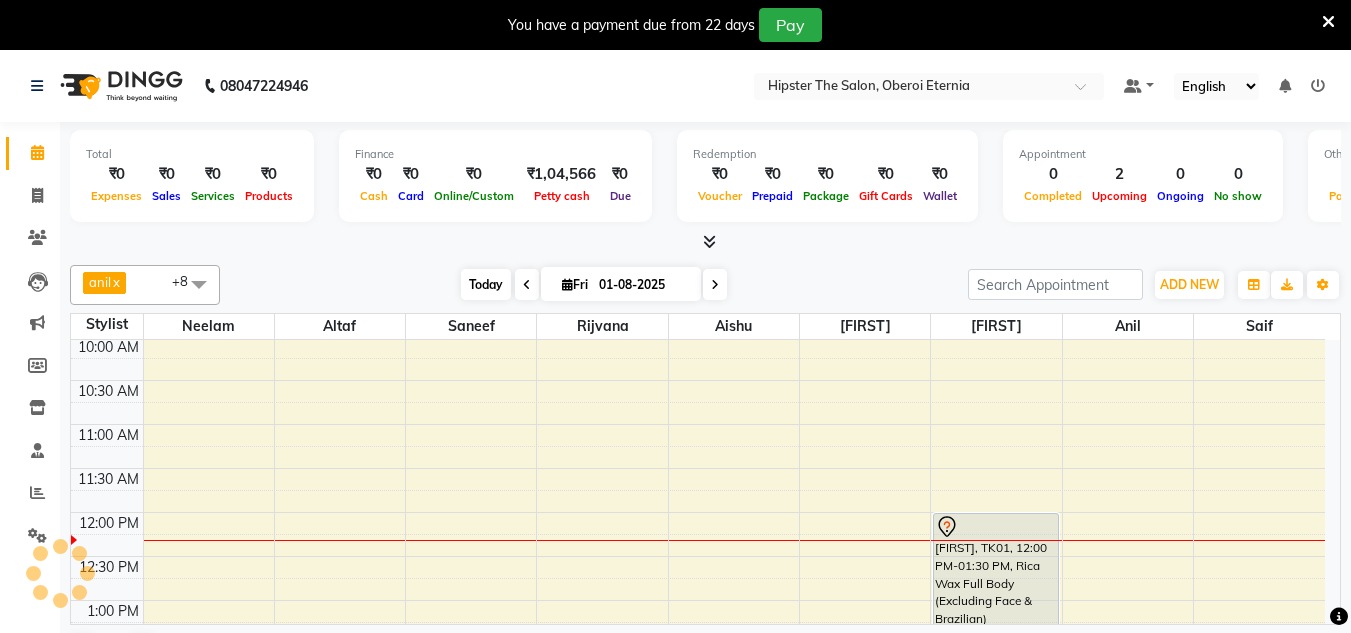 scroll, scrollTop: 353, scrollLeft: 0, axis: vertical 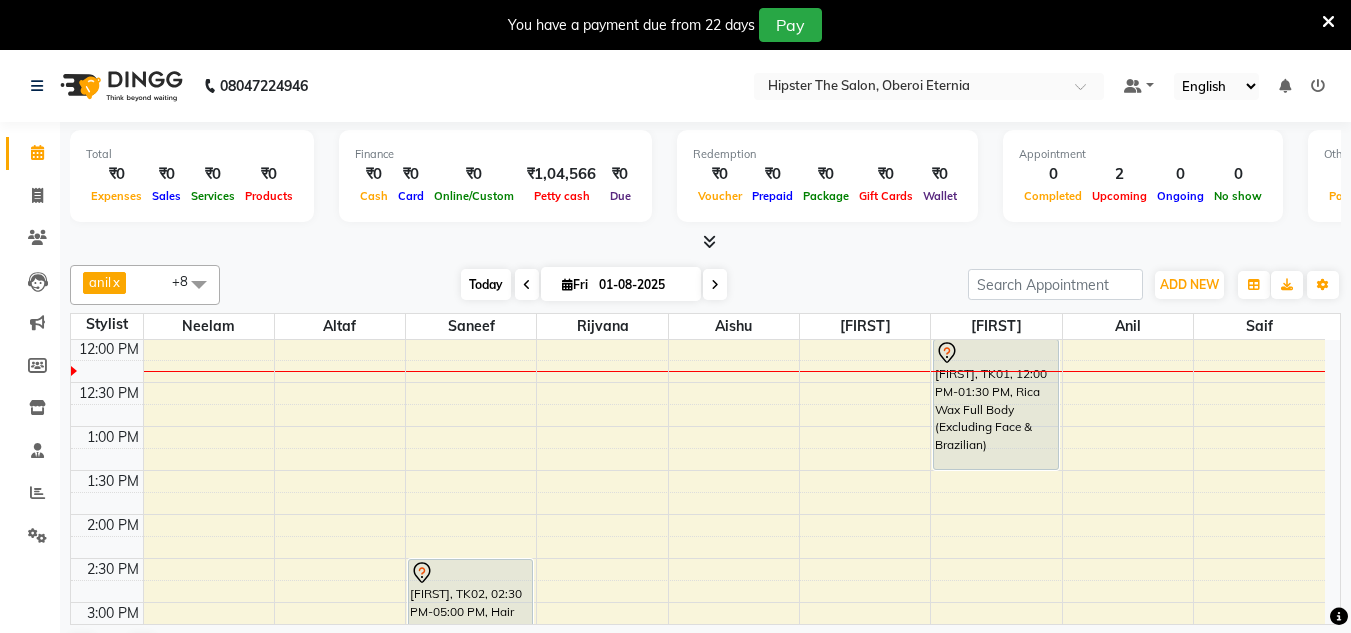click on "Today" at bounding box center (486, 284) 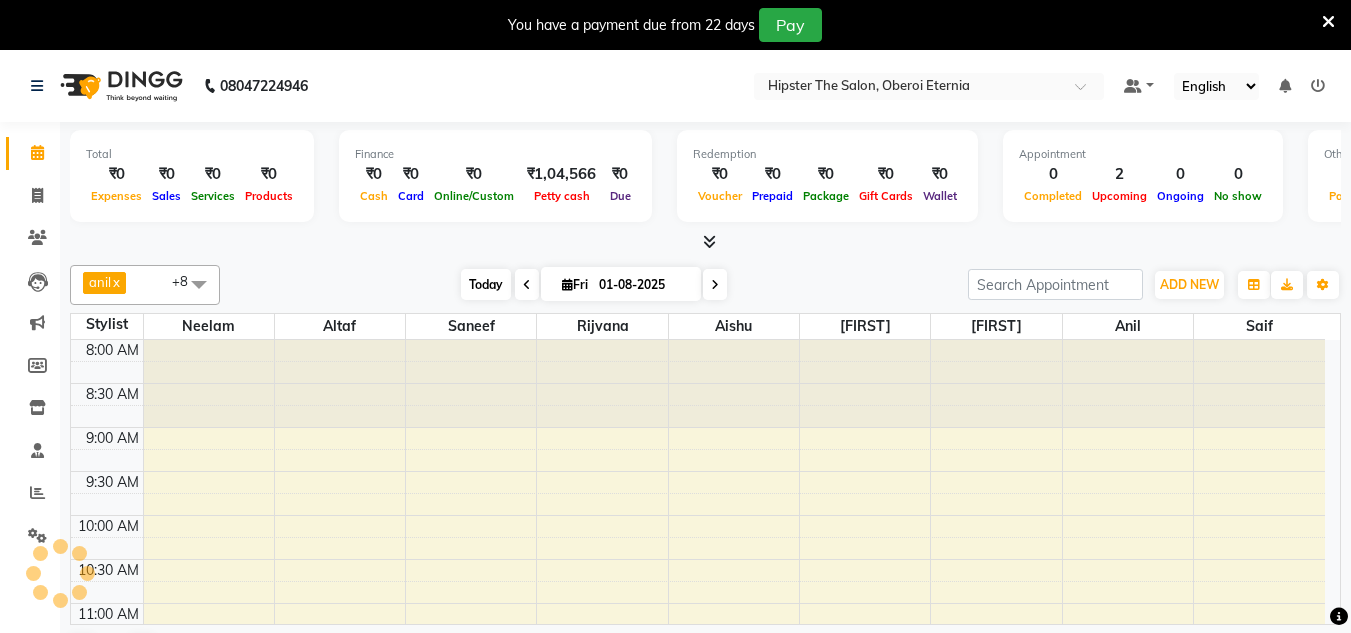 scroll, scrollTop: 353, scrollLeft: 0, axis: vertical 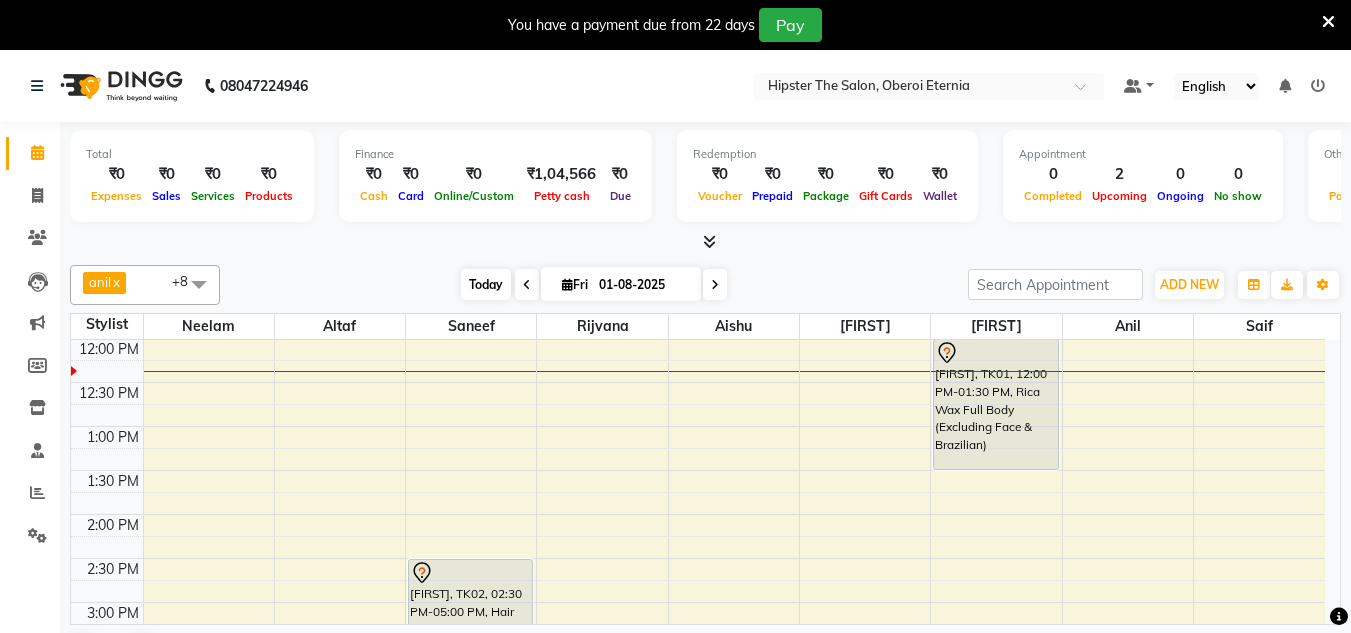click on "Today" at bounding box center [486, 284] 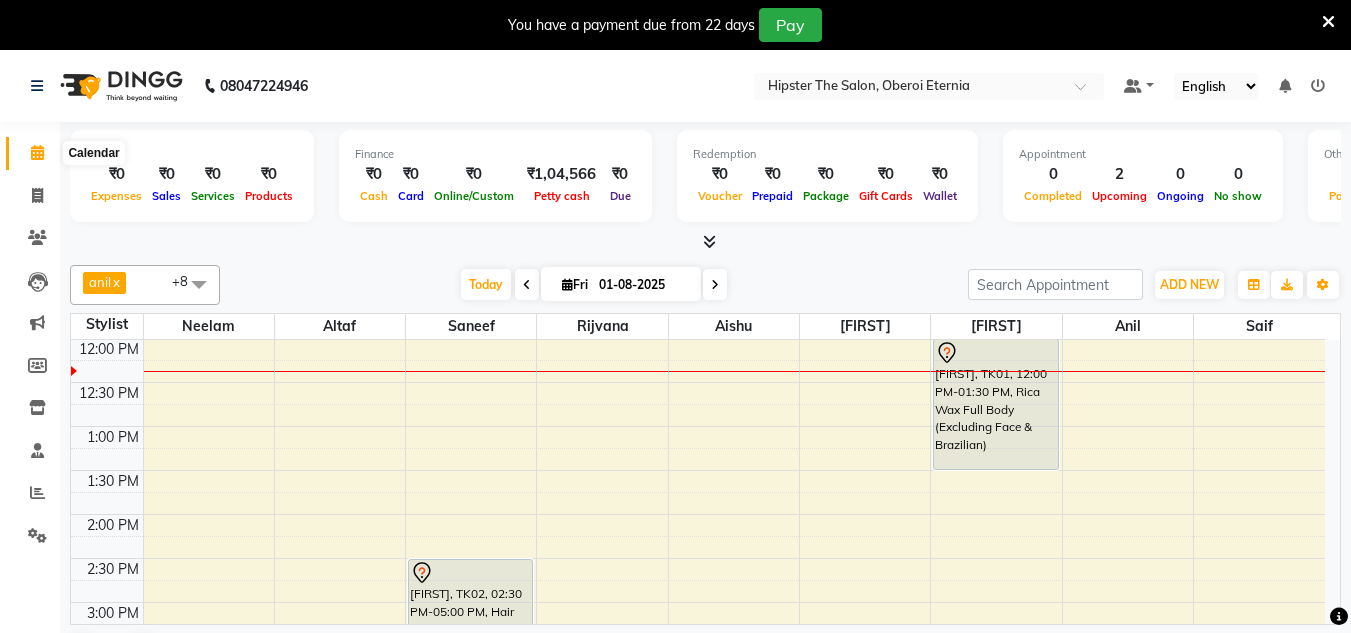 click 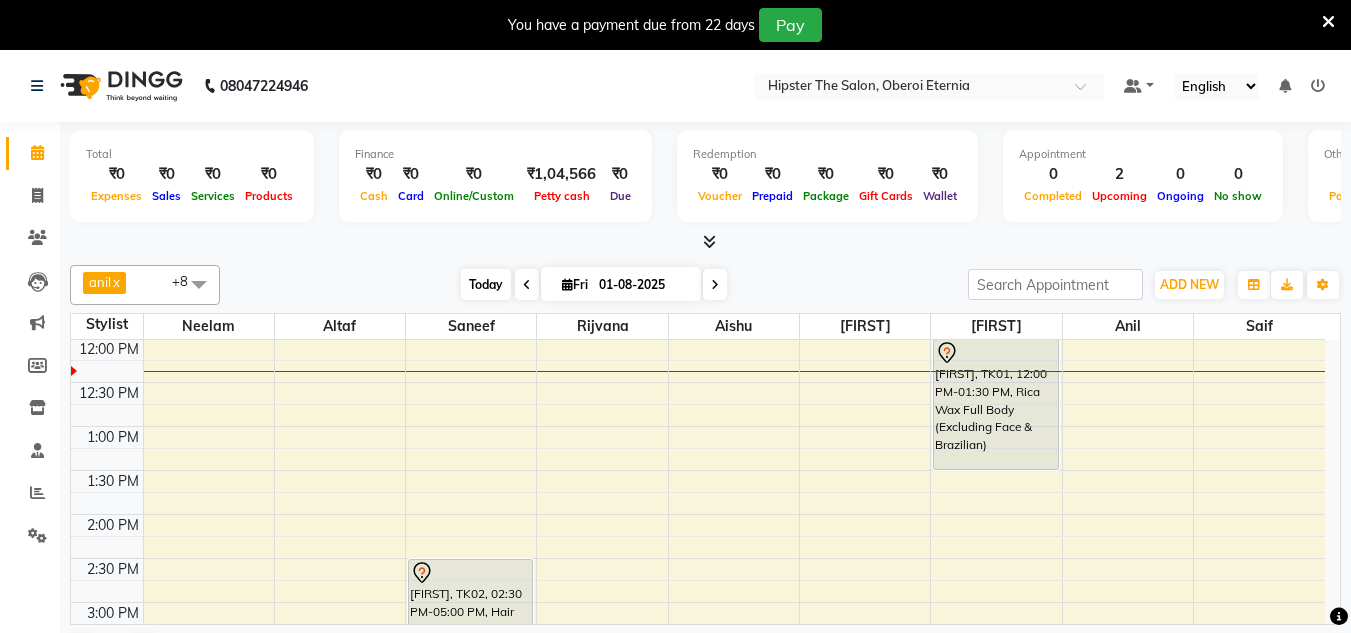 click on "Today" at bounding box center (486, 284) 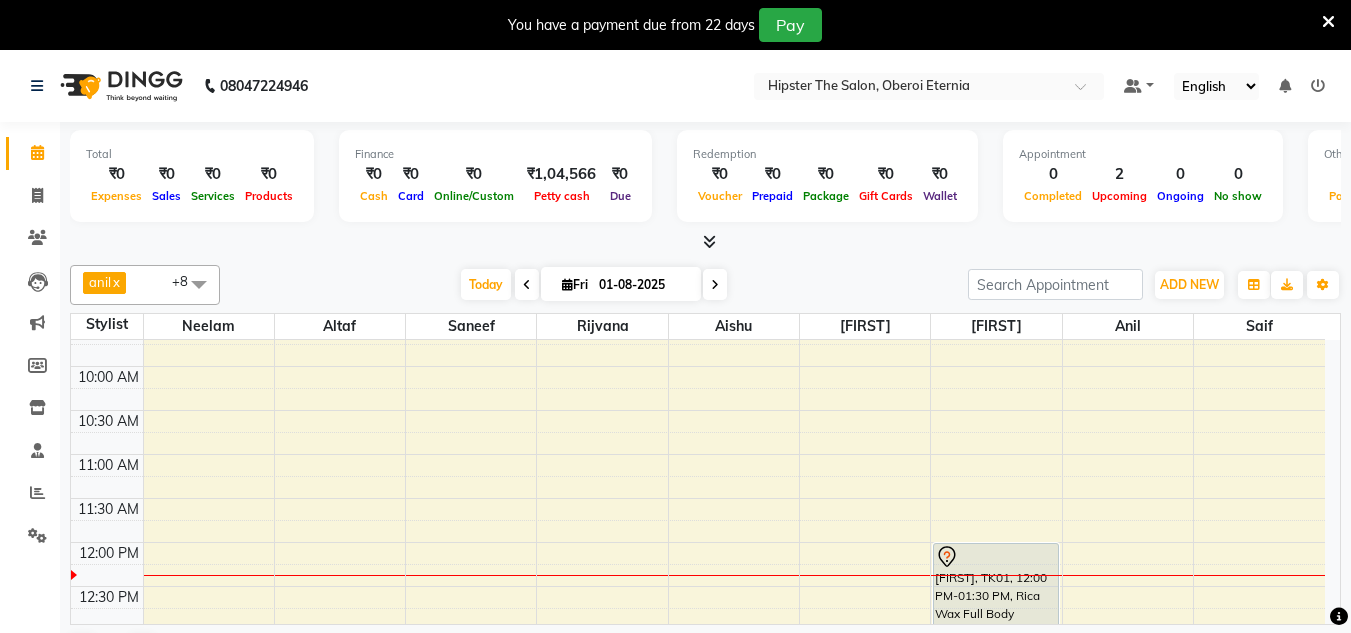 scroll, scrollTop: 267, scrollLeft: 0, axis: vertical 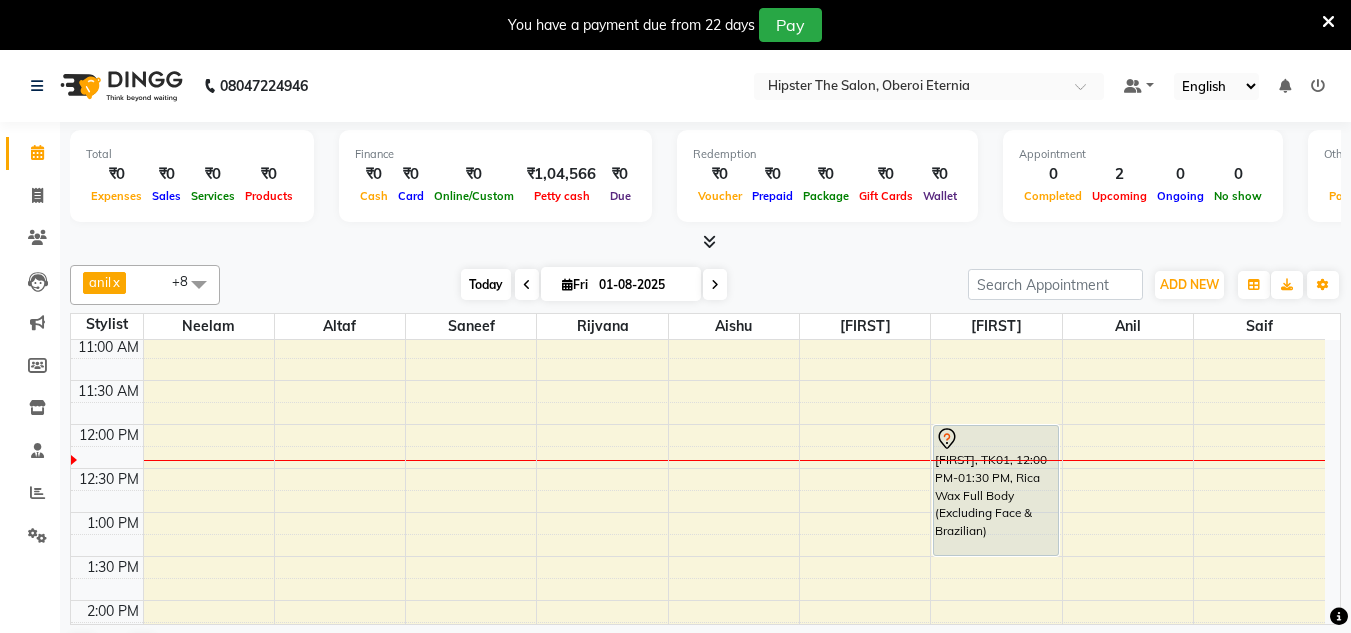 click on "Today" at bounding box center (486, 284) 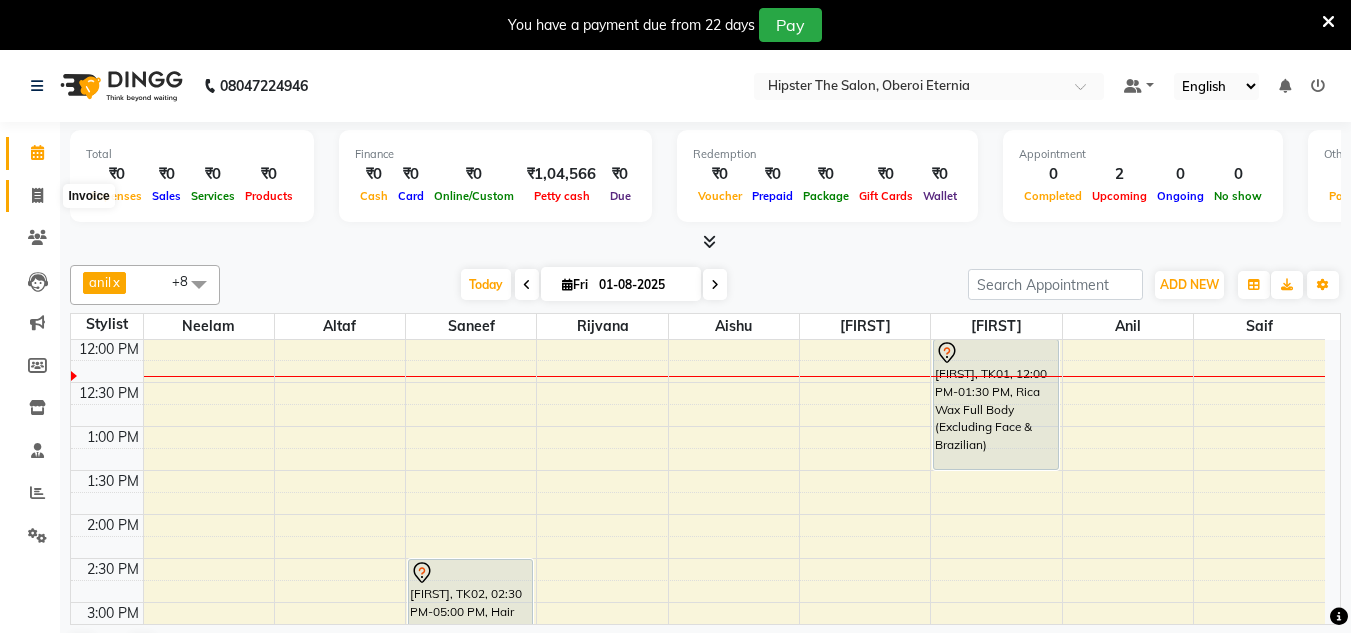 click 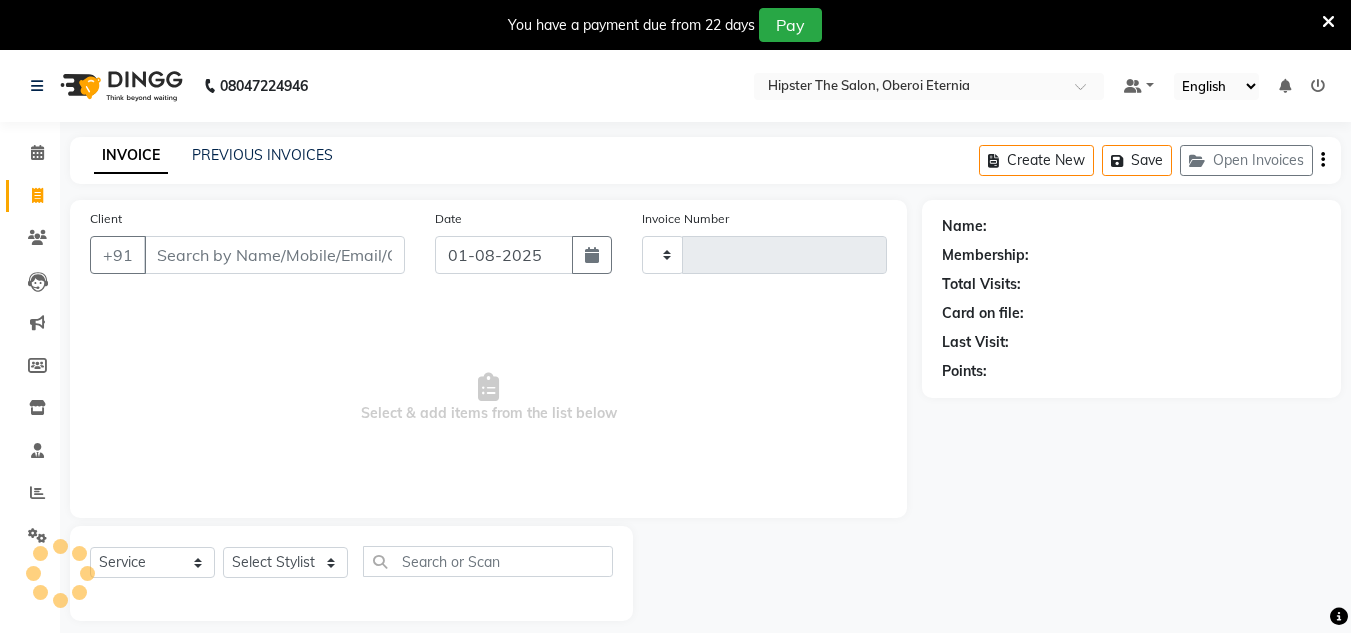 type on "0376" 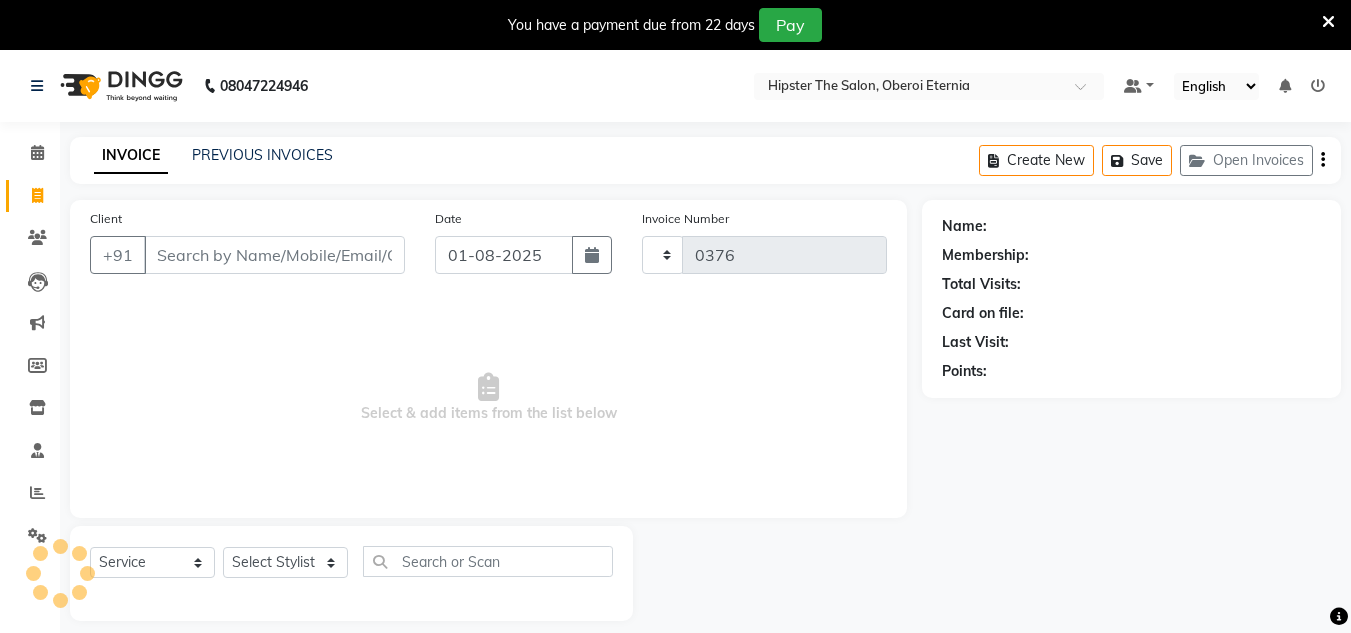 select on "8592" 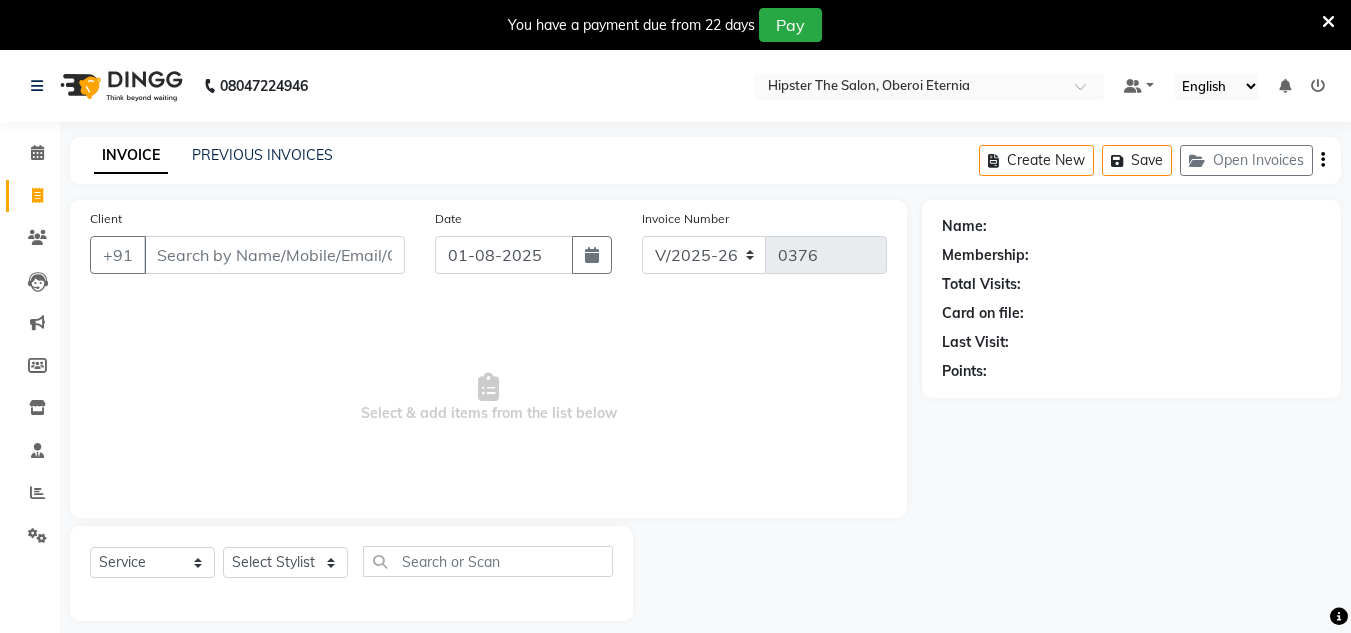 click on "Client" at bounding box center (274, 255) 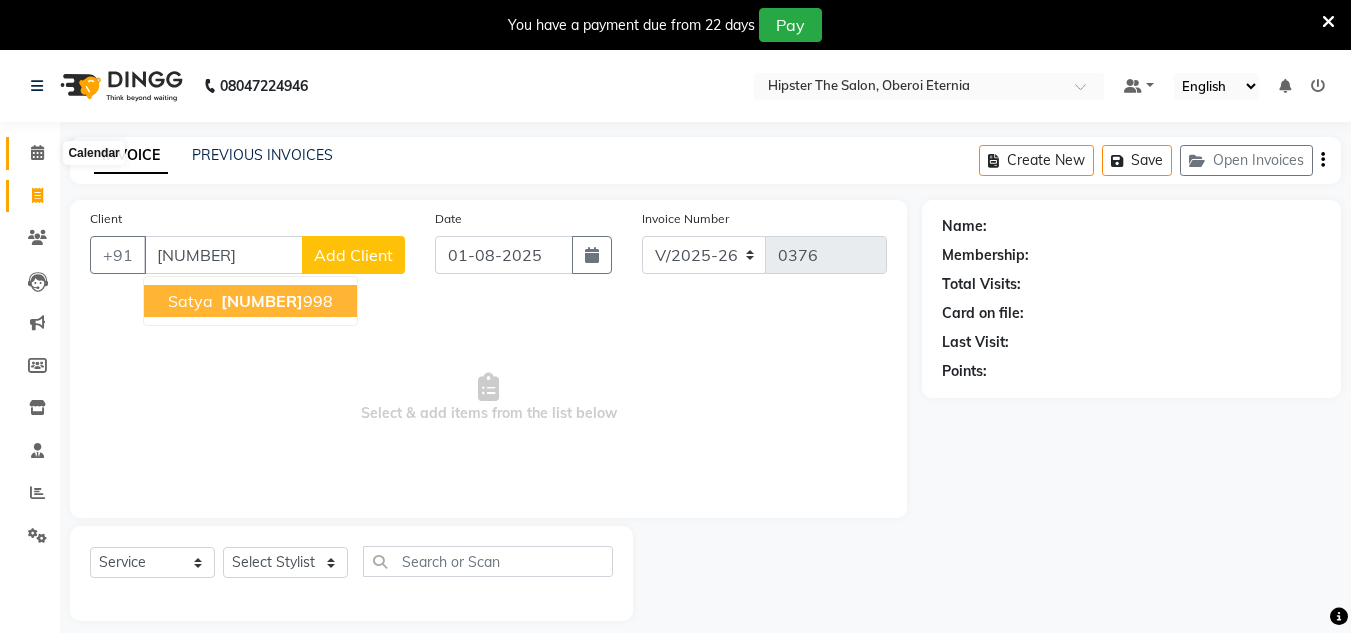 type on "9900076" 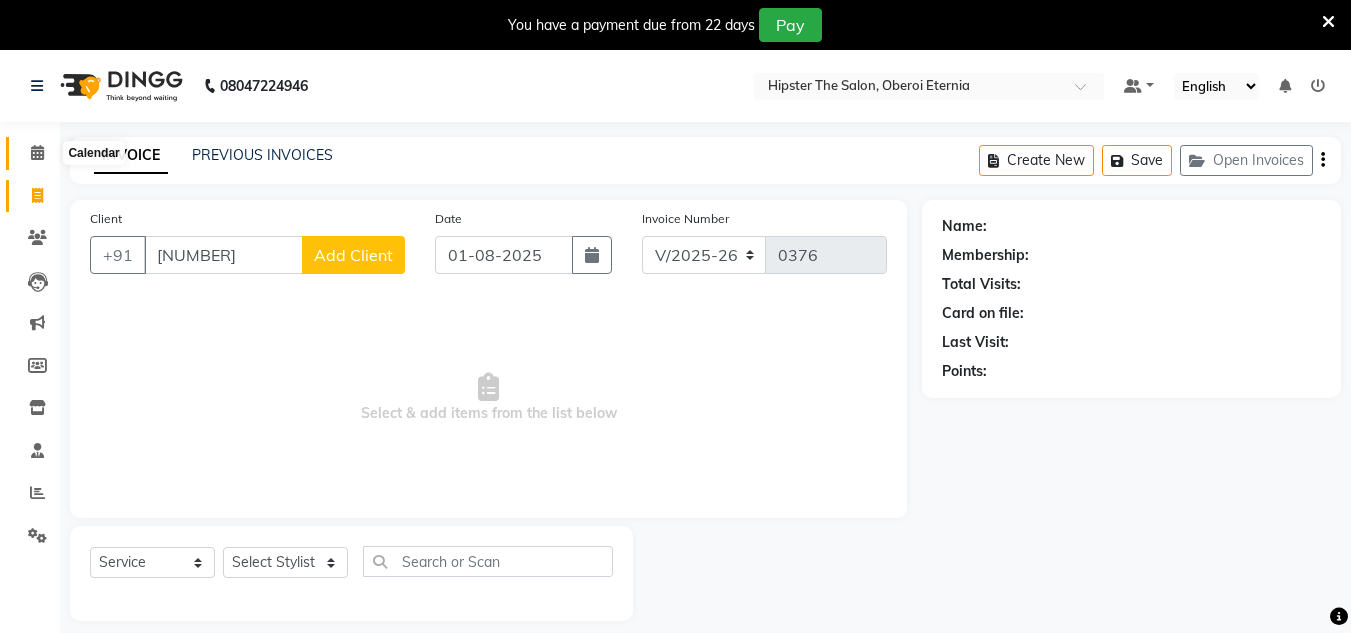click 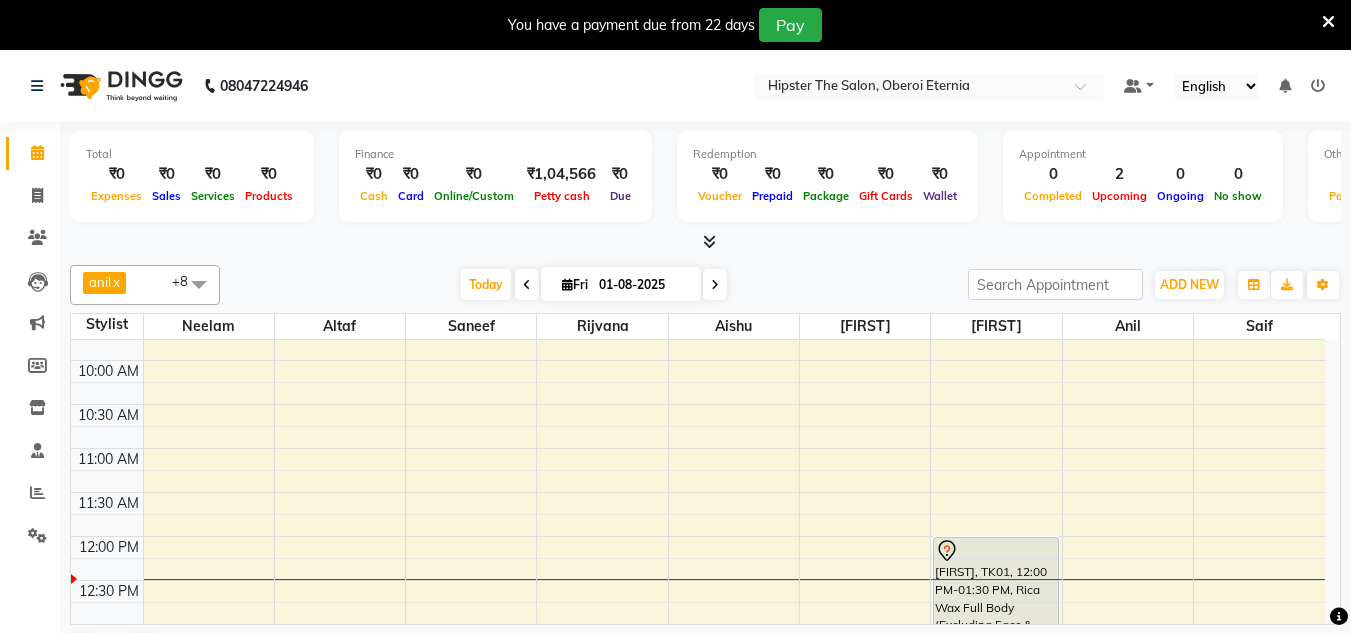 scroll, scrollTop: 156, scrollLeft: 0, axis: vertical 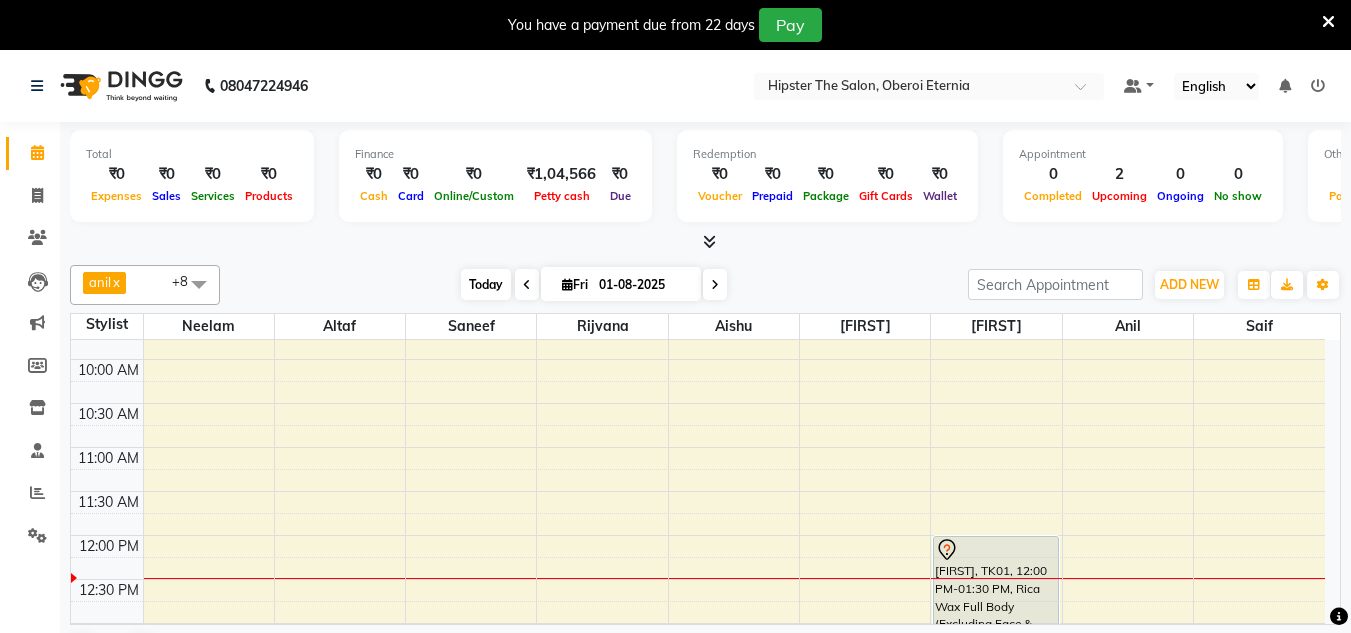 click on "Today" at bounding box center [486, 284] 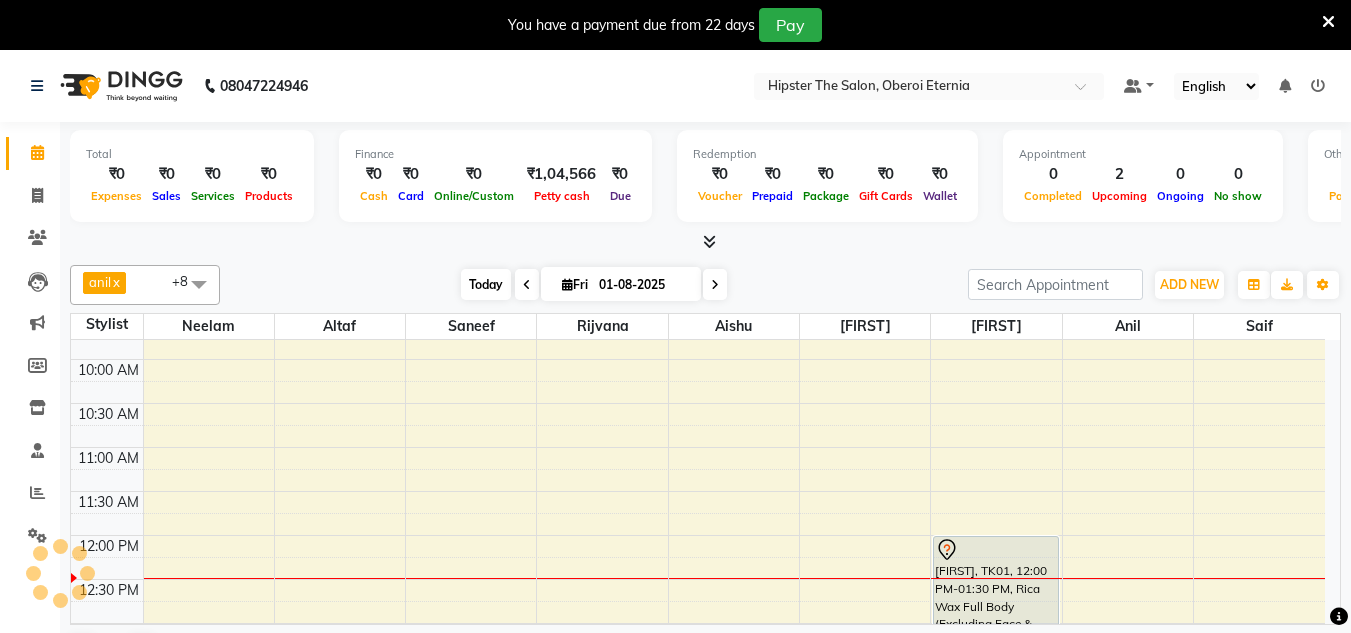 scroll, scrollTop: 353, scrollLeft: 0, axis: vertical 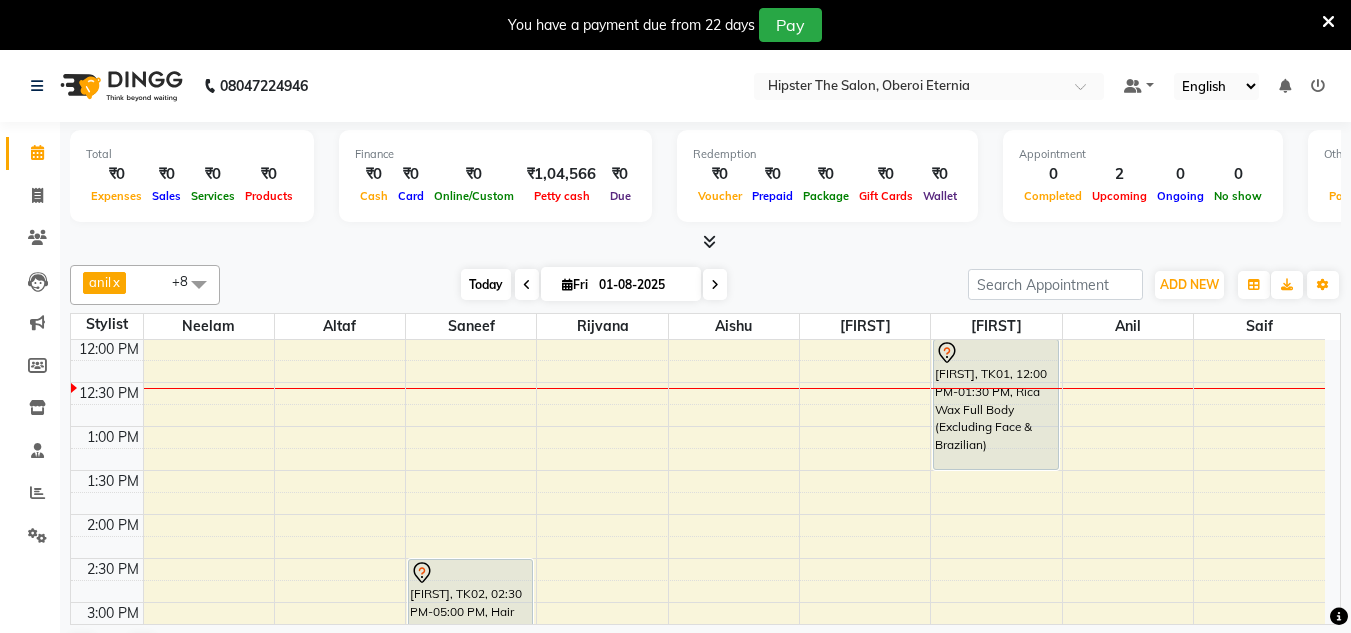 click on "Today" at bounding box center (486, 284) 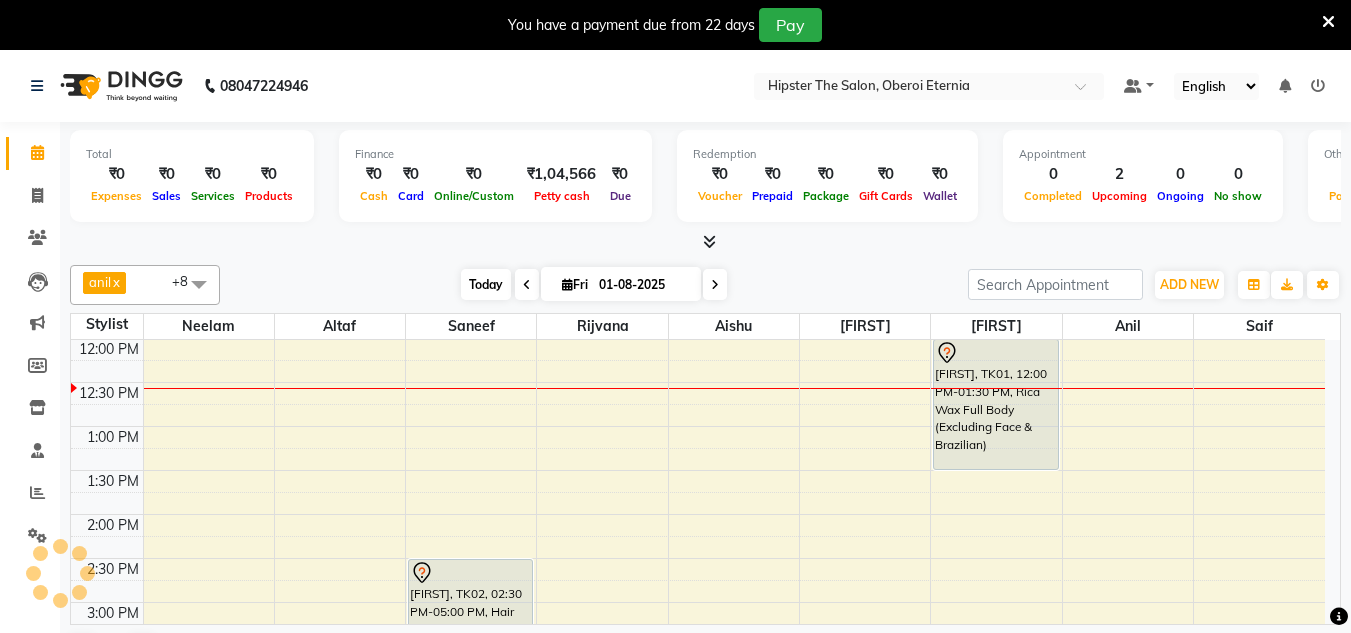 scroll, scrollTop: 353, scrollLeft: 0, axis: vertical 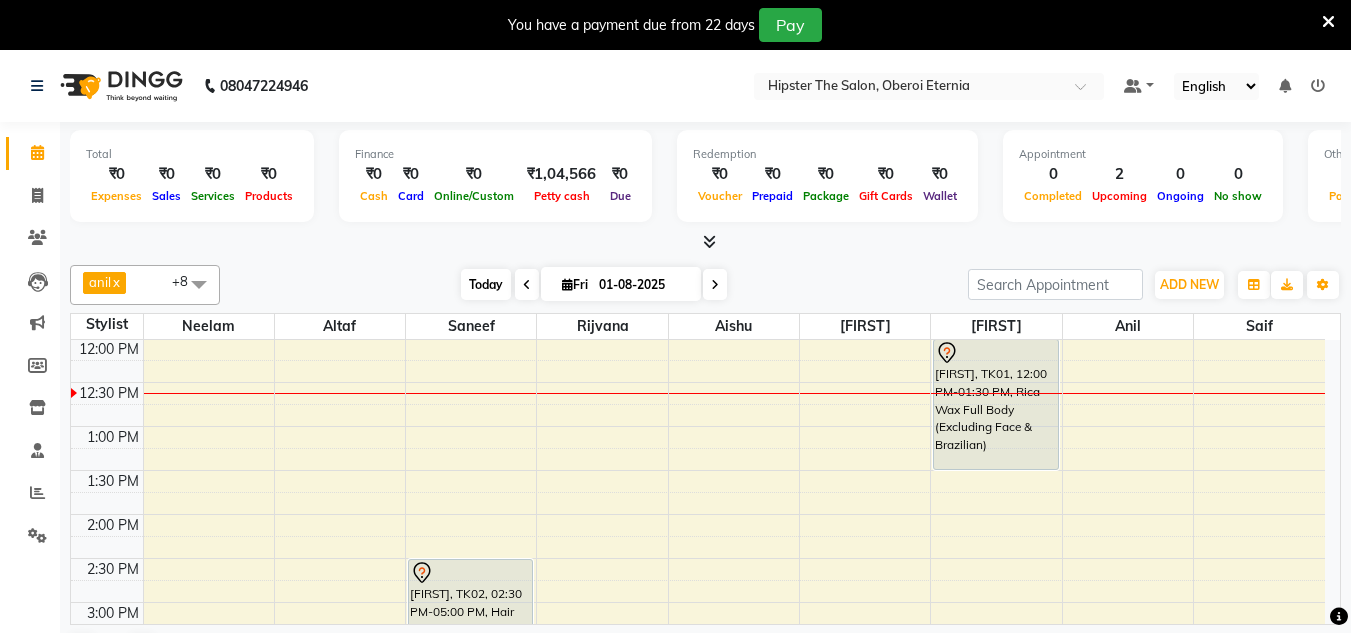 click on "Today" at bounding box center (486, 284) 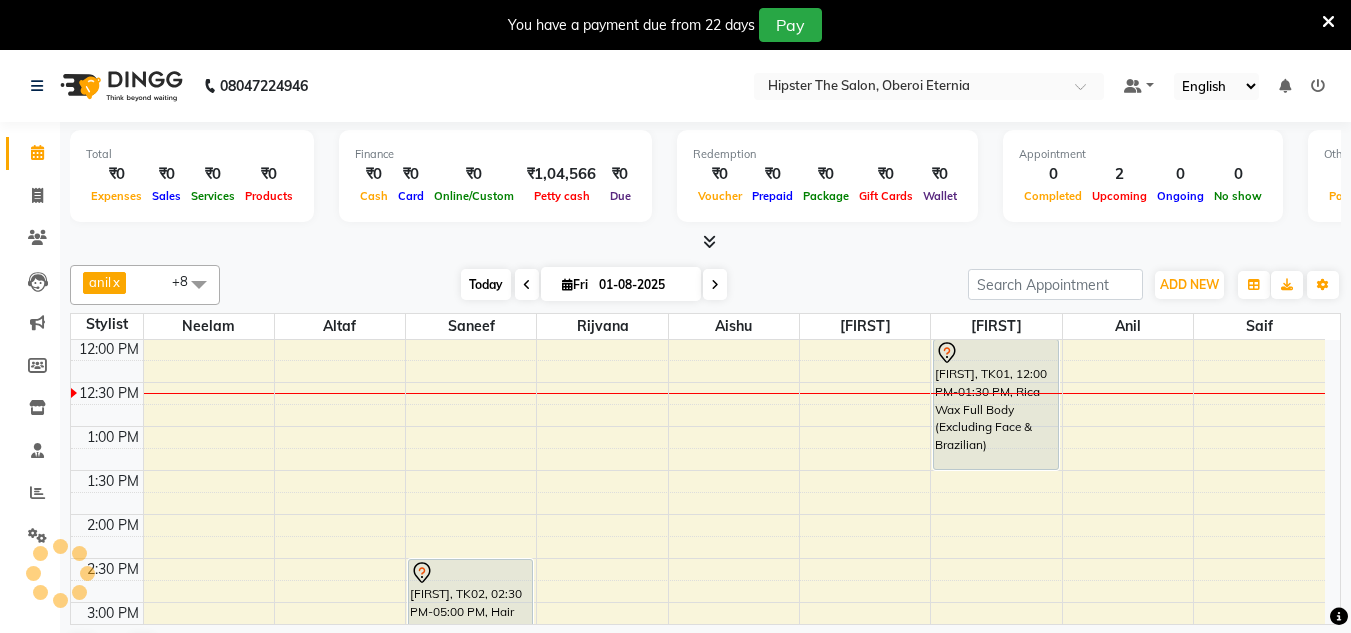 scroll, scrollTop: 353, scrollLeft: 0, axis: vertical 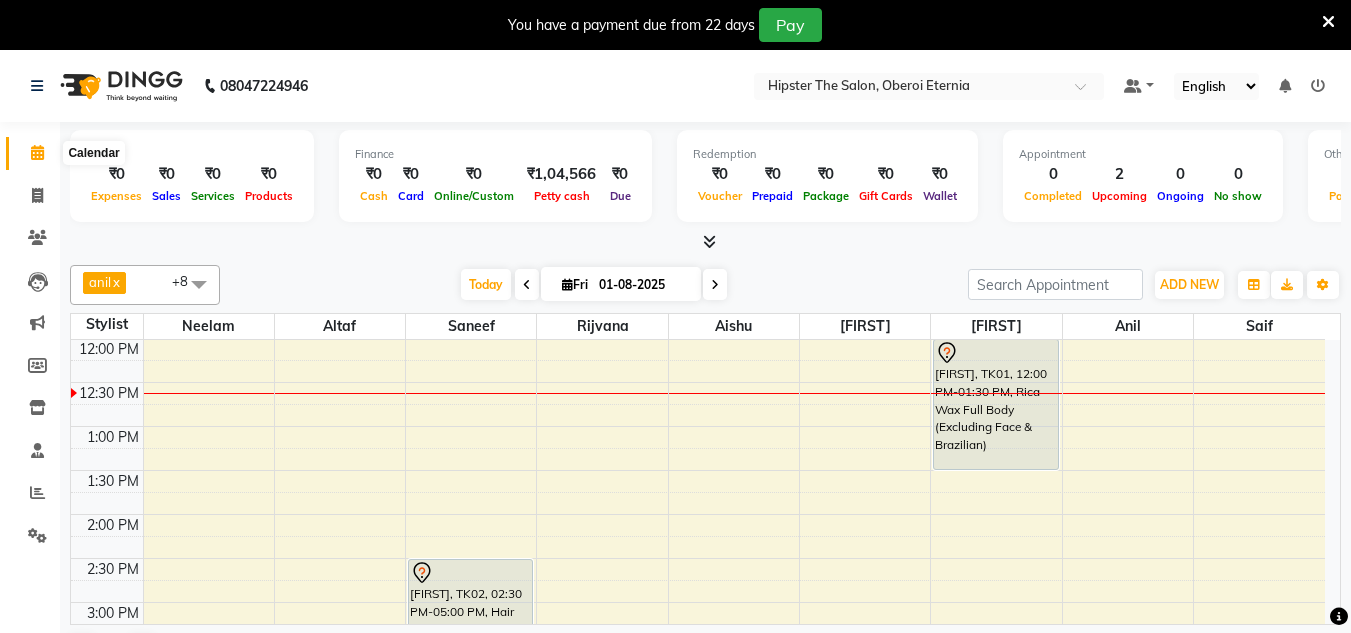 click 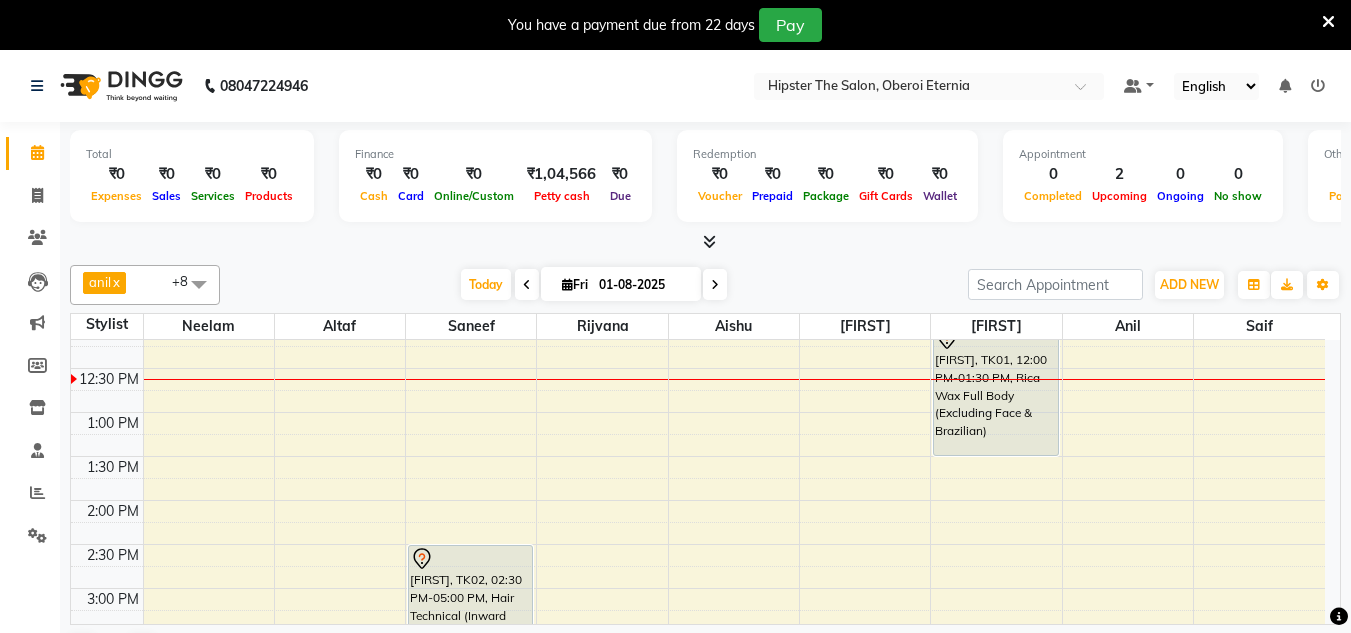 scroll, scrollTop: 367, scrollLeft: 0, axis: vertical 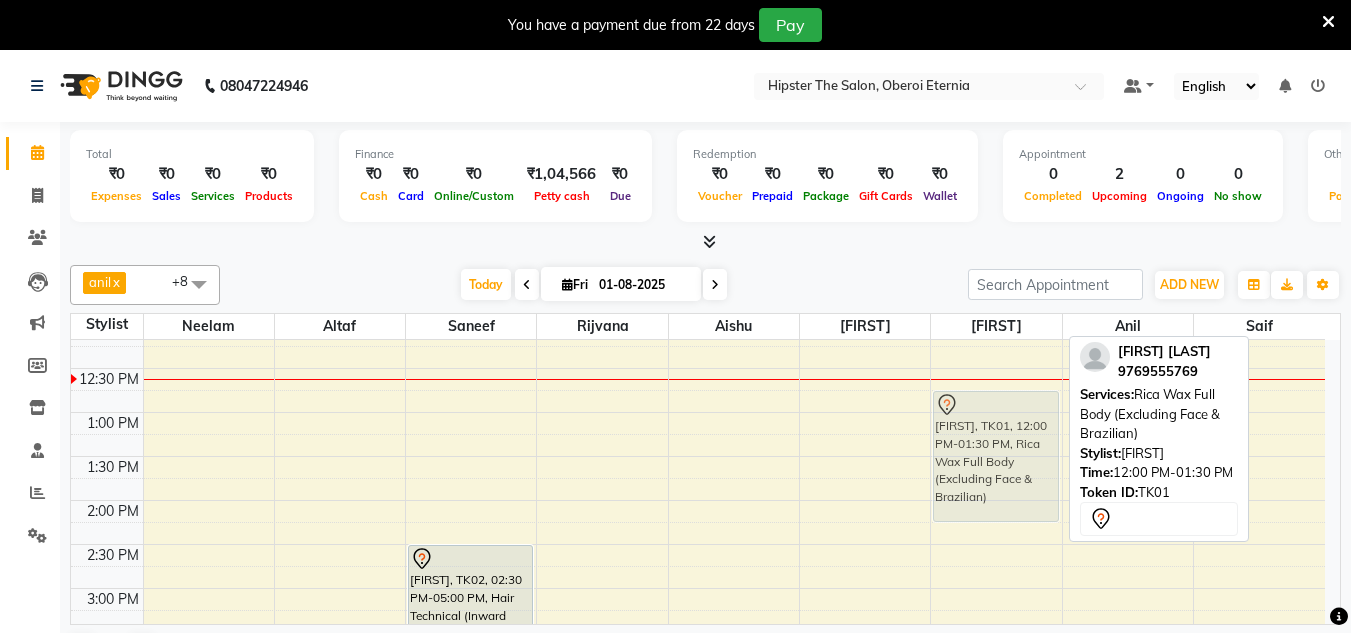 drag, startPoint x: 1007, startPoint y: 387, endPoint x: 1028, endPoint y: 455, distance: 71.168816 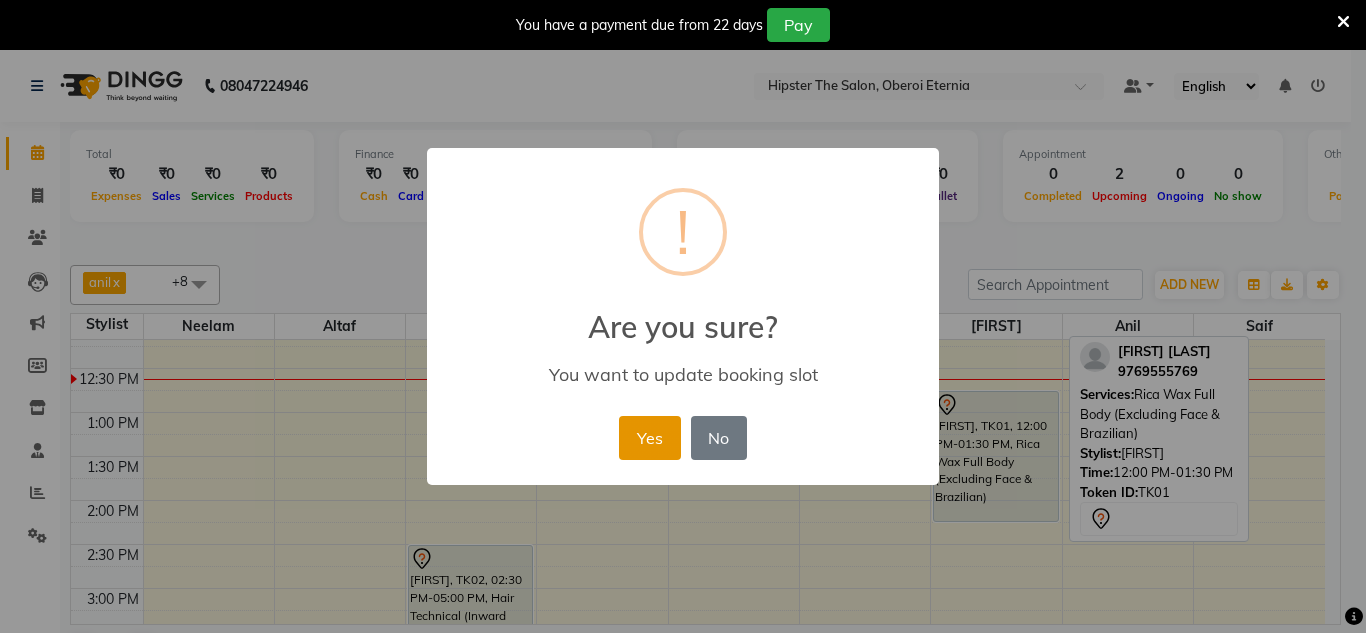 click on "Yes" at bounding box center (649, 438) 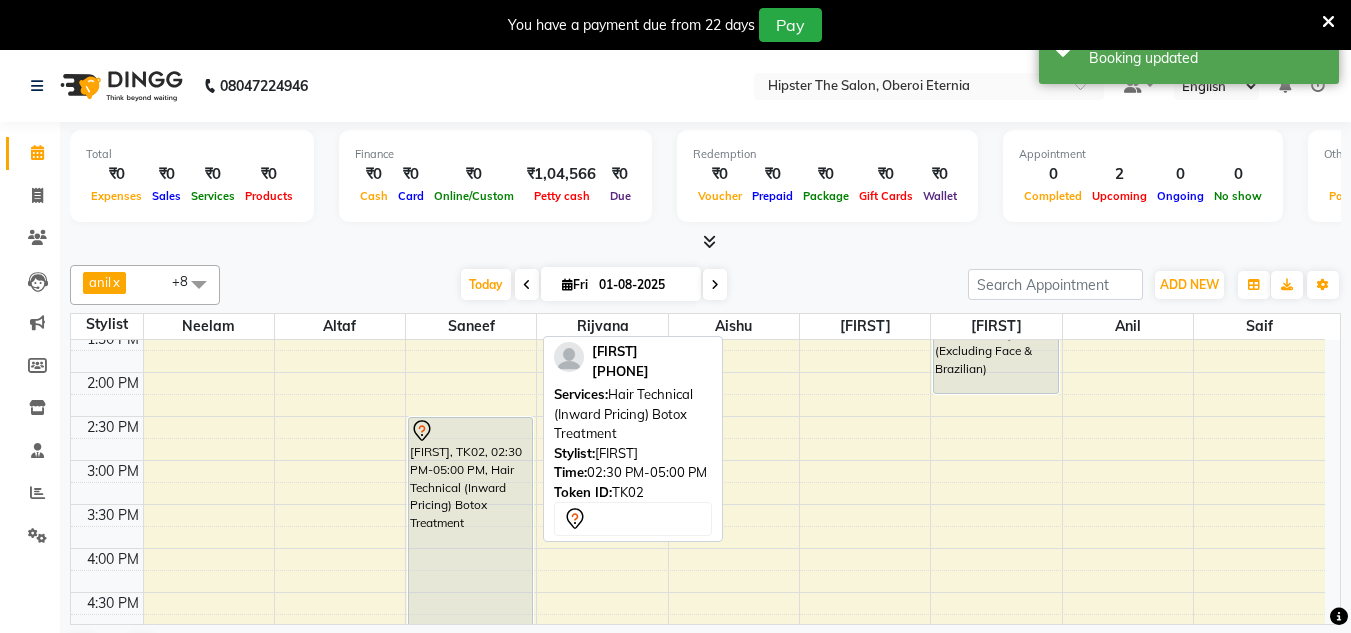scroll, scrollTop: 495, scrollLeft: 0, axis: vertical 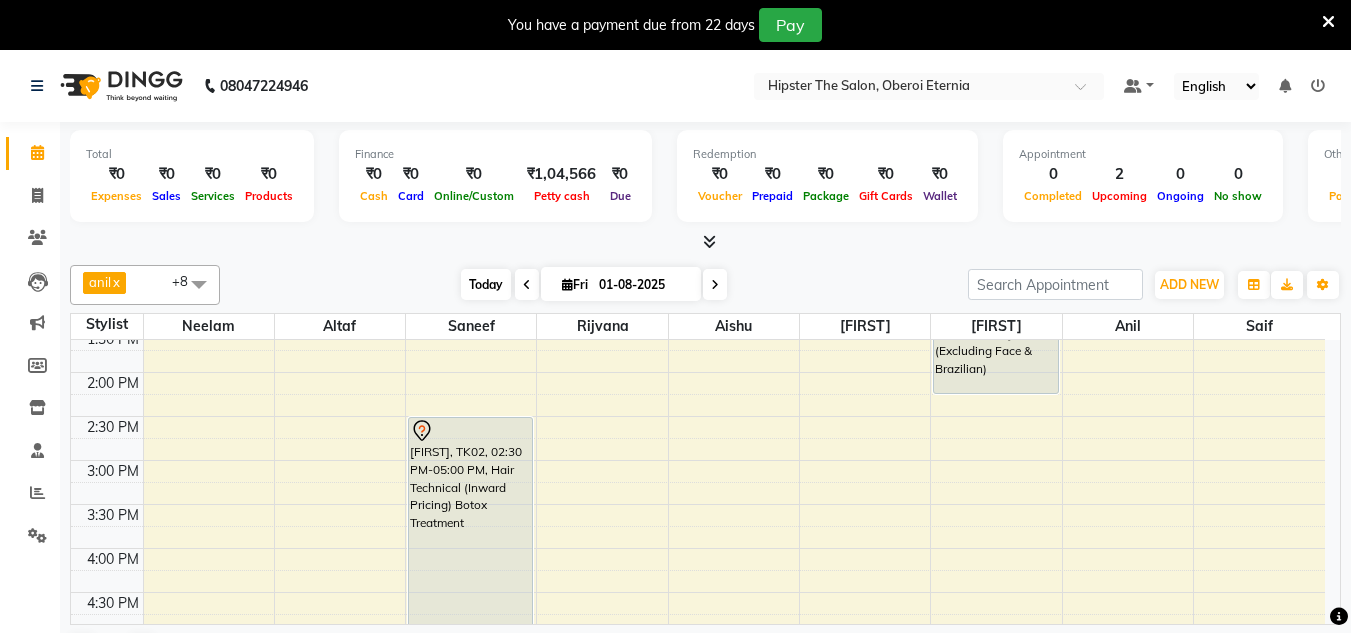 click on "Today" at bounding box center [486, 284] 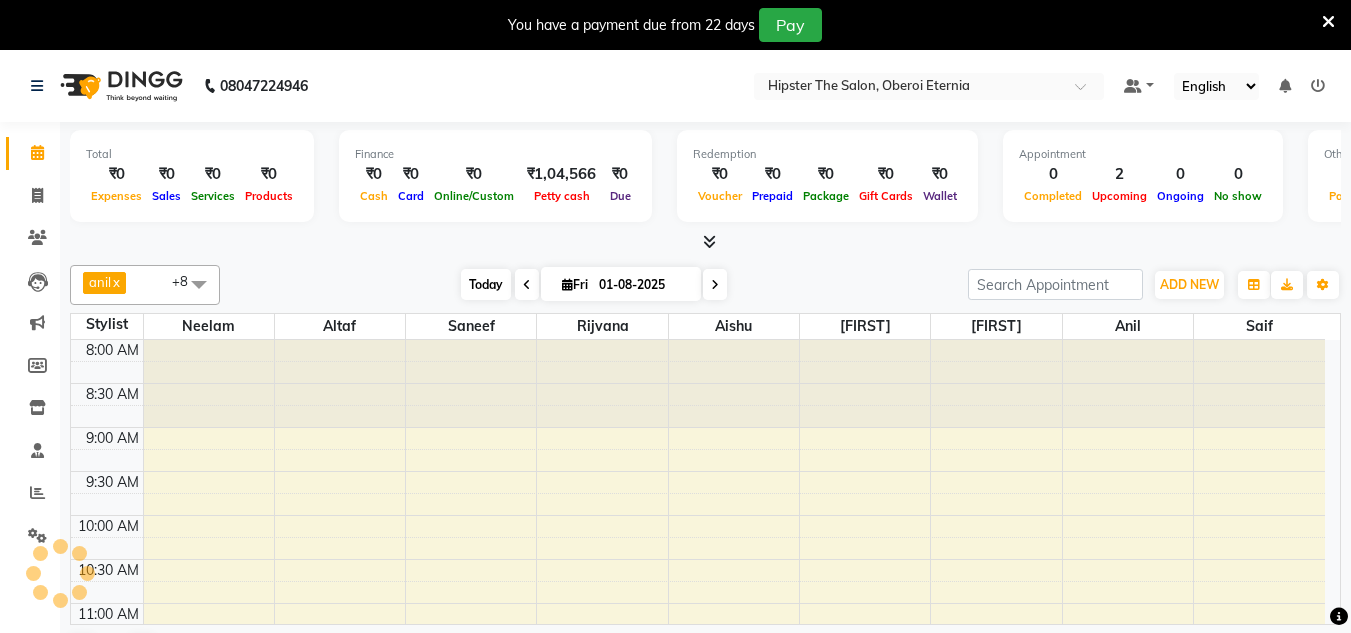 scroll, scrollTop: 353, scrollLeft: 0, axis: vertical 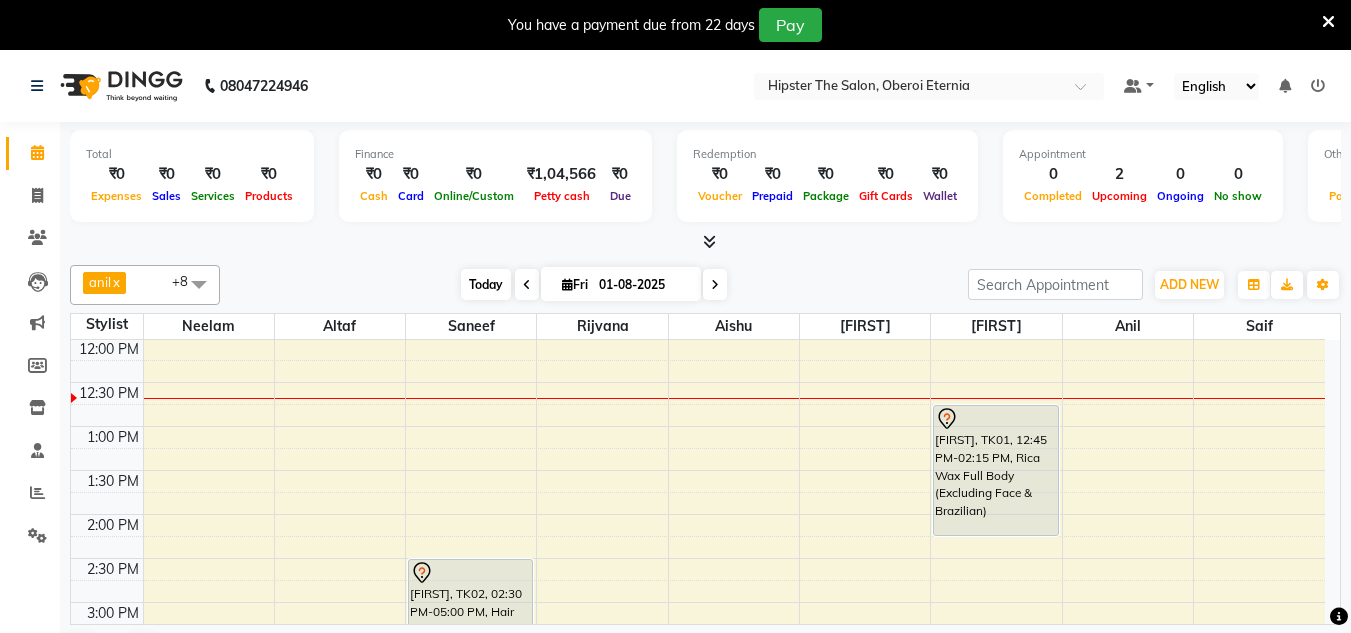 select on "service" 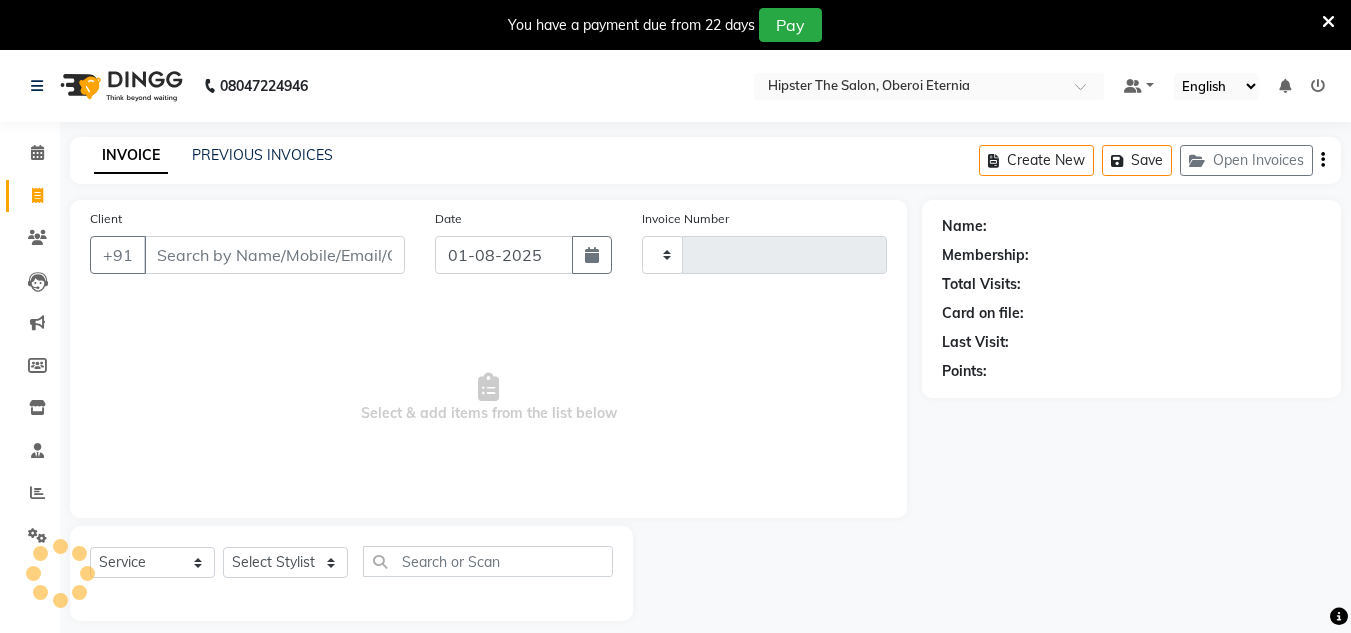 type on "0376" 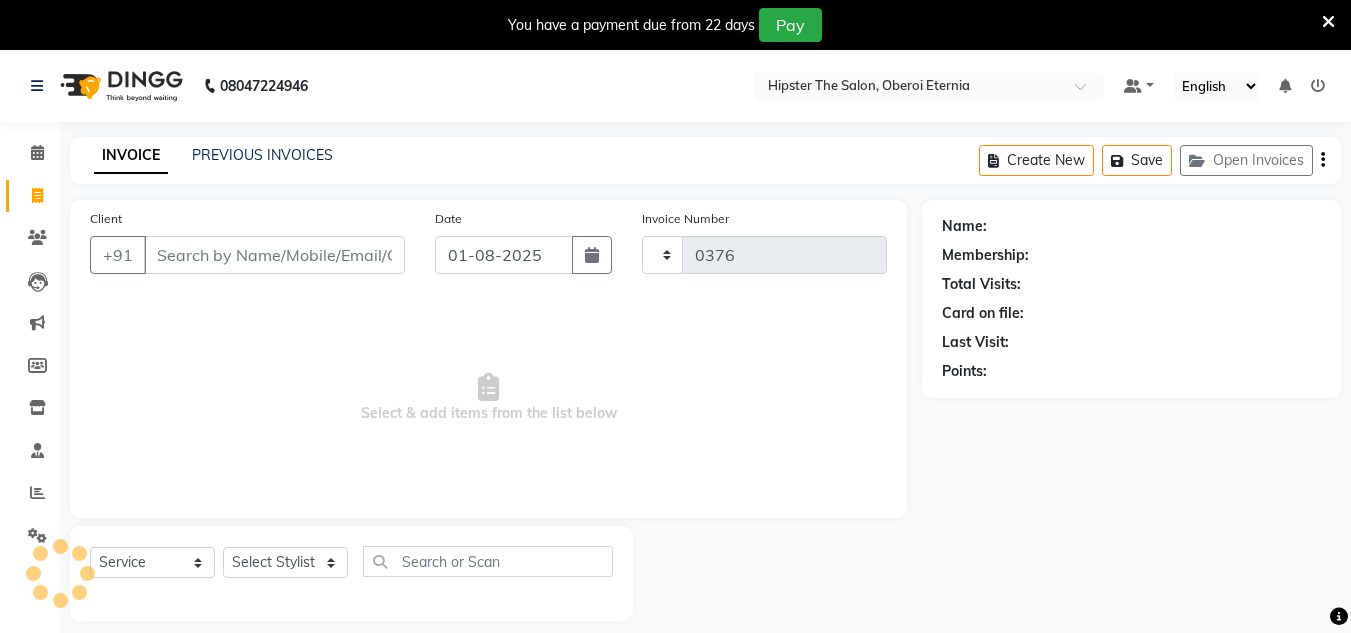 select on "8592" 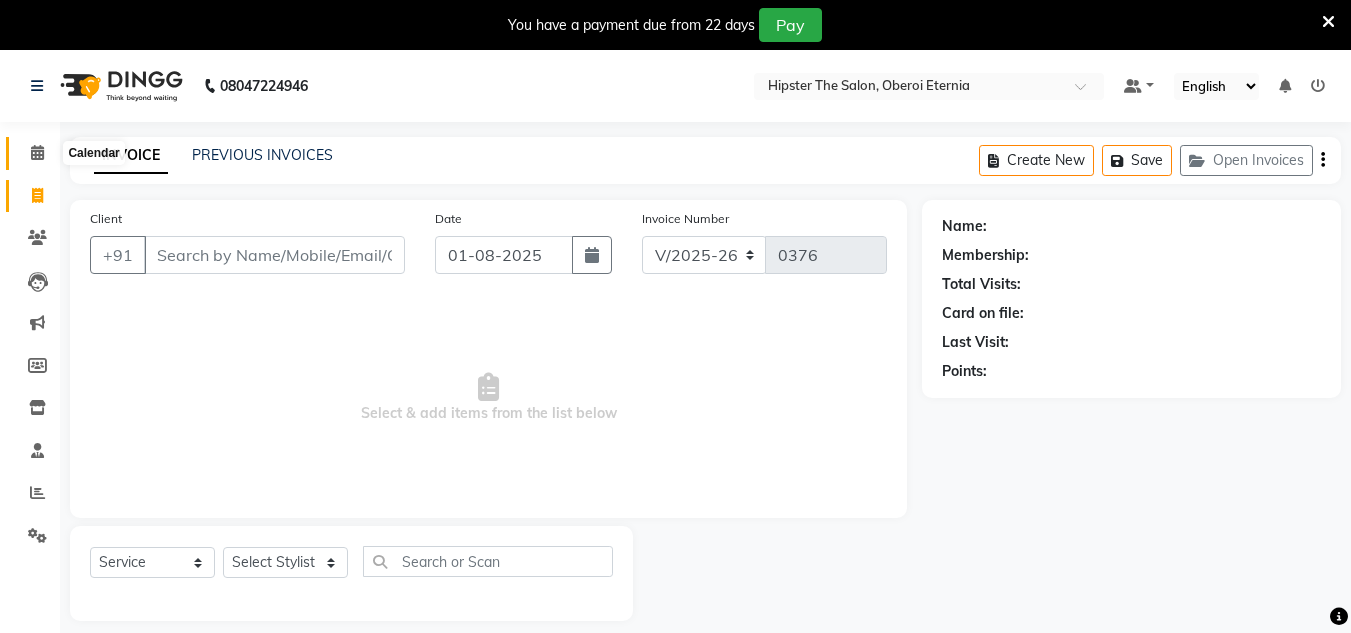 click 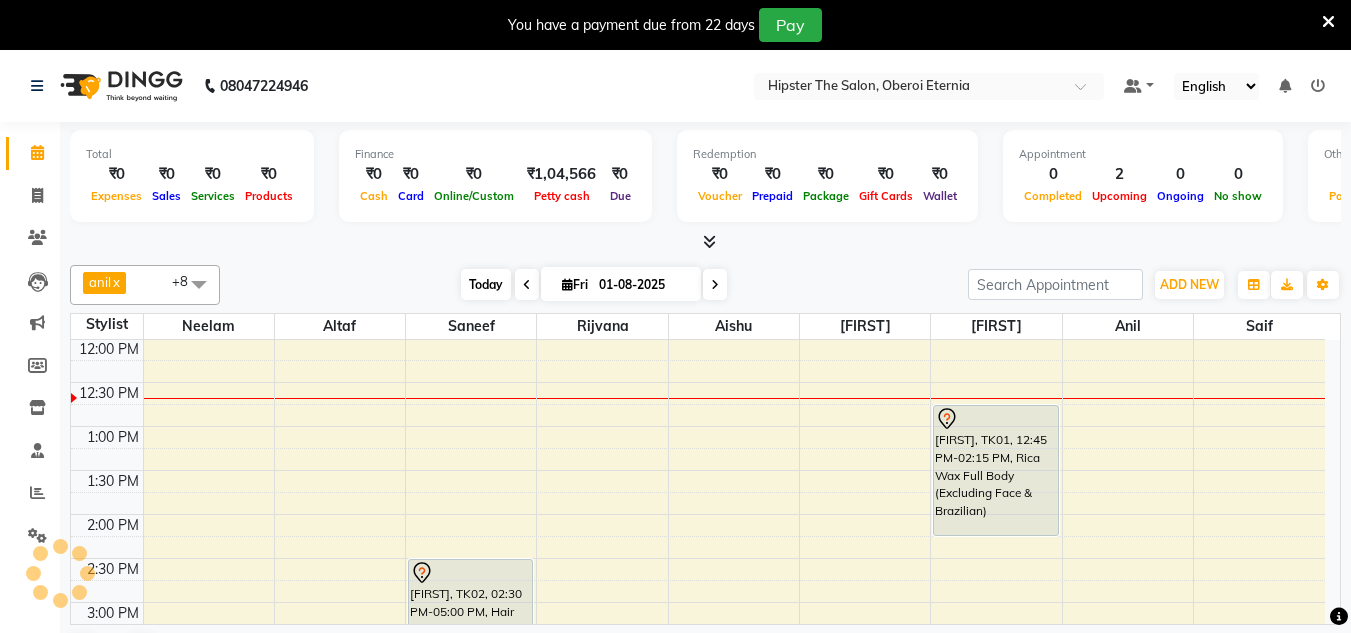 scroll, scrollTop: 0, scrollLeft: 0, axis: both 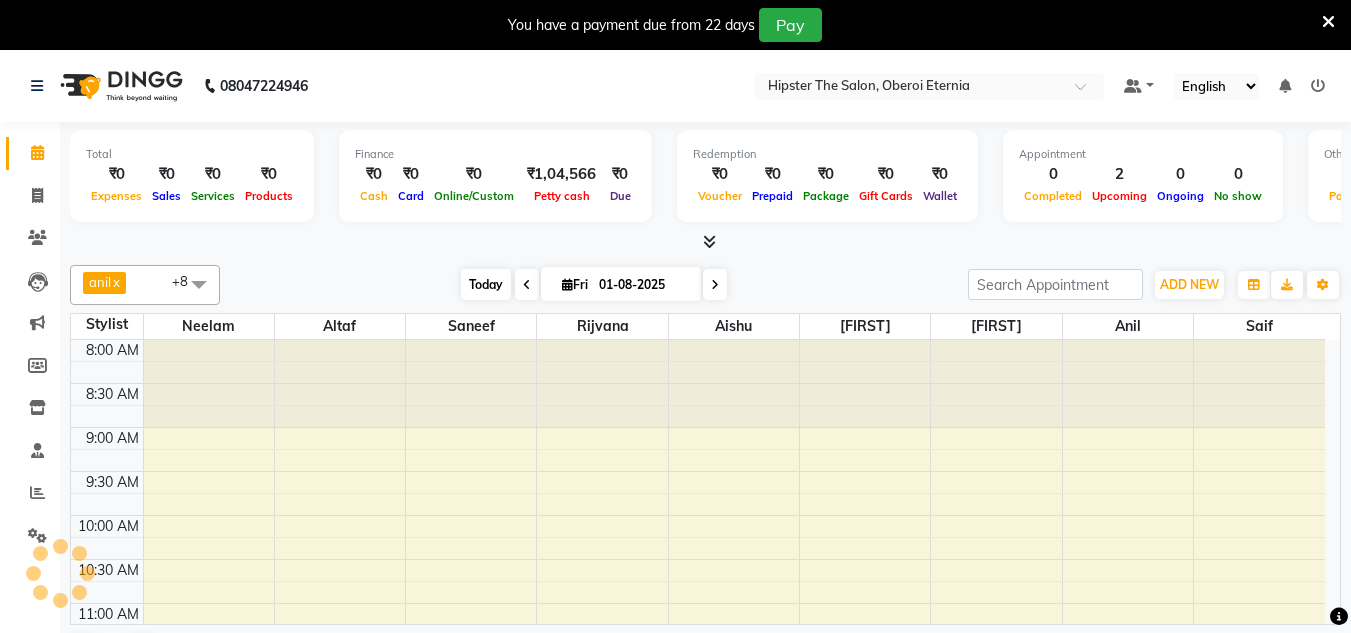 click on "Today" at bounding box center [486, 284] 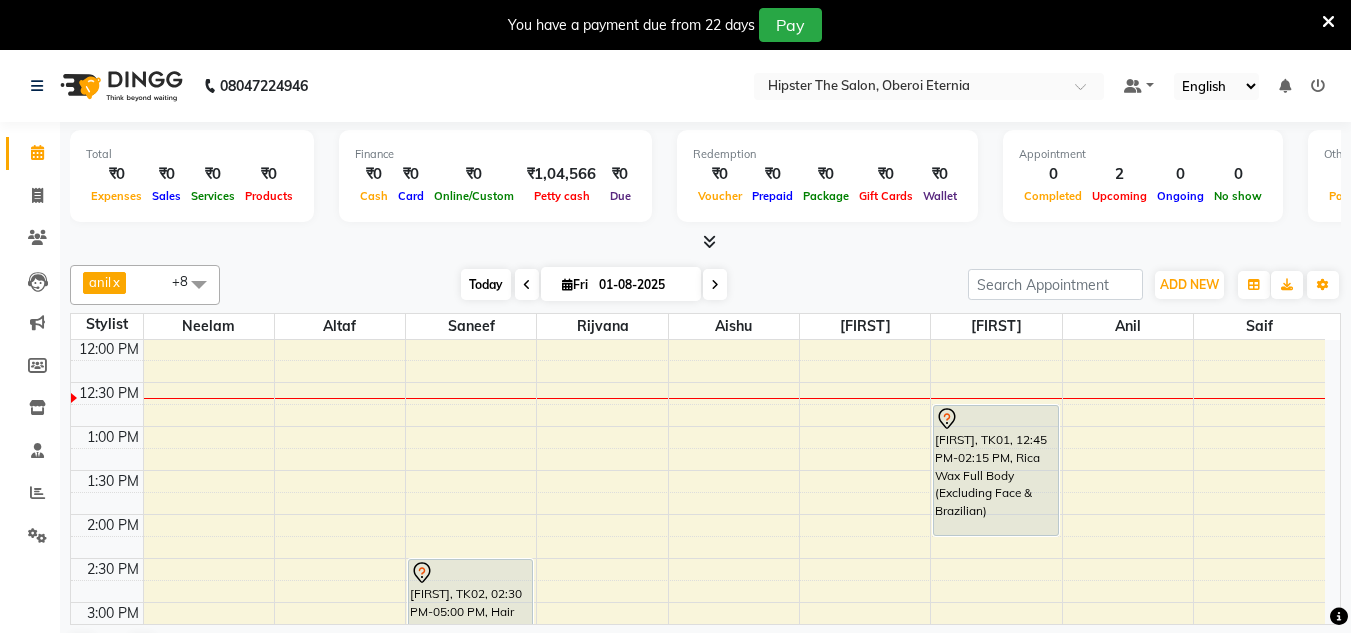 click on "Today" at bounding box center (486, 284) 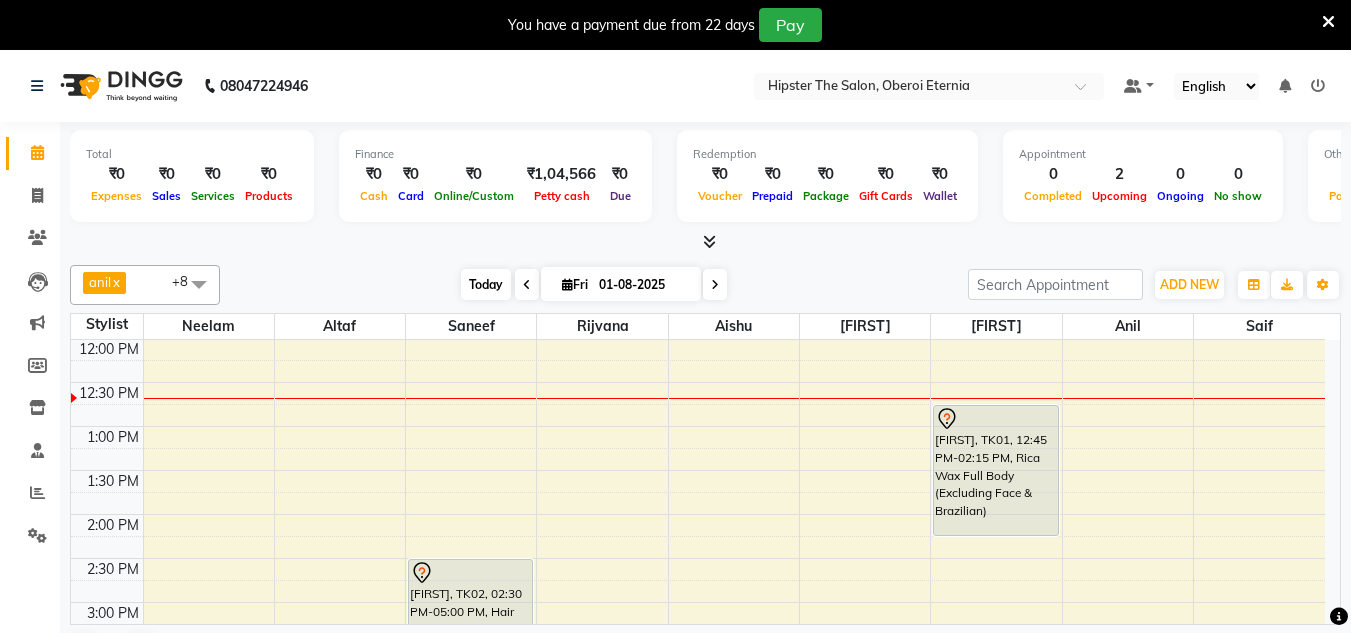 click on "Today" at bounding box center (486, 284) 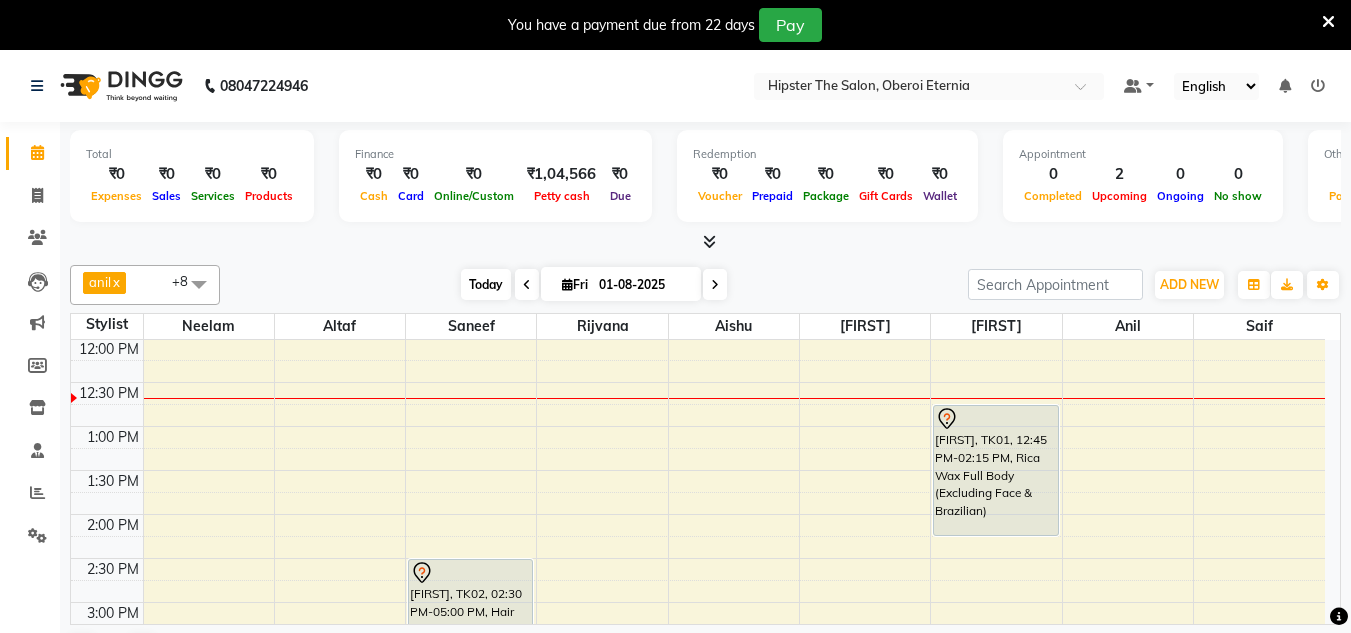 click on "Today" at bounding box center (486, 284) 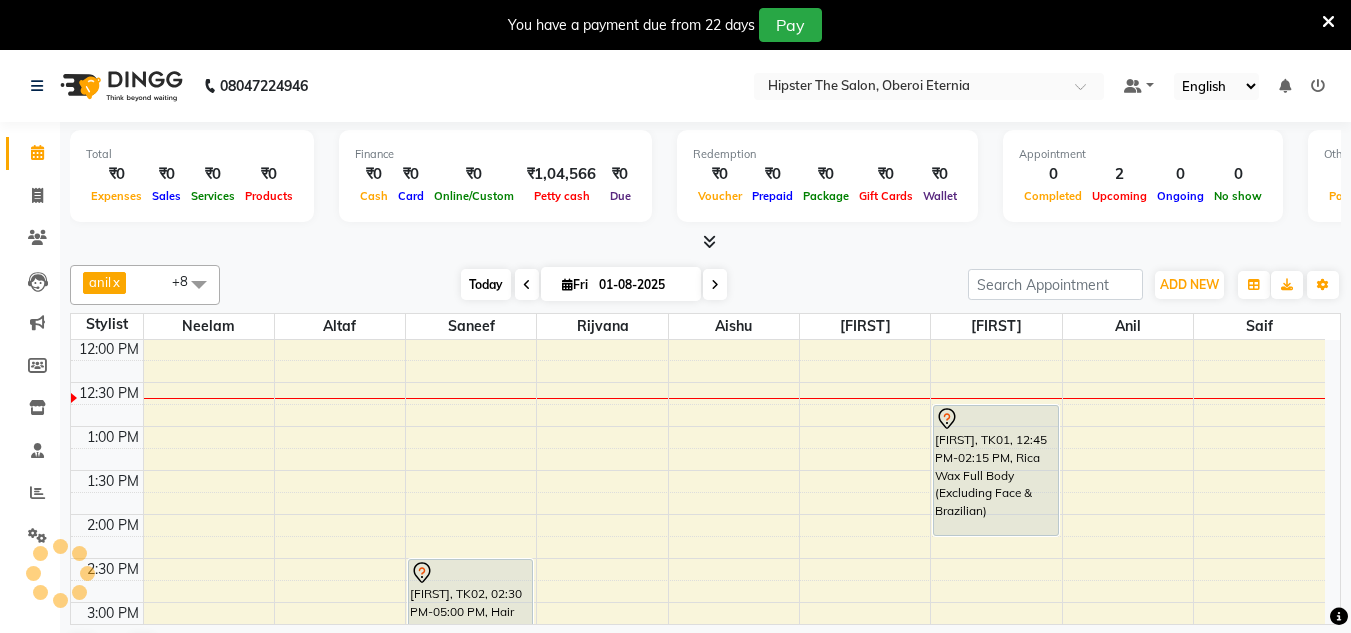 click on "Today" at bounding box center [486, 284] 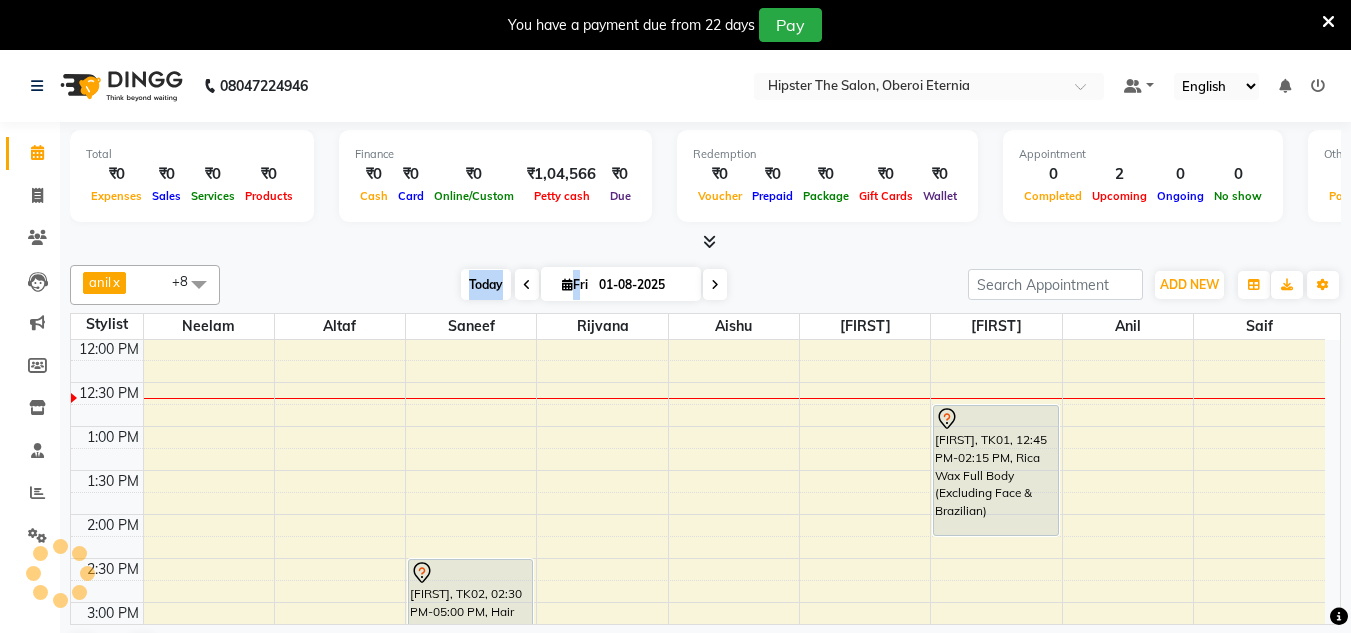 click on "Today" at bounding box center (486, 284) 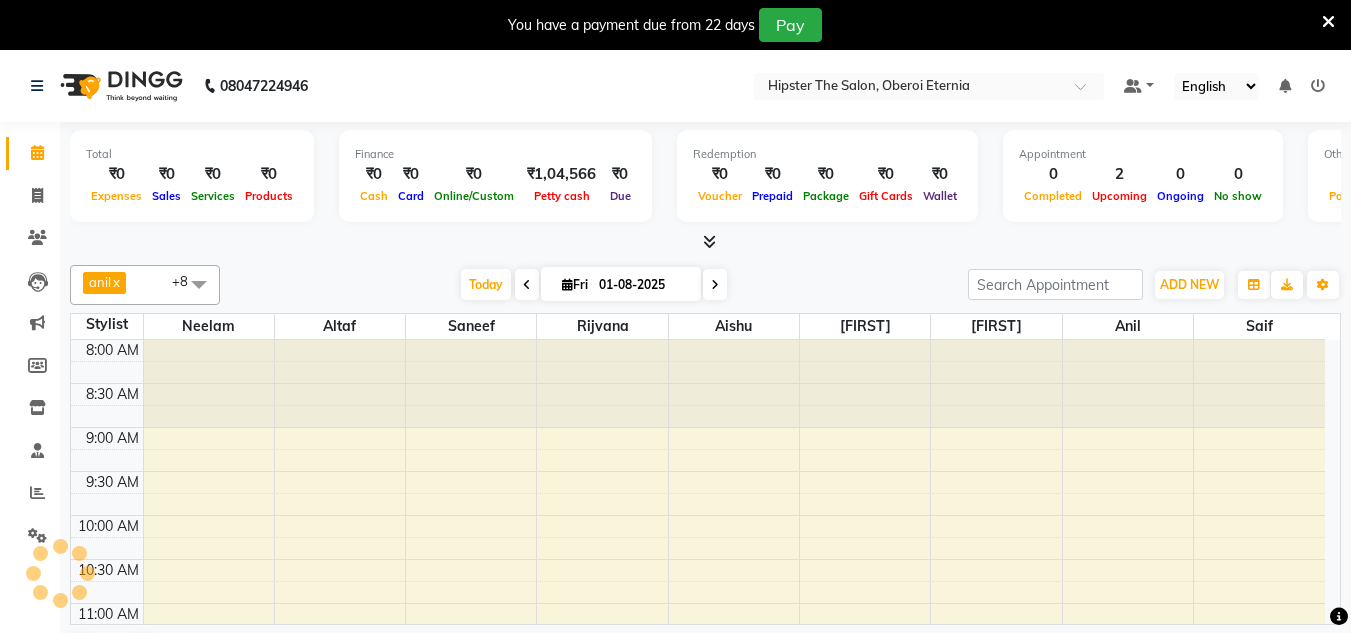 scroll, scrollTop: 353, scrollLeft: 0, axis: vertical 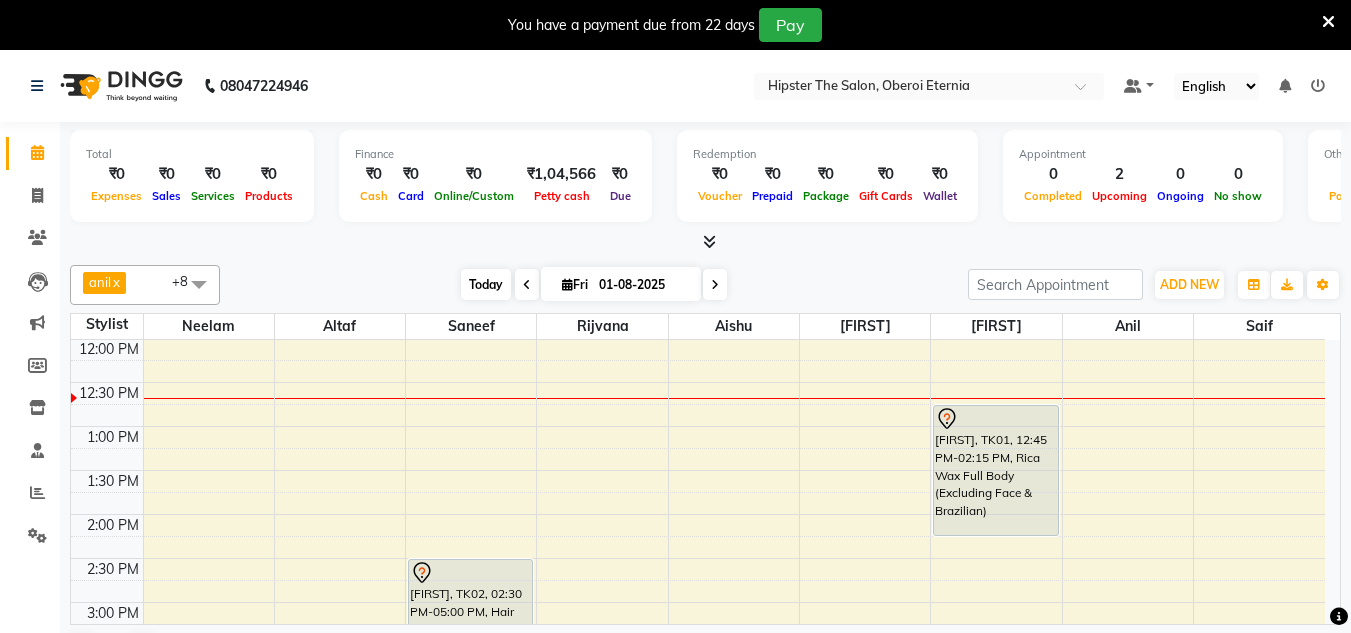 click on "Today" at bounding box center [486, 284] 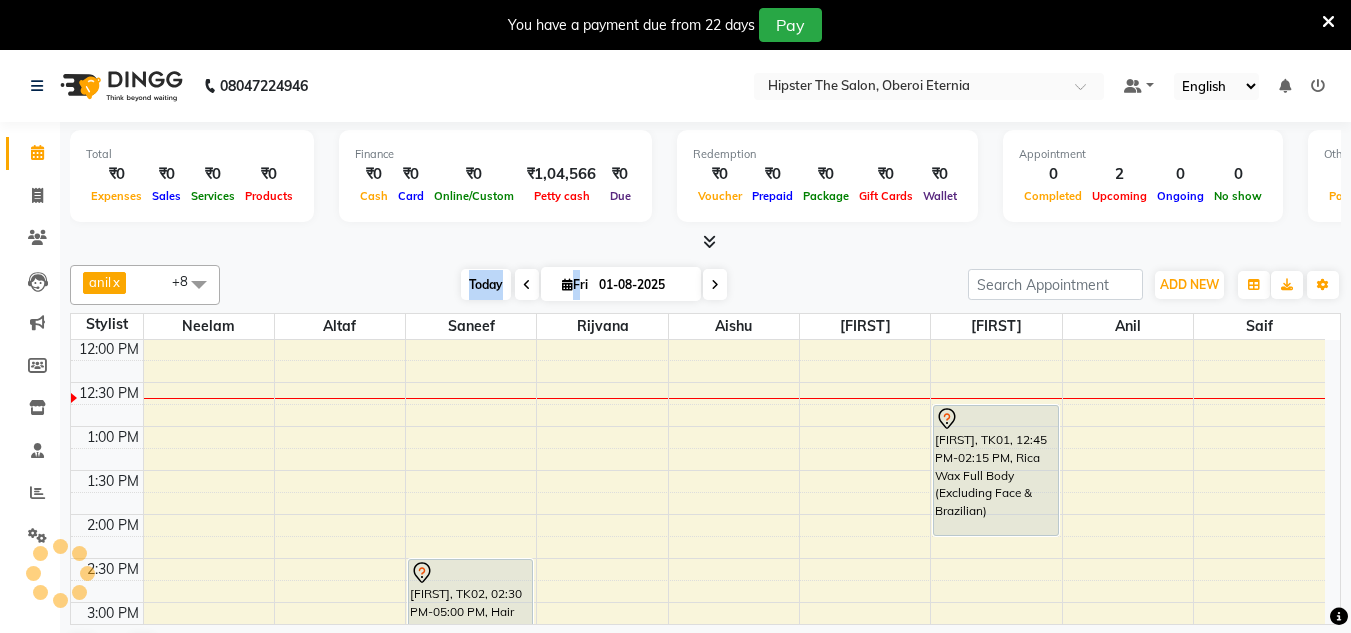 click on "Today" at bounding box center (486, 284) 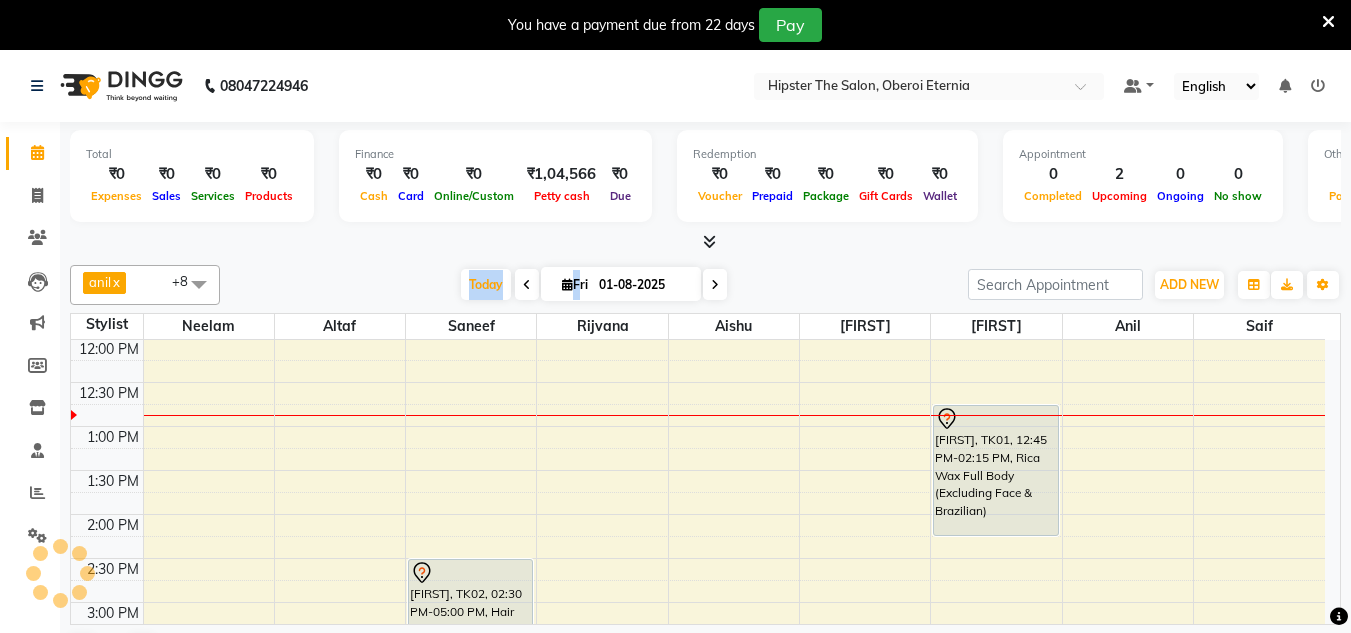 click on "Fri" at bounding box center [575, 284] 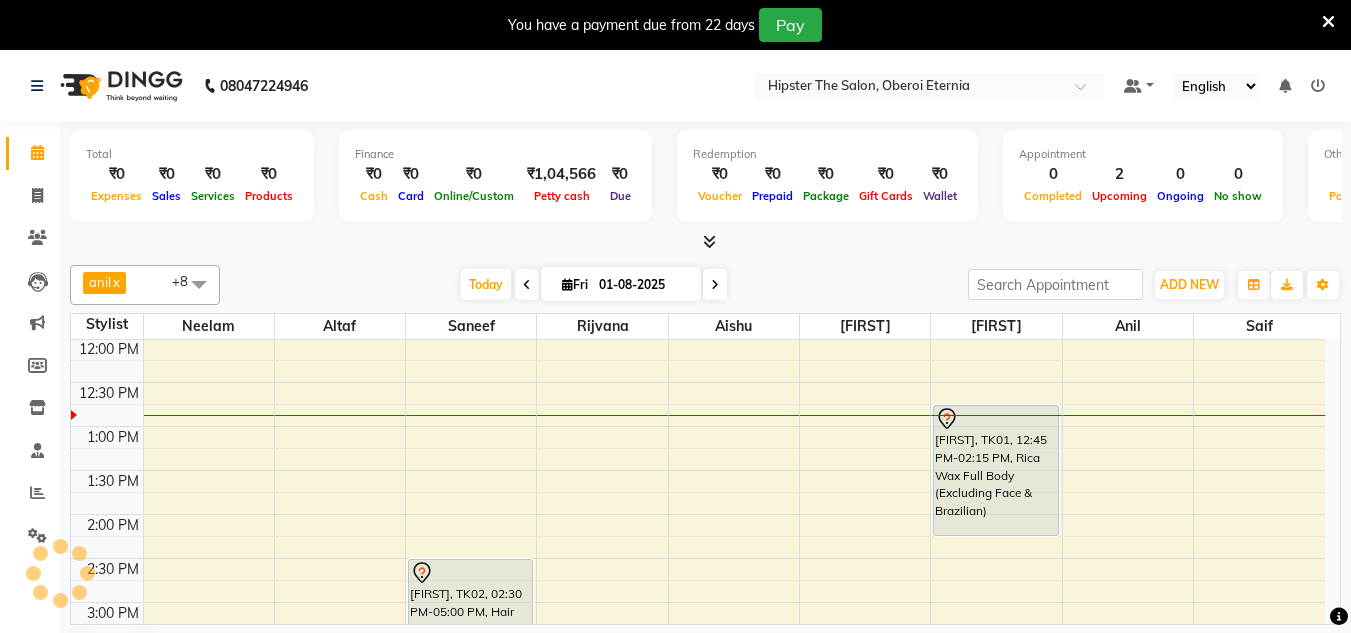 select on "8" 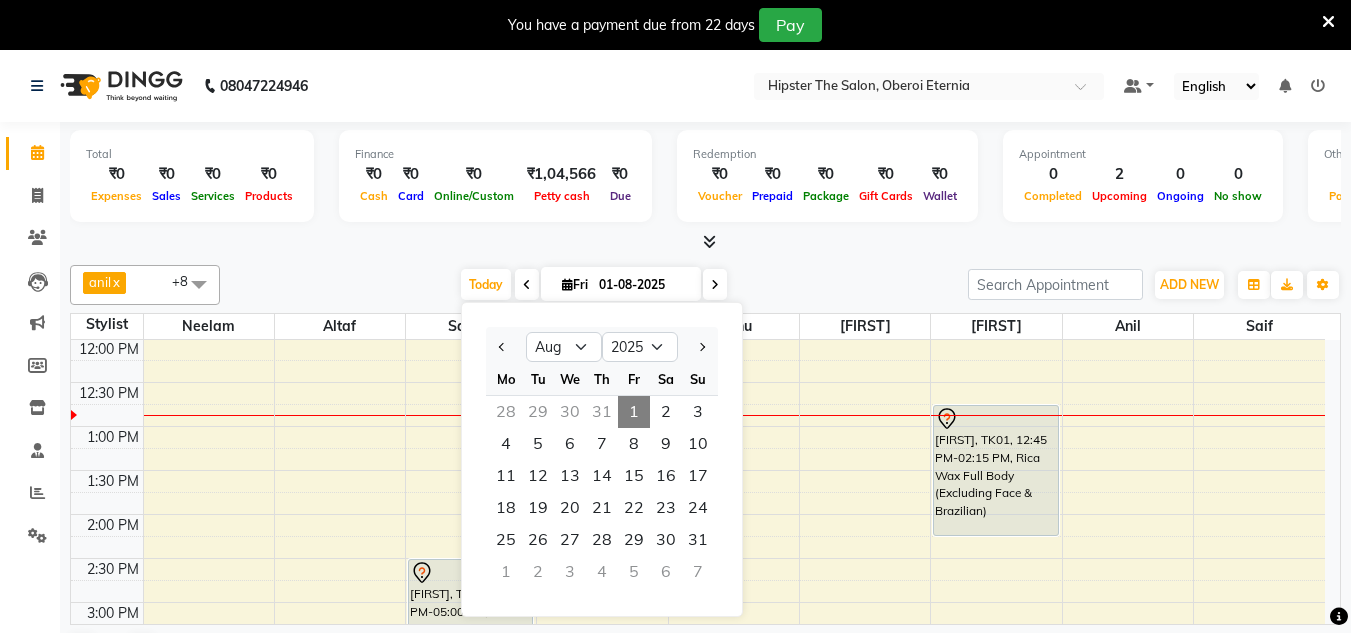 click on "anil  x julie  x neelam  x saneef  x rijvana  x irene  x aishu  x Saif  x altaf  x +8 Select All Aarushi aishu altaf anil ashik bhavin  irene julie Minaz Namrata neelam Rebecca rekha rijvana Saif saneef Shweta Today  Fri 01-08-2025 Jan Feb Mar Apr May Jun Jul Aug Sep Oct Nov Dec 2015 2016 2017 2018 2019 2020 2021 2022 2023 2024 2025 2026 2027 2028 2029 2030 2031 2032 2033 2034 2035 Mo Tu We Th Fr Sa Su  28   29   30   31   1   2   3   4   5   6   7   8   9   10   11   12   13   14   15   16   17   18   19   20   21   22   23   24   25   26   27   28   29   30   31   1   2   3   4   5   6   7  Toggle Dropdown Add Appointment Add Invoice Add Expense Add Attendance Add Client Add Transaction Toggle Dropdown Add Appointment Add Invoice Add Expense Add Attendance Add Client ADD NEW Toggle Dropdown Add Appointment Add Invoice Add Expense Add Attendance Add Client Add Transaction anil  x julie  x neelam  x saneef  x rijvana  x irene  x aishu  x Saif  x altaf  x +8 Select All Aarushi aishu altaf 12" 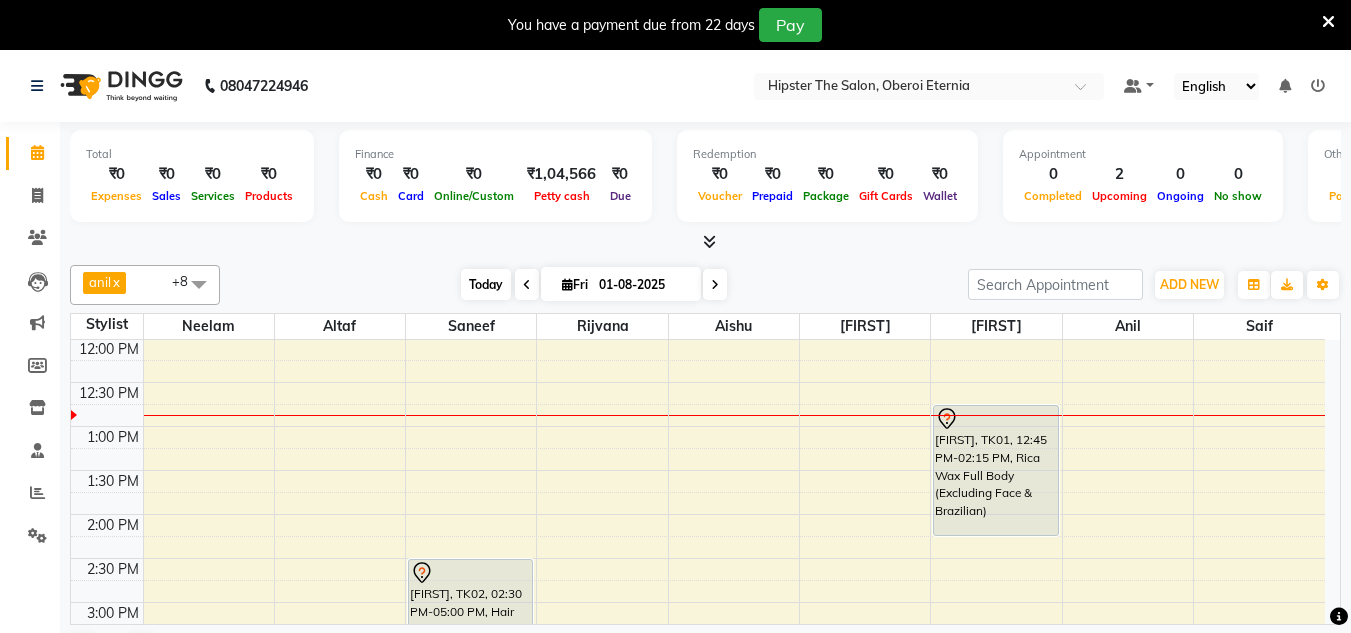 click on "Today" at bounding box center [486, 284] 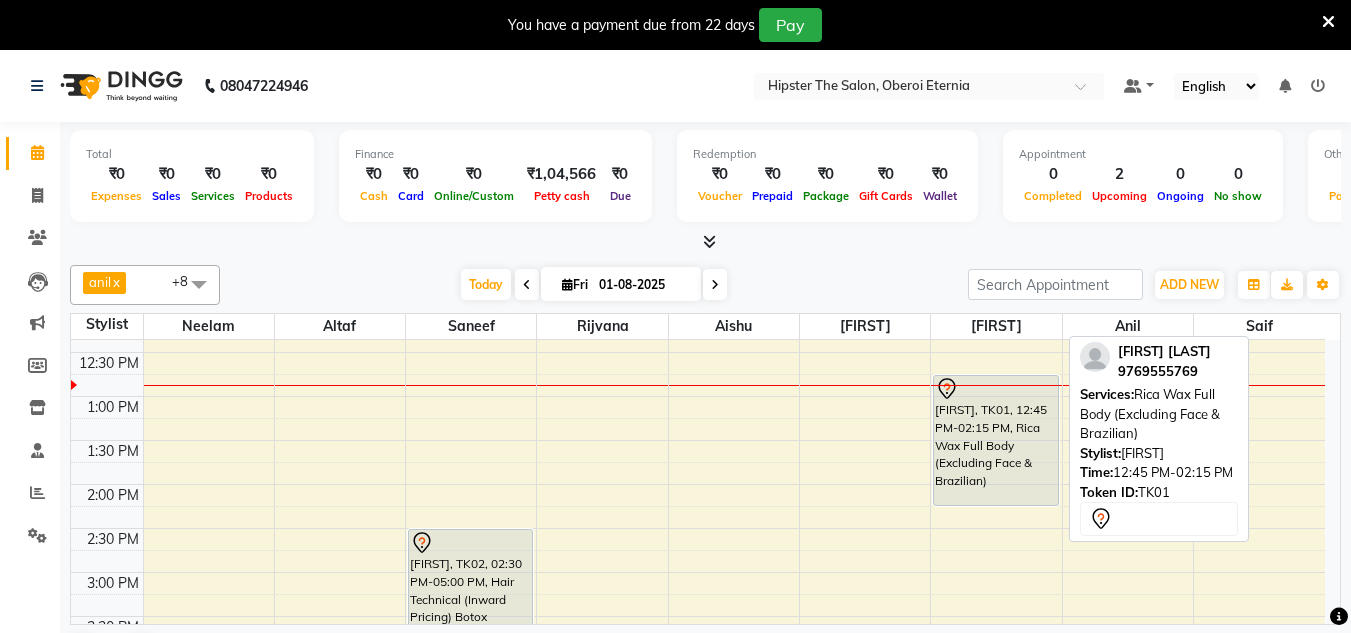 scroll, scrollTop: 389, scrollLeft: 0, axis: vertical 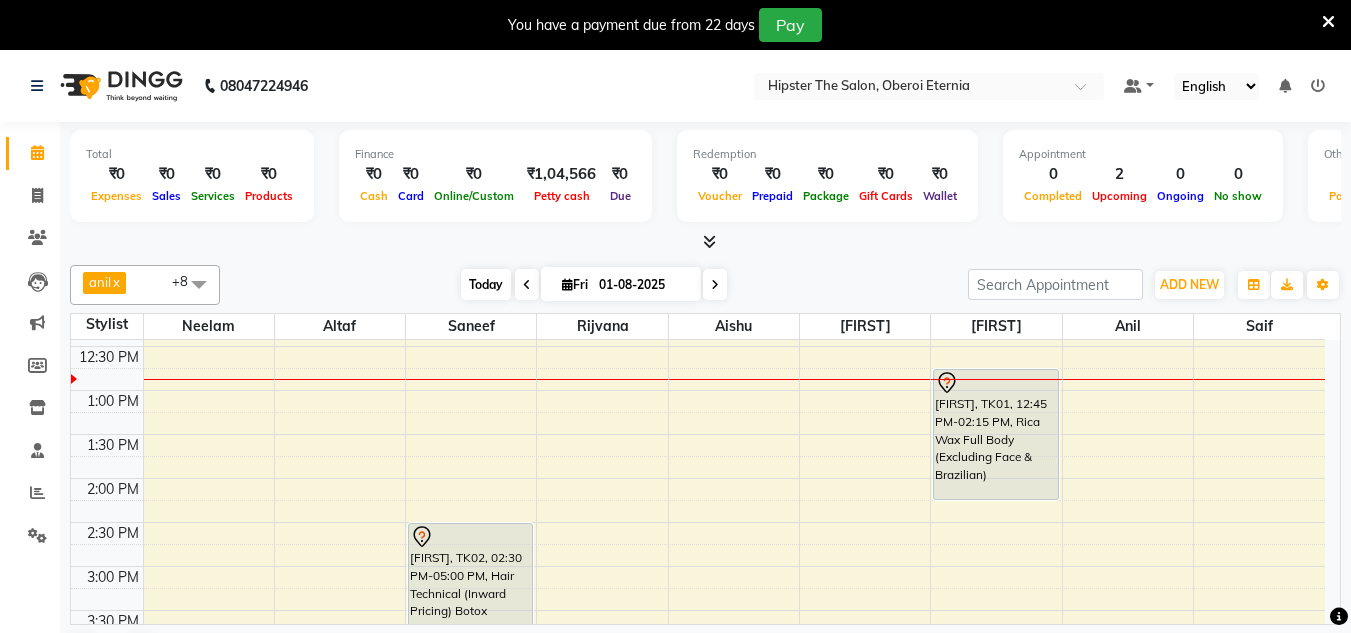 click on "Today" at bounding box center [486, 284] 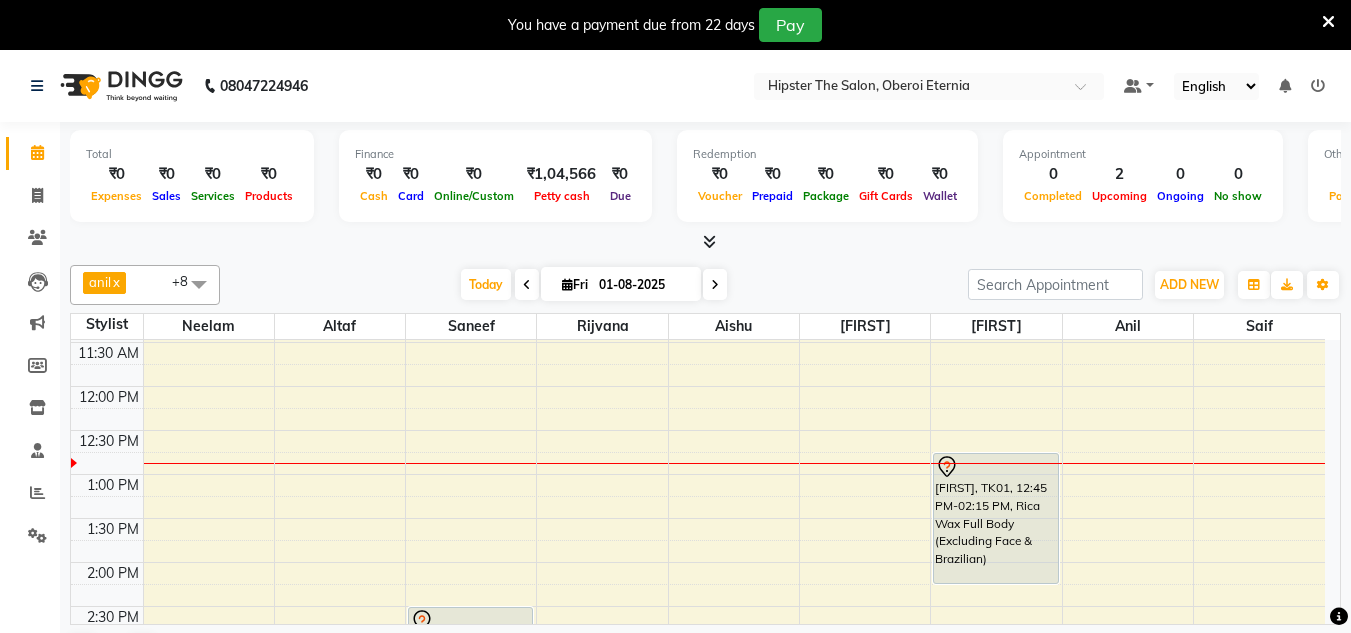 scroll, scrollTop: 311, scrollLeft: 0, axis: vertical 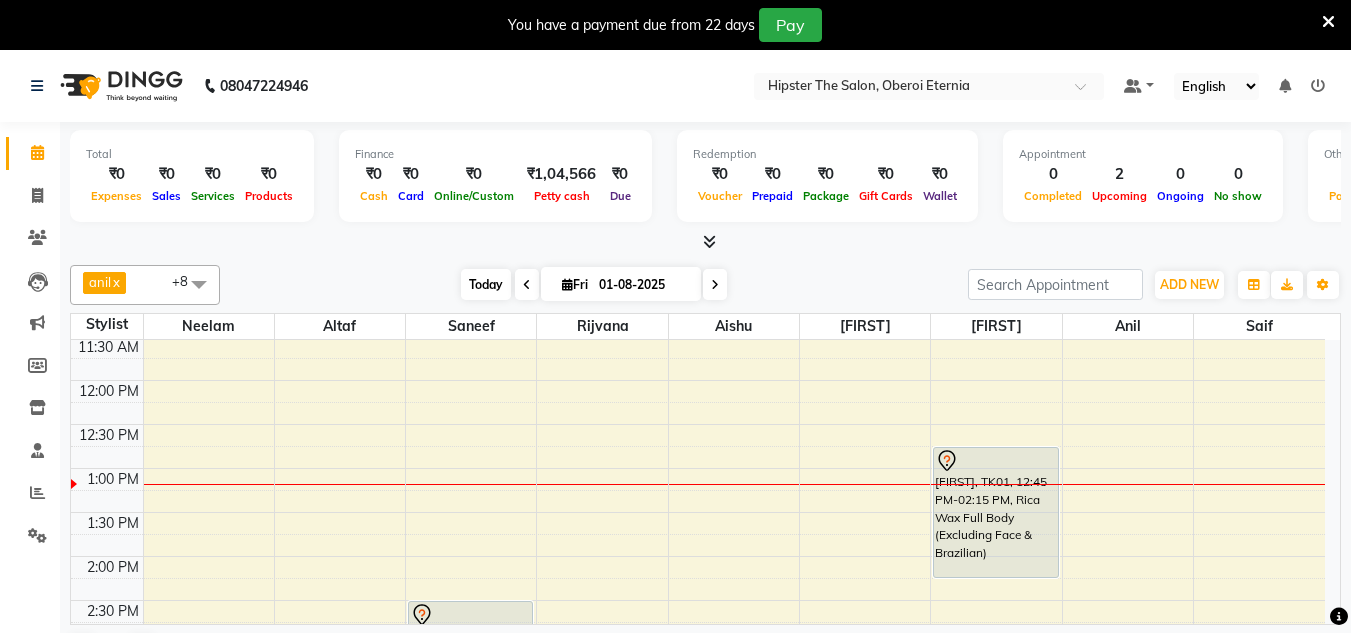 click on "Today" at bounding box center [486, 284] 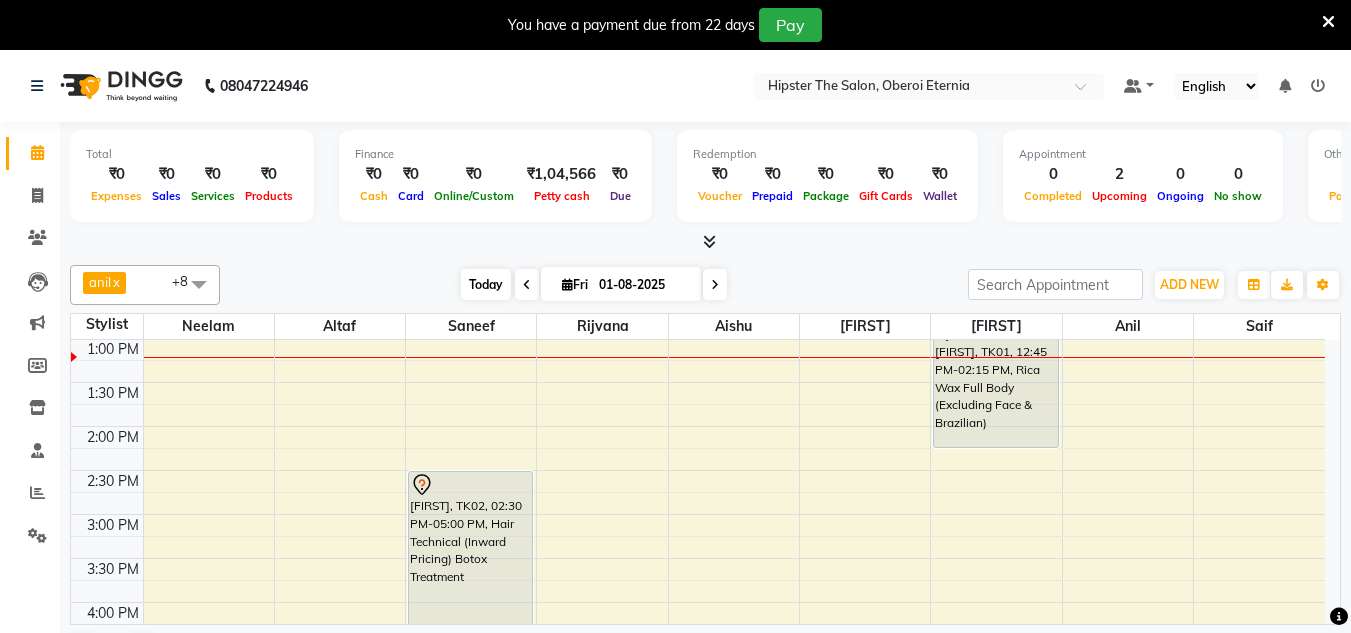 click on "Today" at bounding box center [486, 284] 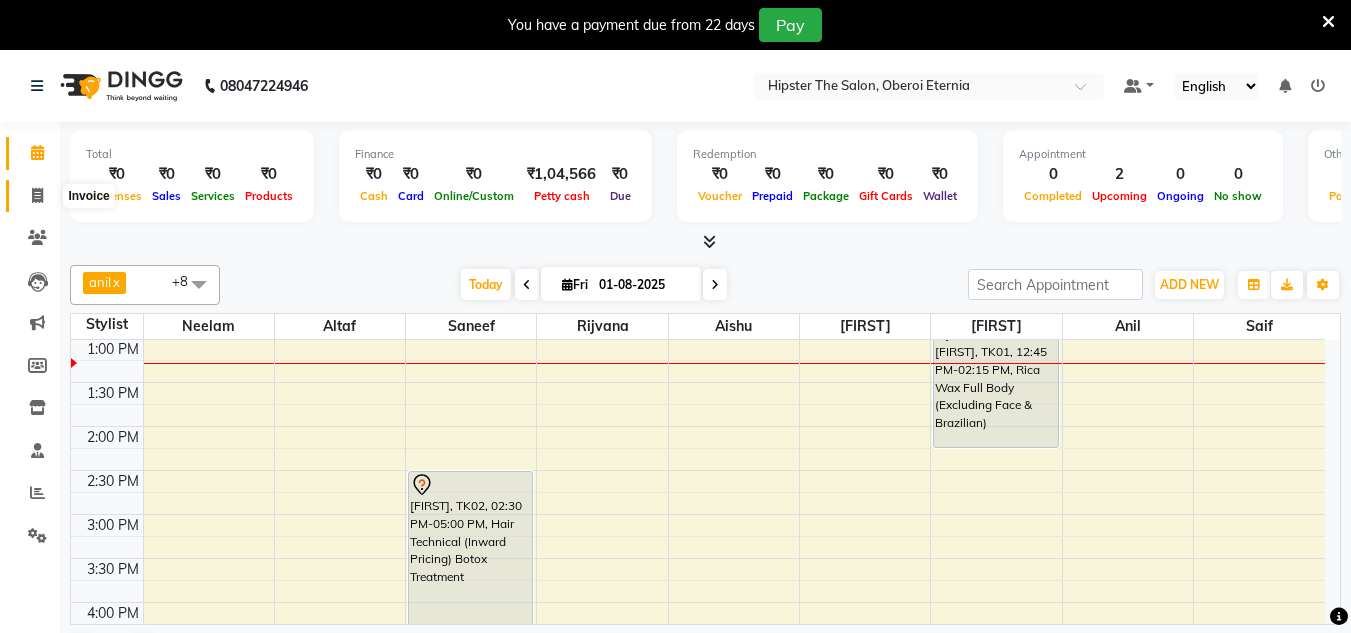 click 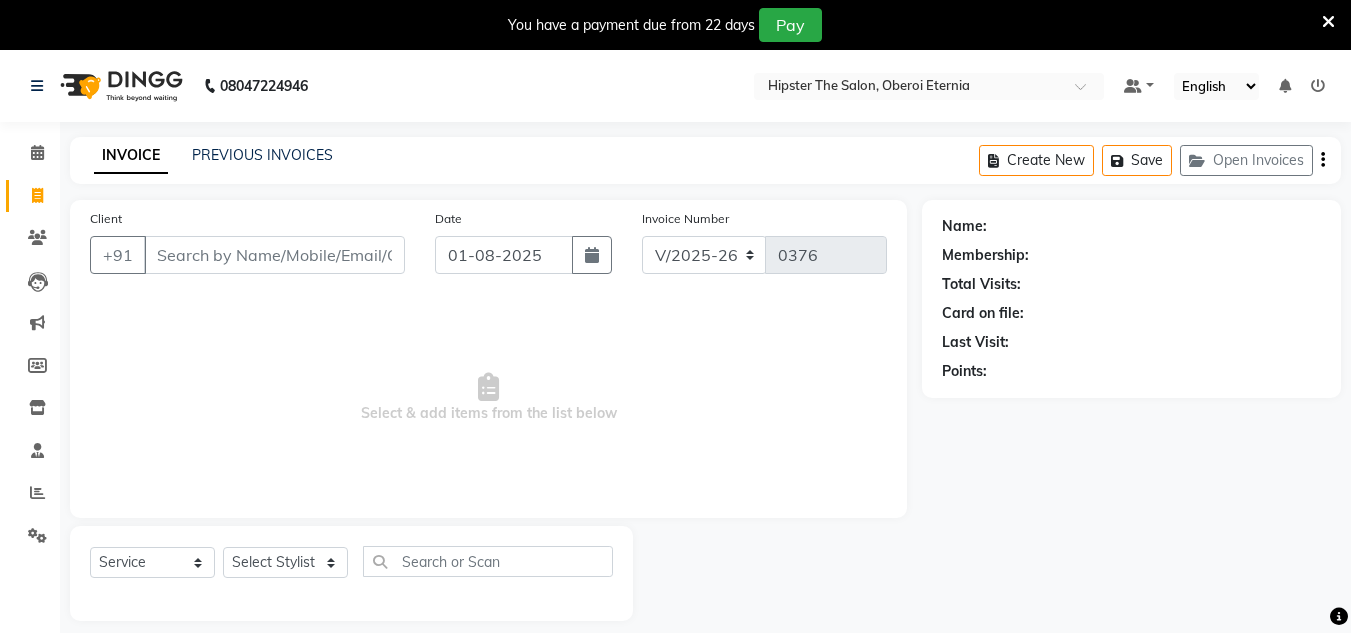 click on "Client" at bounding box center [274, 255] 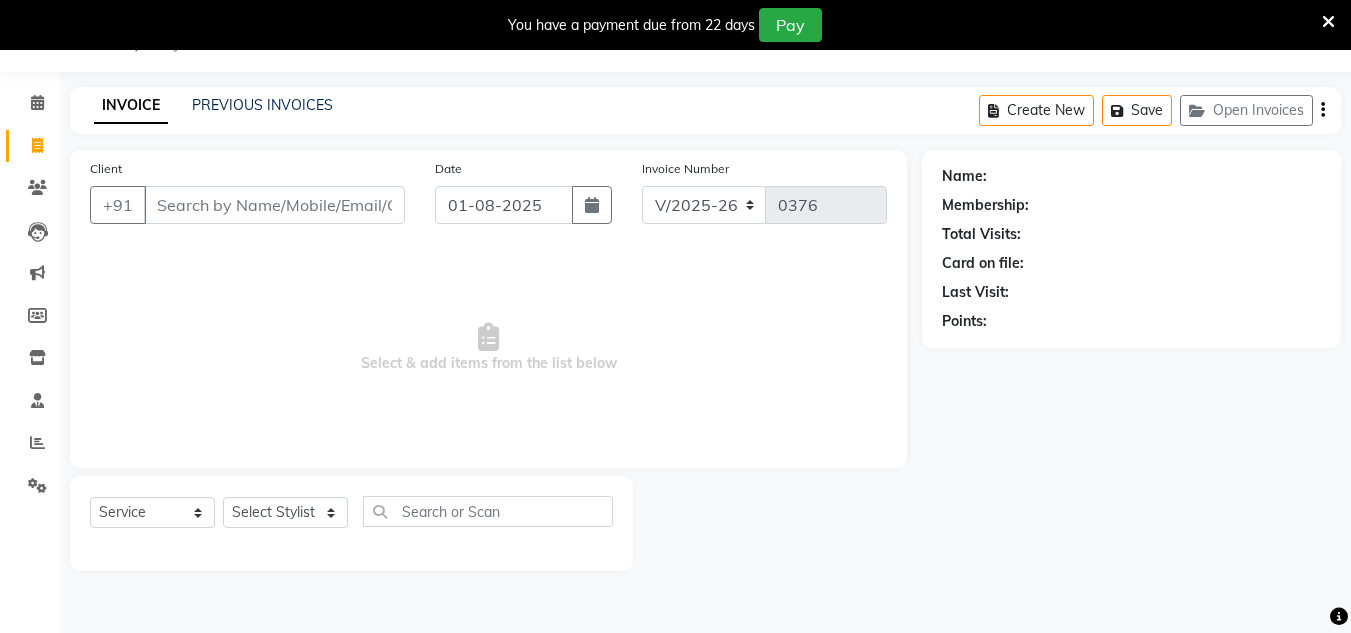 scroll, scrollTop: 0, scrollLeft: 0, axis: both 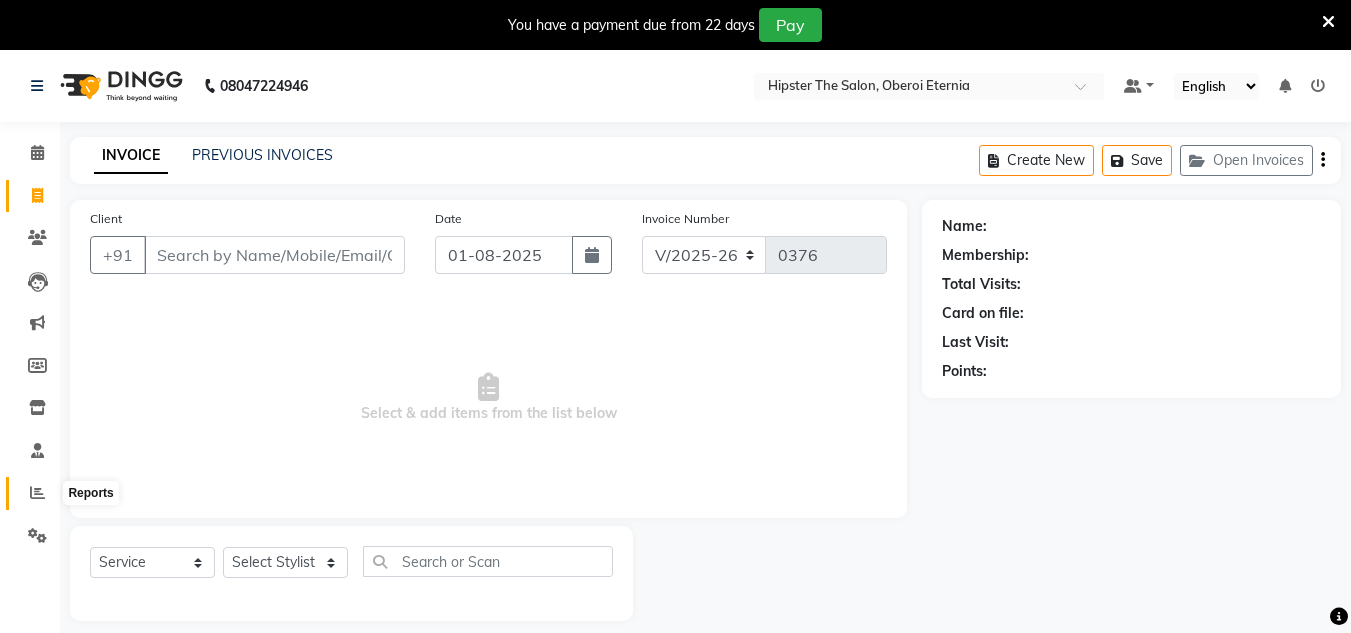 click 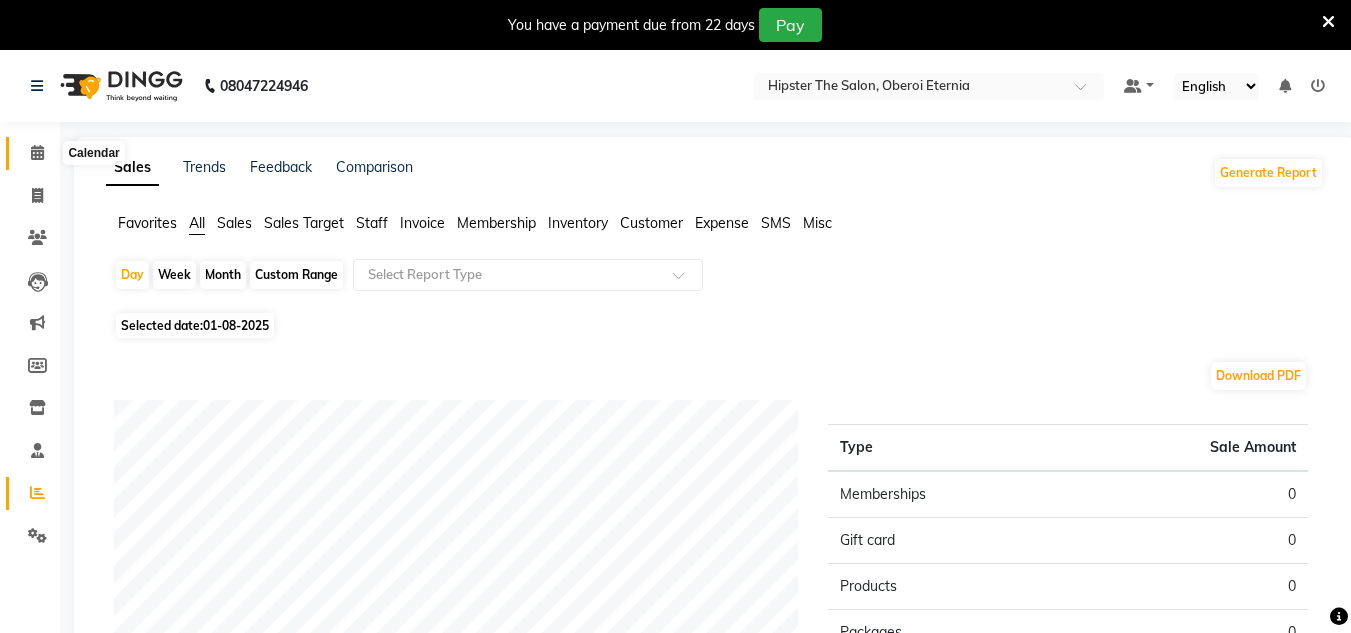click 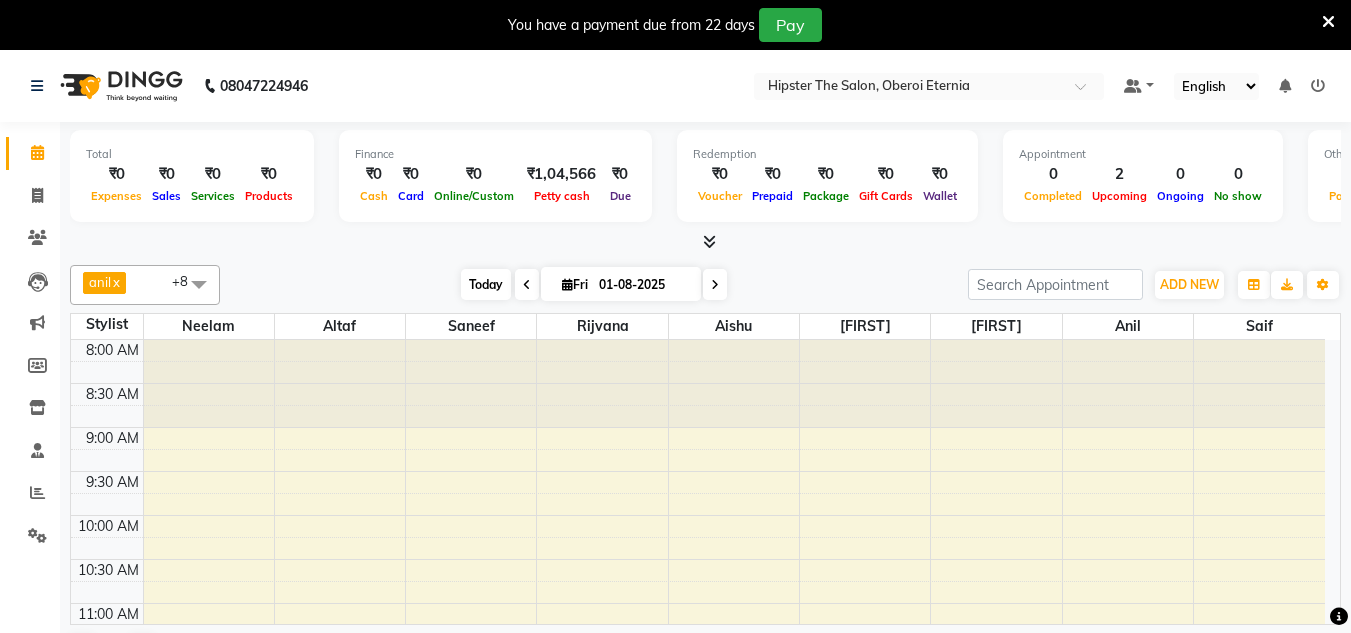 click on "Today" at bounding box center (486, 284) 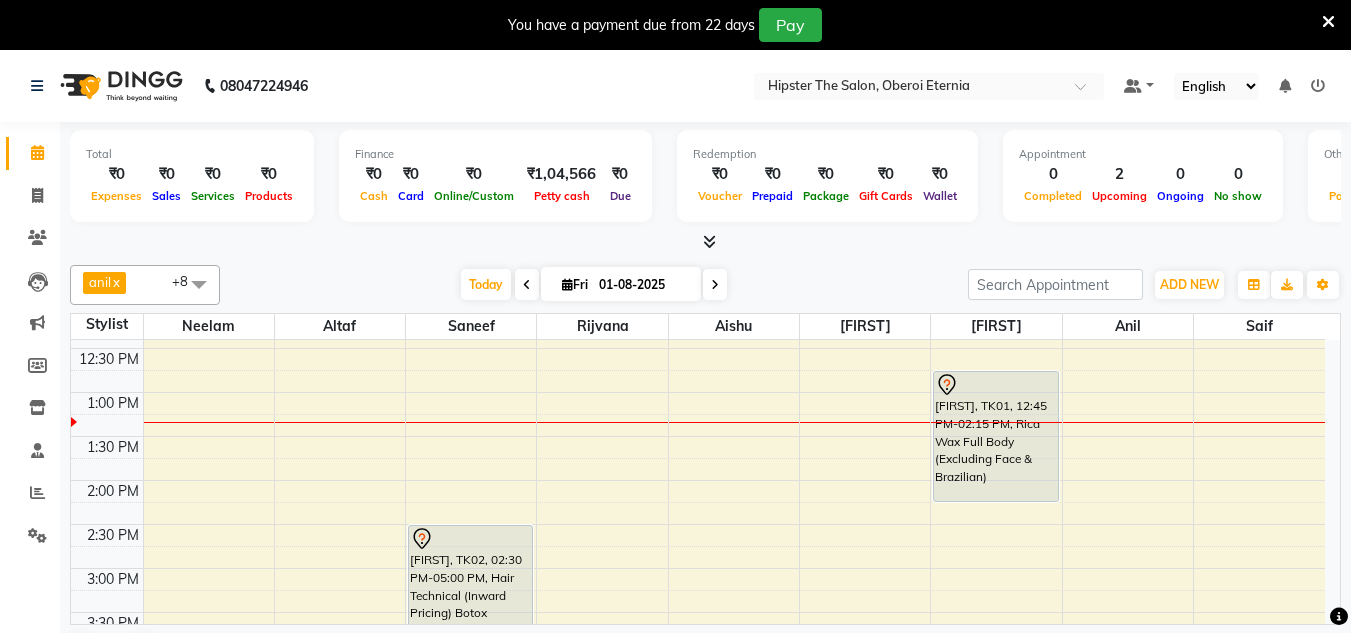 scroll, scrollTop: 381, scrollLeft: 0, axis: vertical 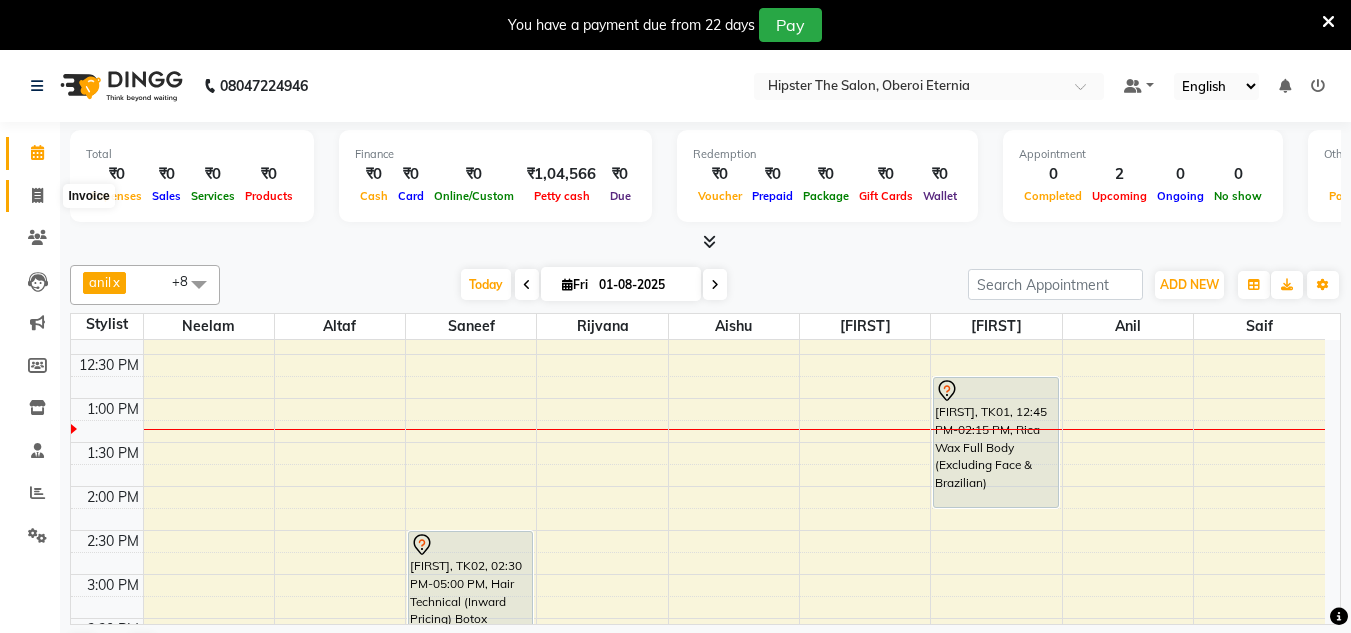 click 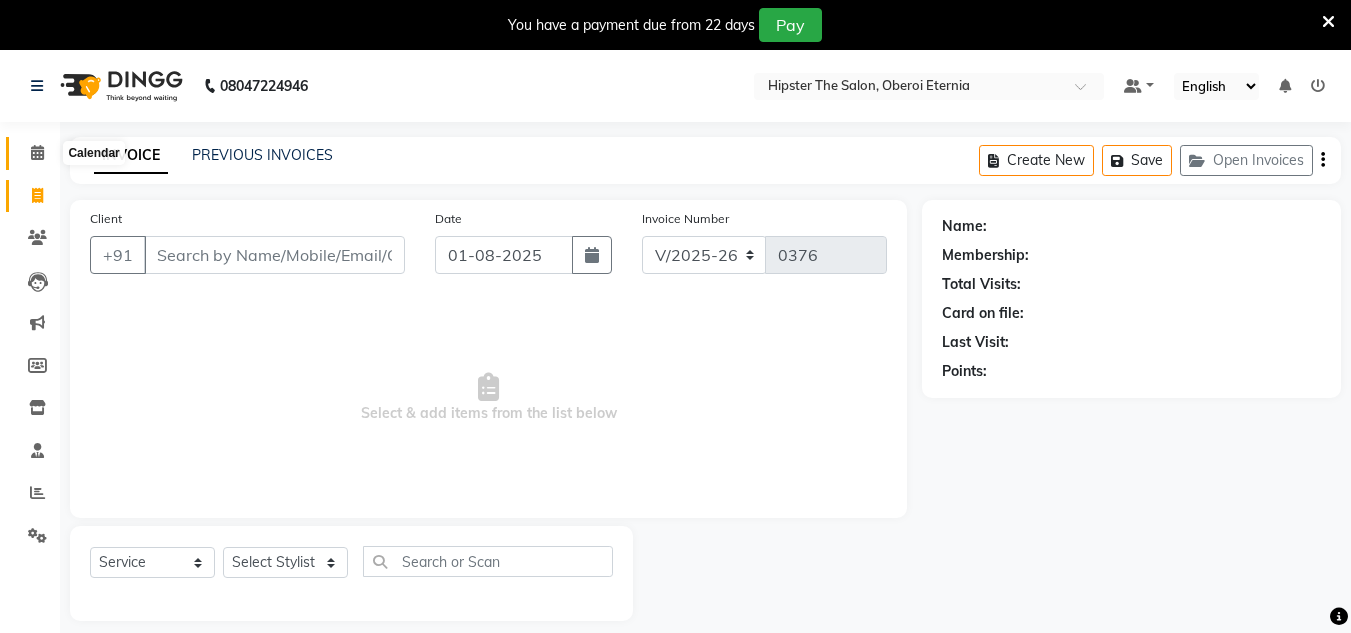 click 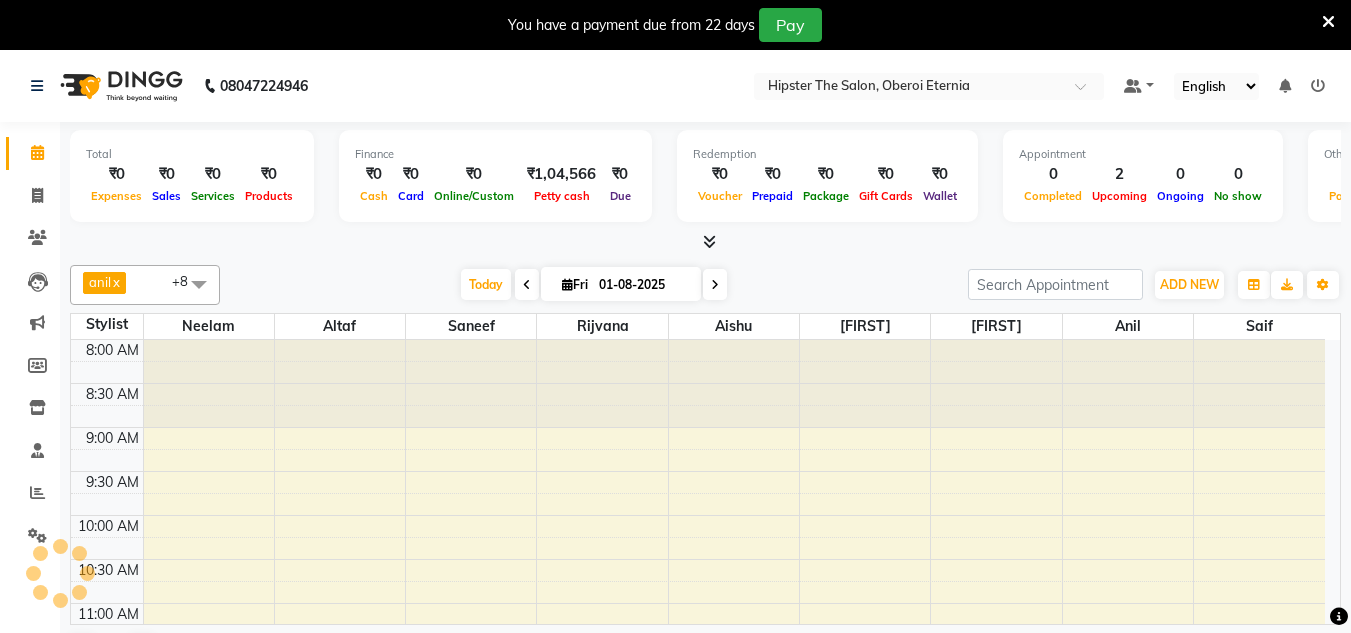 click 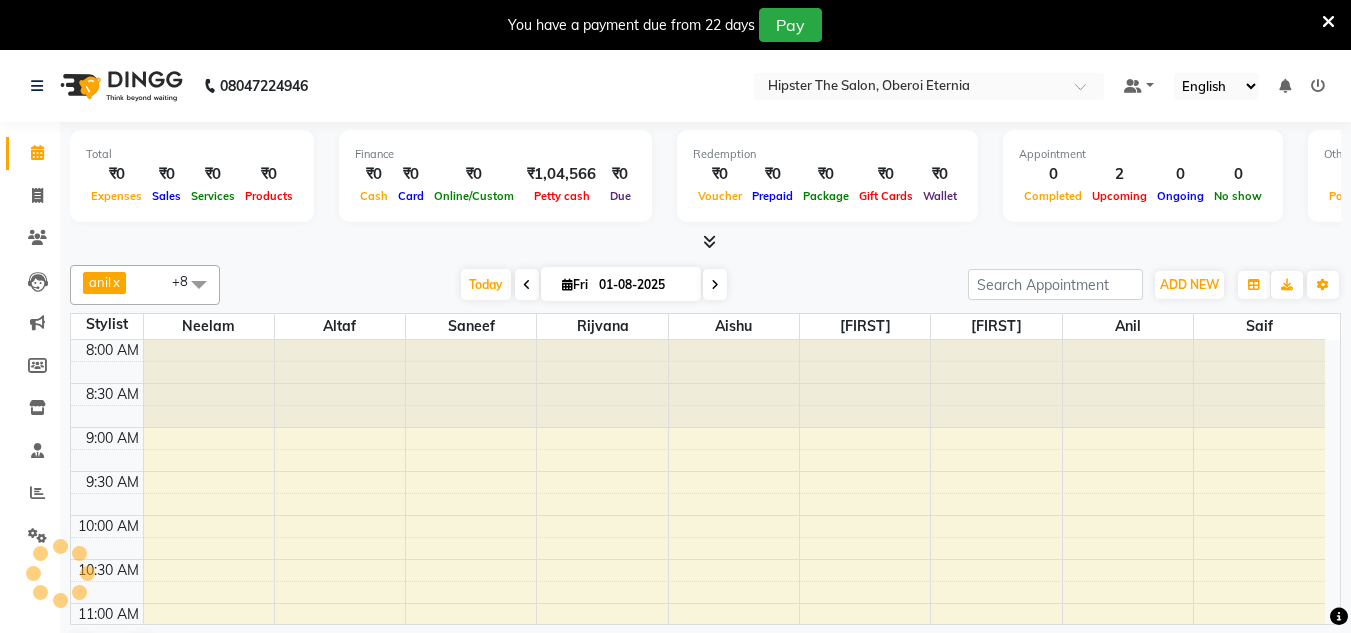scroll, scrollTop: 0, scrollLeft: 0, axis: both 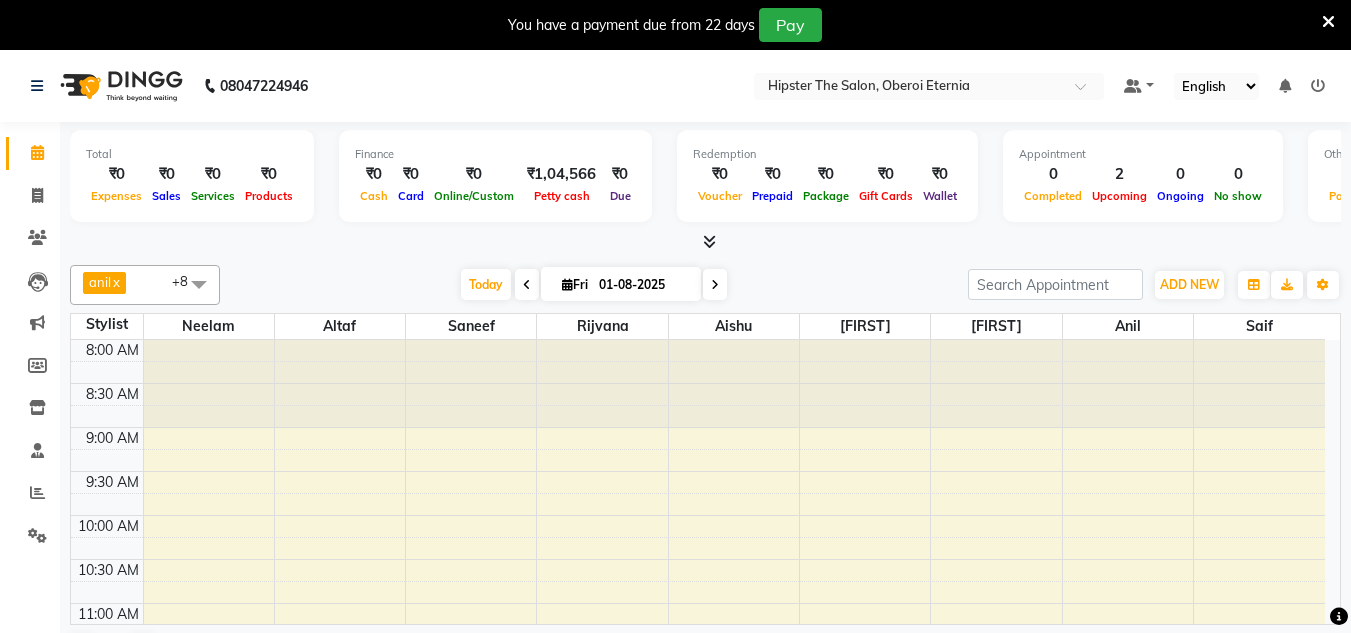 click 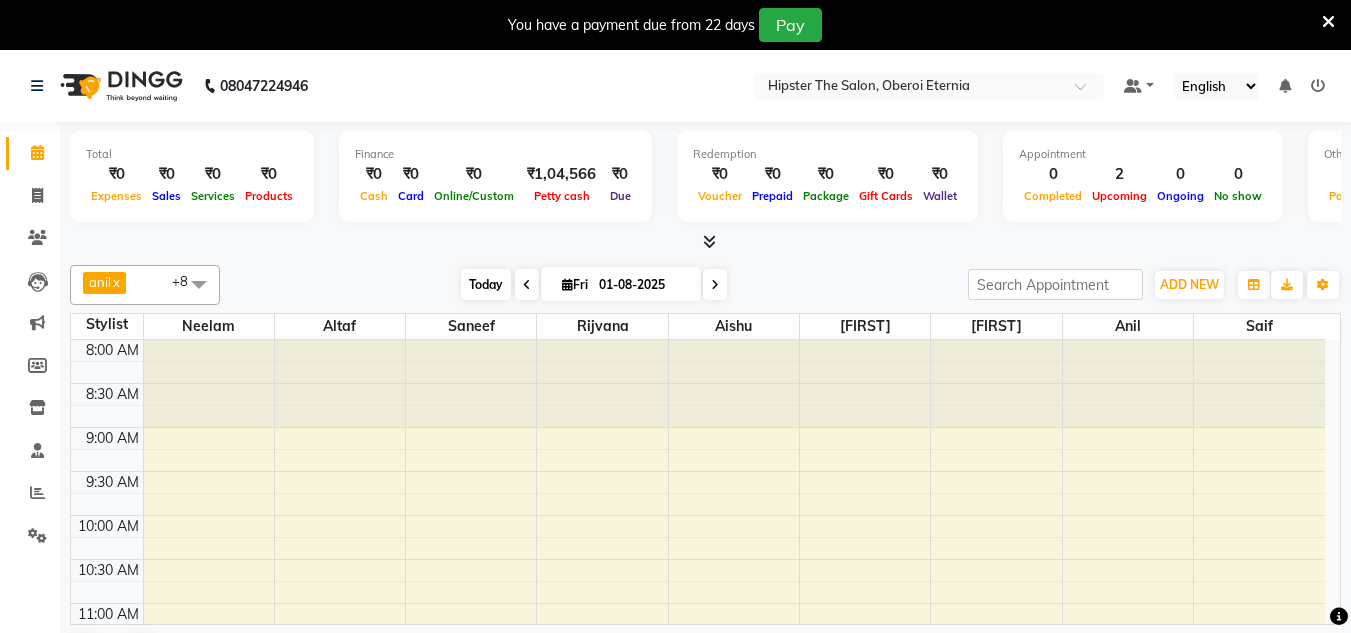 click on "Today" at bounding box center (486, 284) 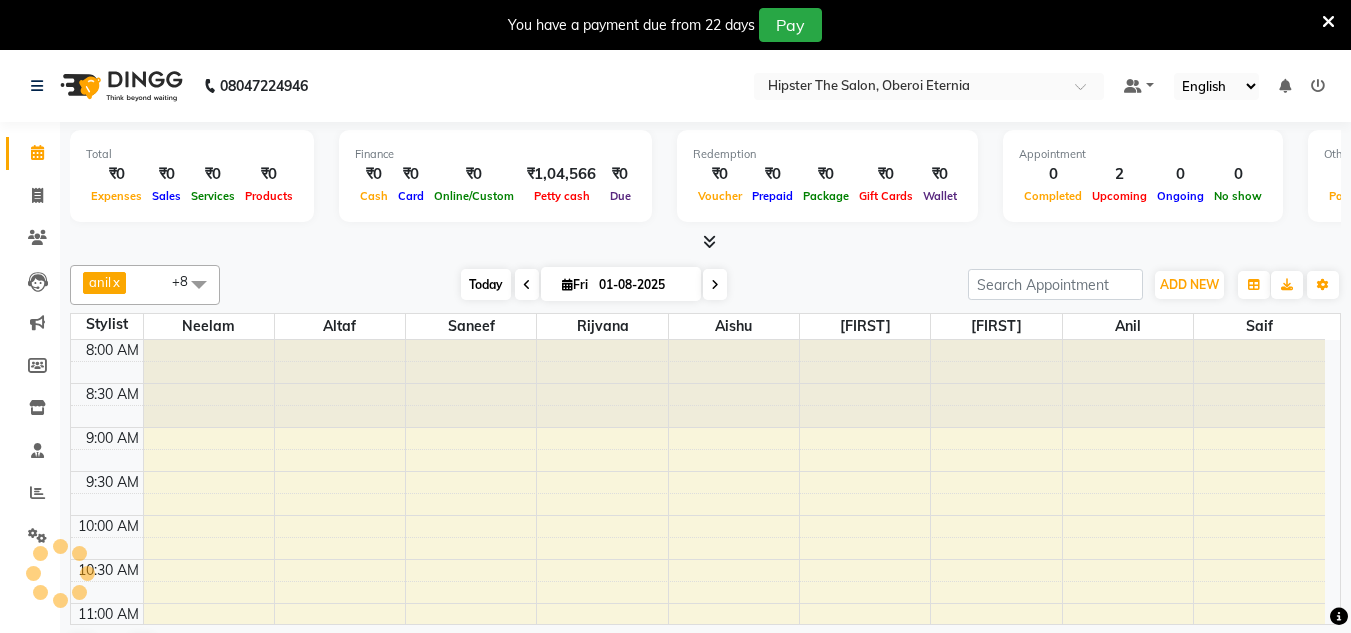scroll, scrollTop: 441, scrollLeft: 0, axis: vertical 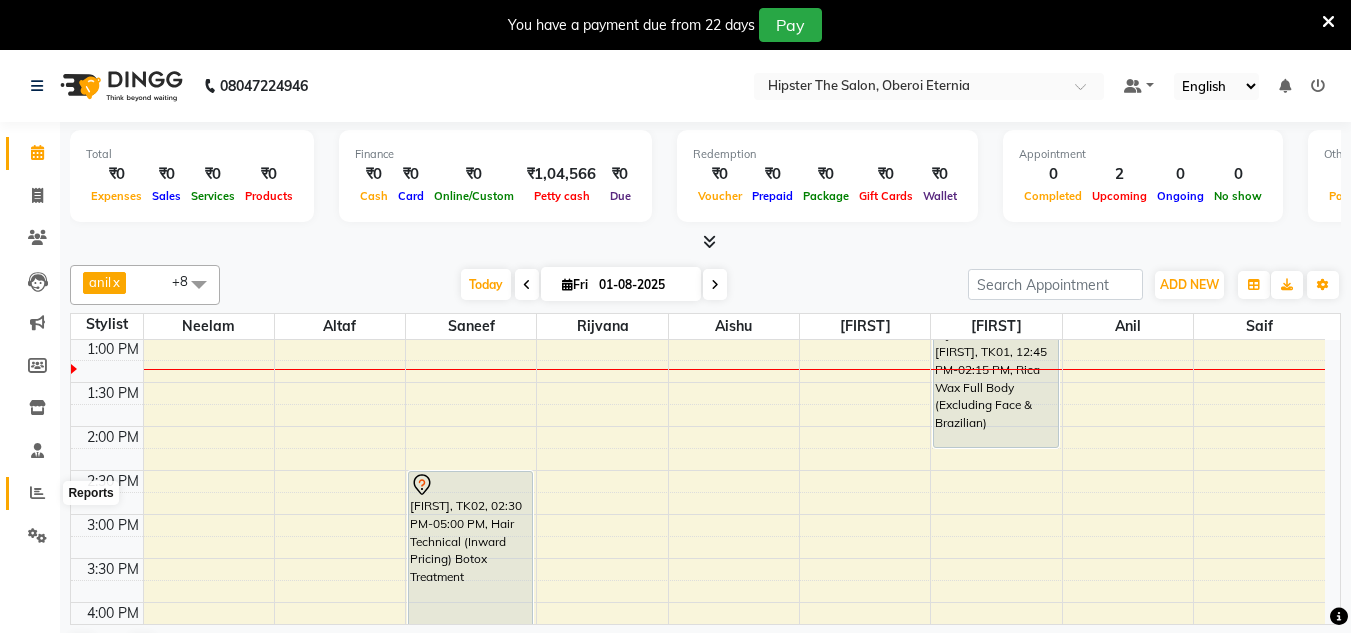 click 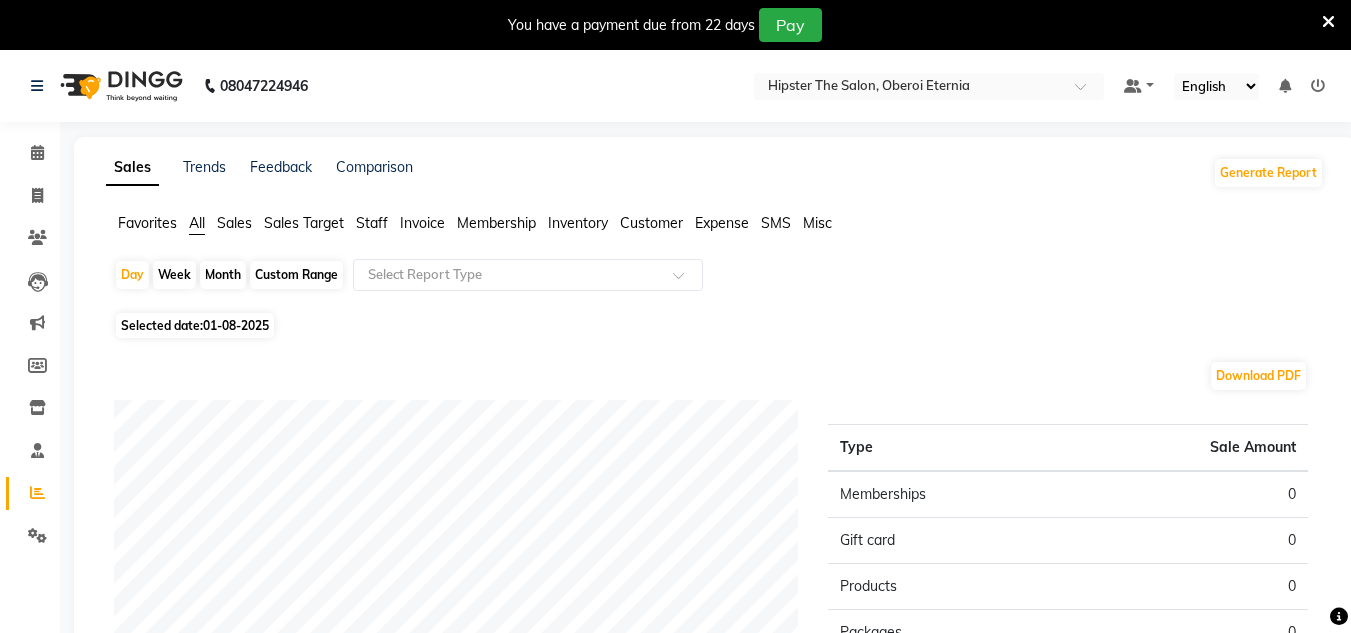 click on "Staff" 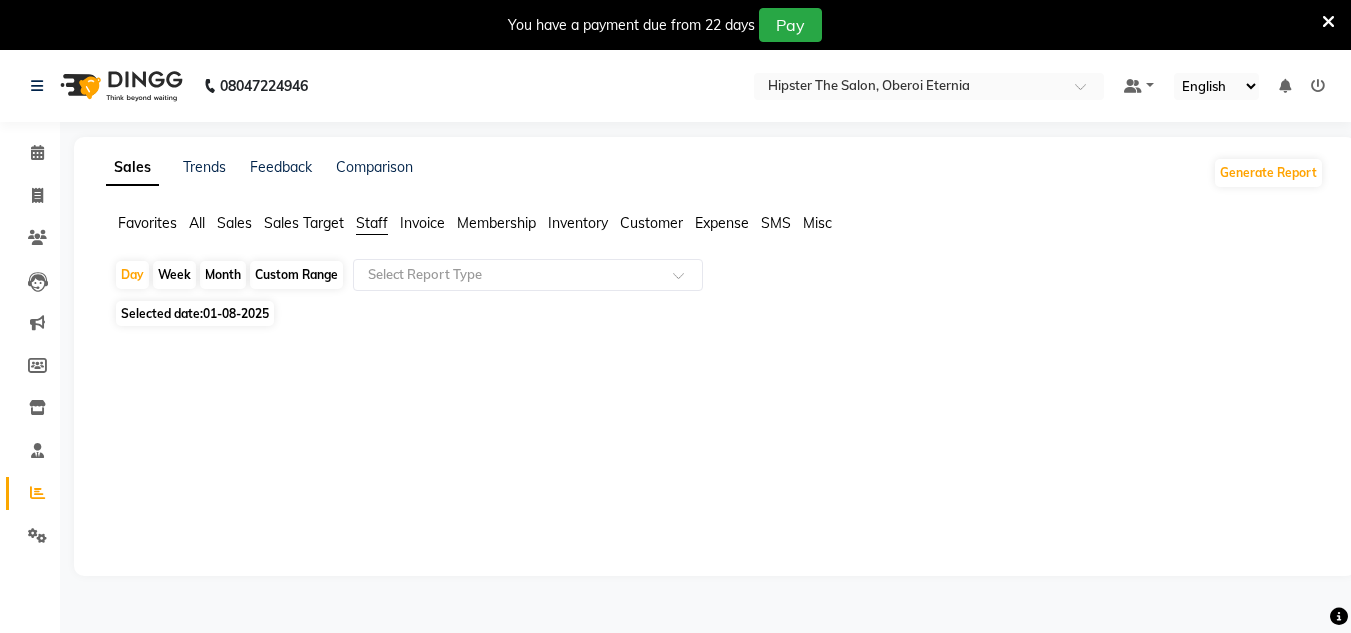 click on "Custom Range" 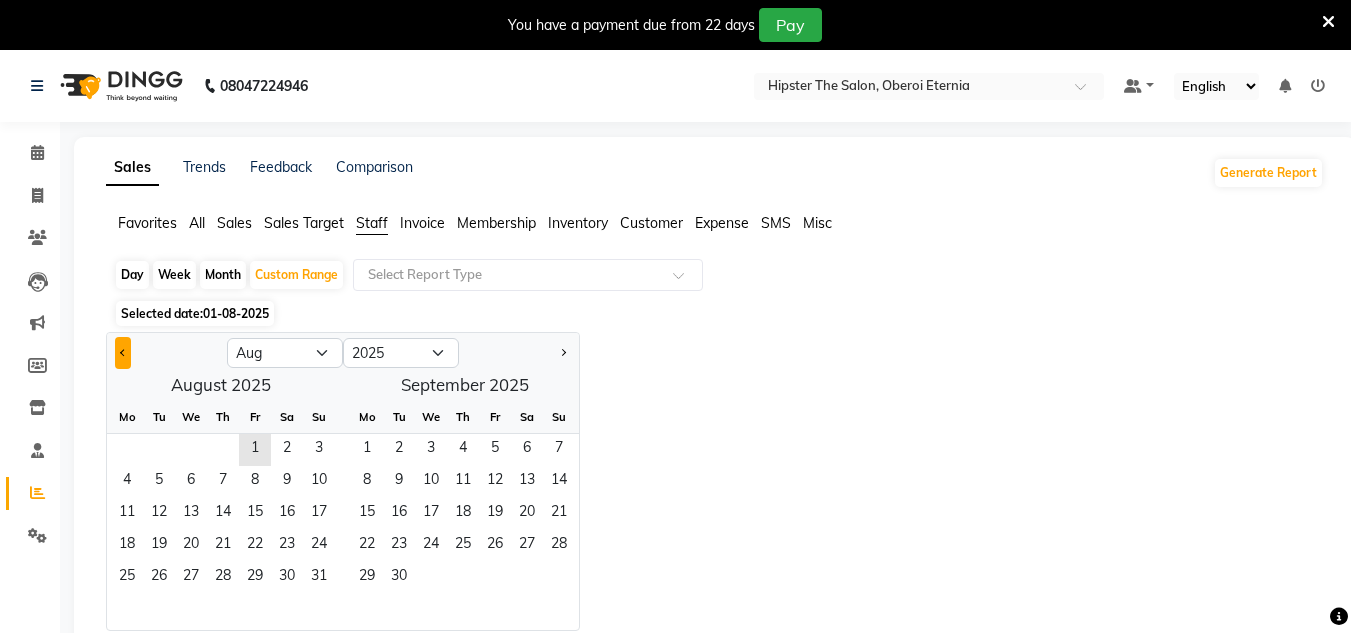 click 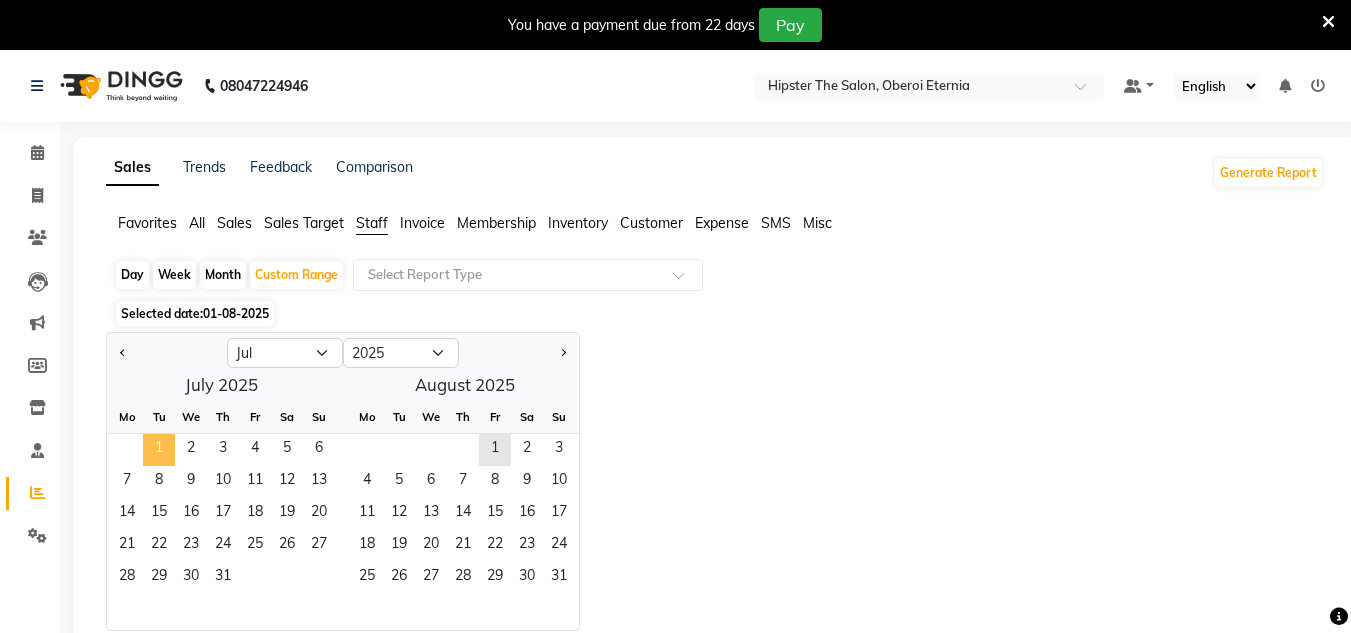 click on "1" 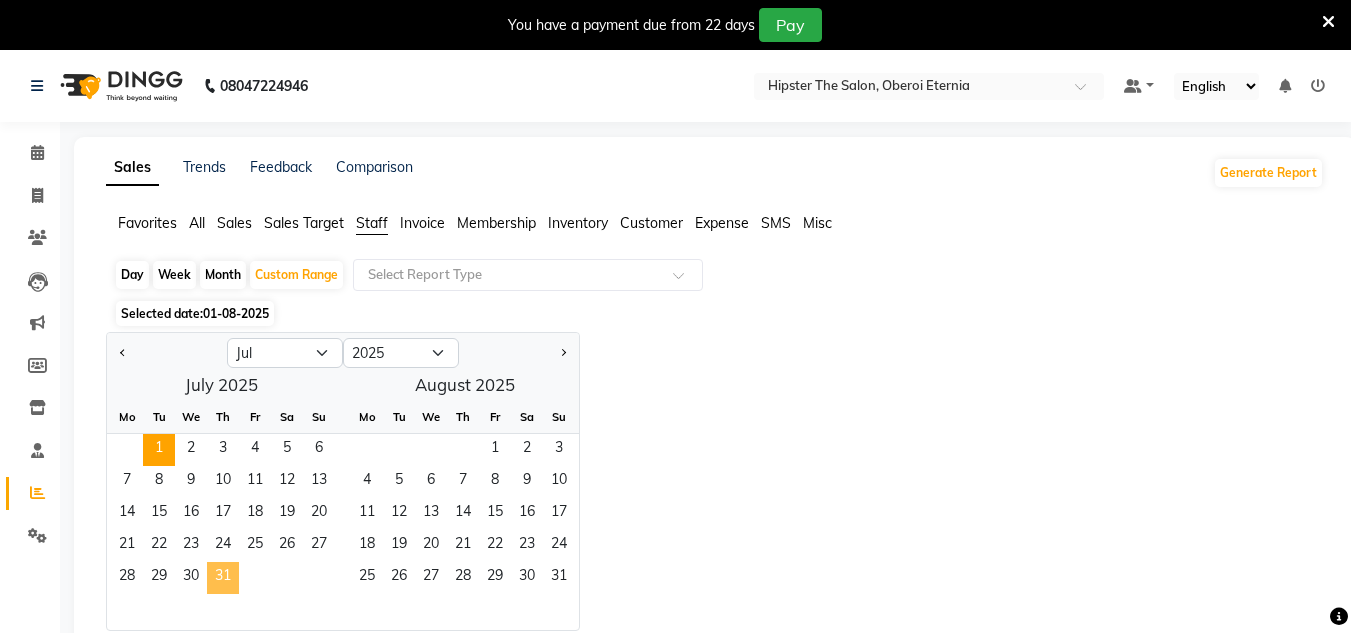 click on "31" 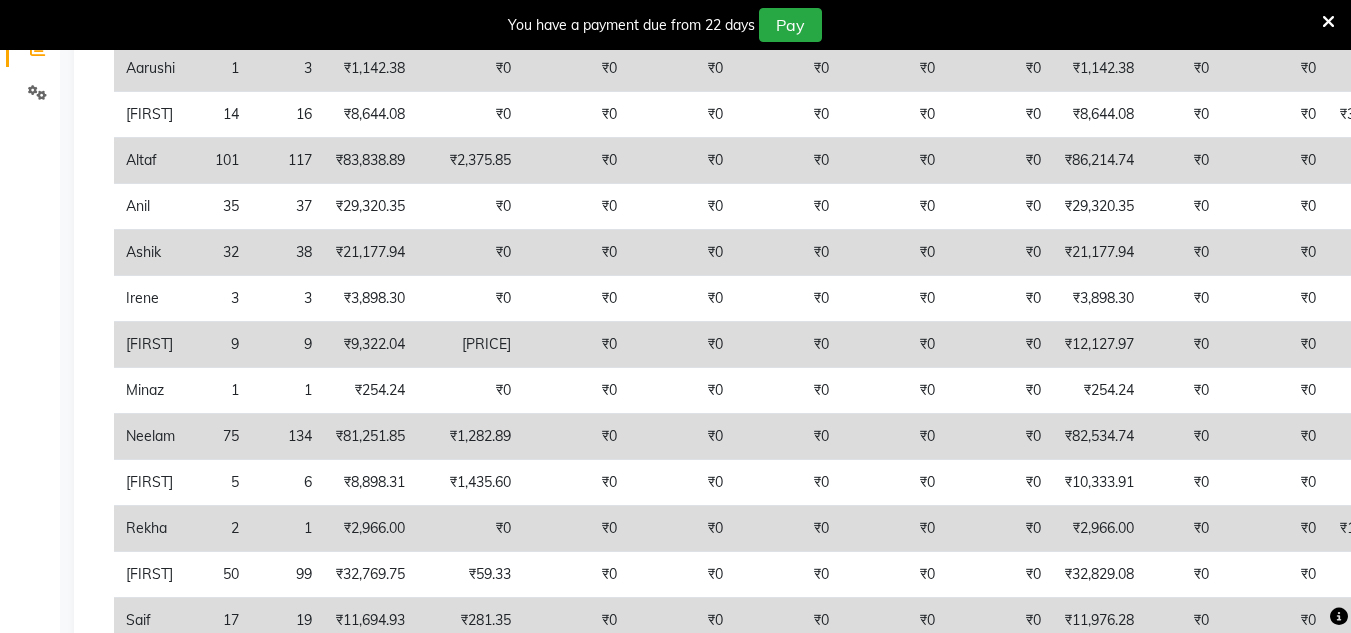 scroll, scrollTop: 448, scrollLeft: 0, axis: vertical 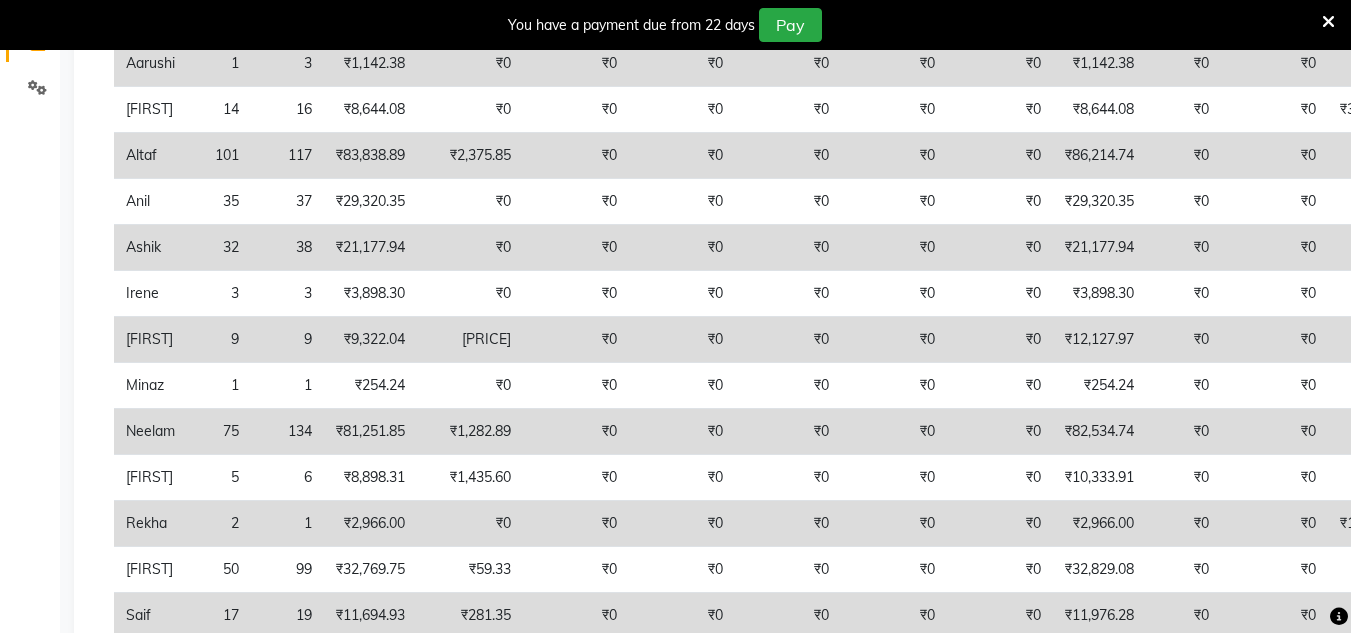click on "₹2,805.93" 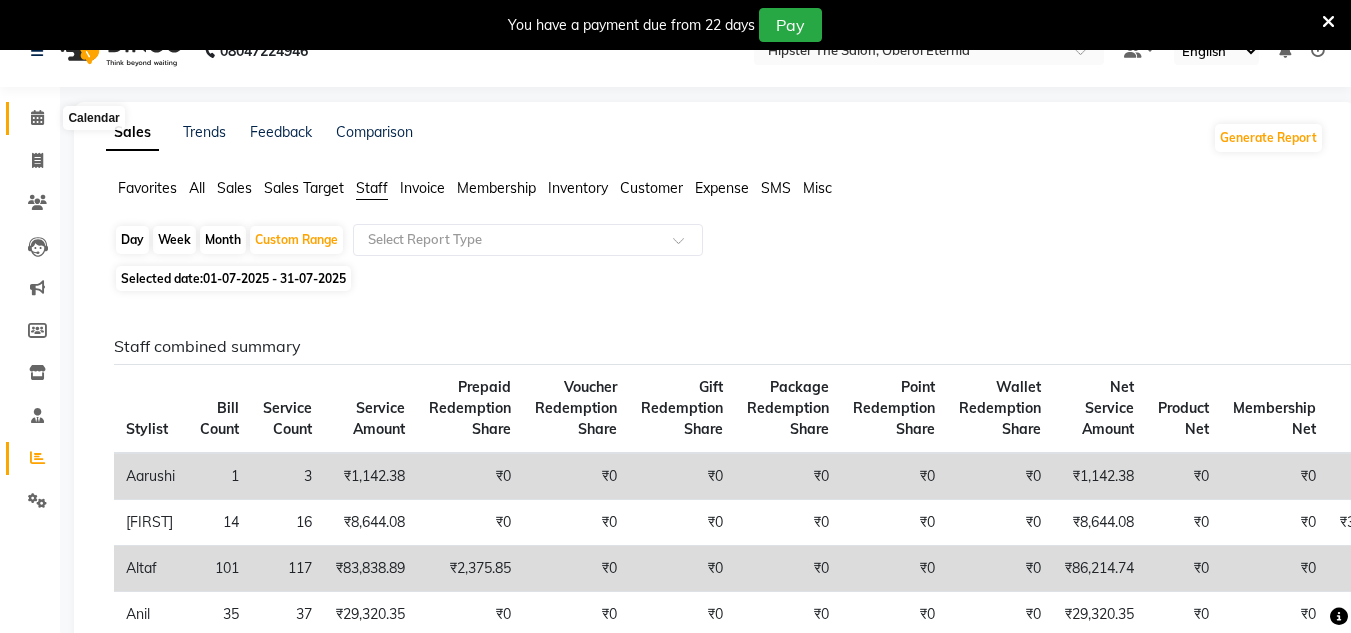 click 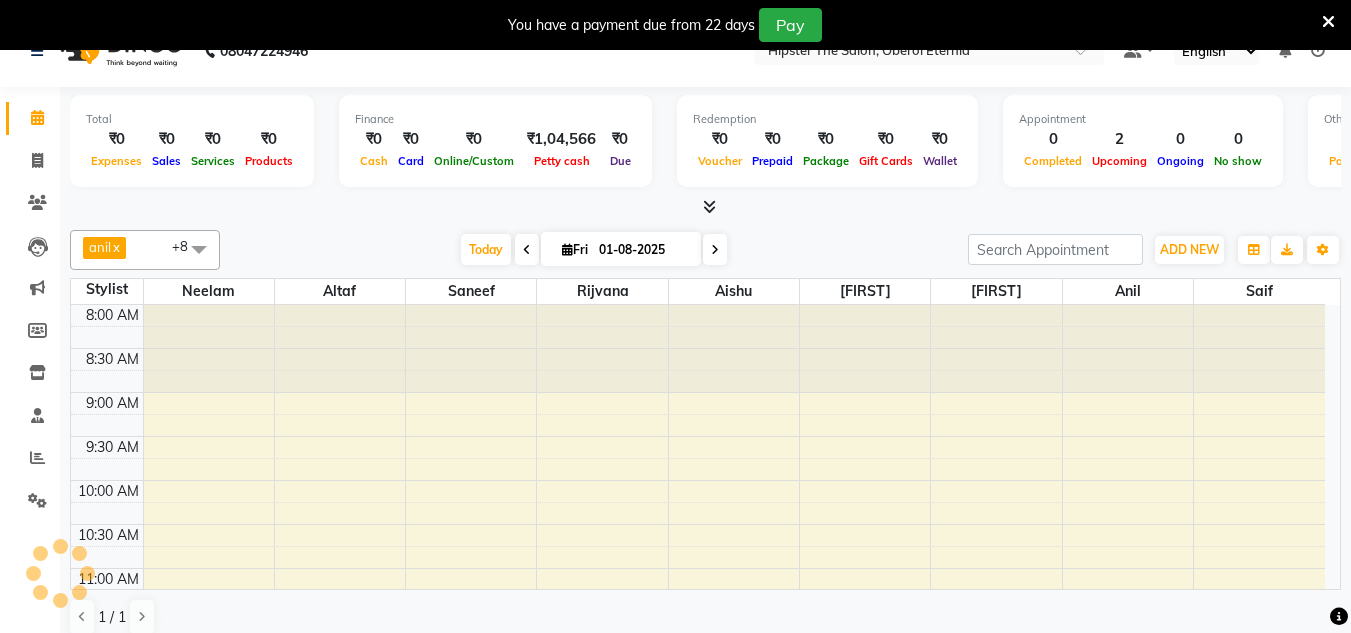 scroll, scrollTop: 0, scrollLeft: 0, axis: both 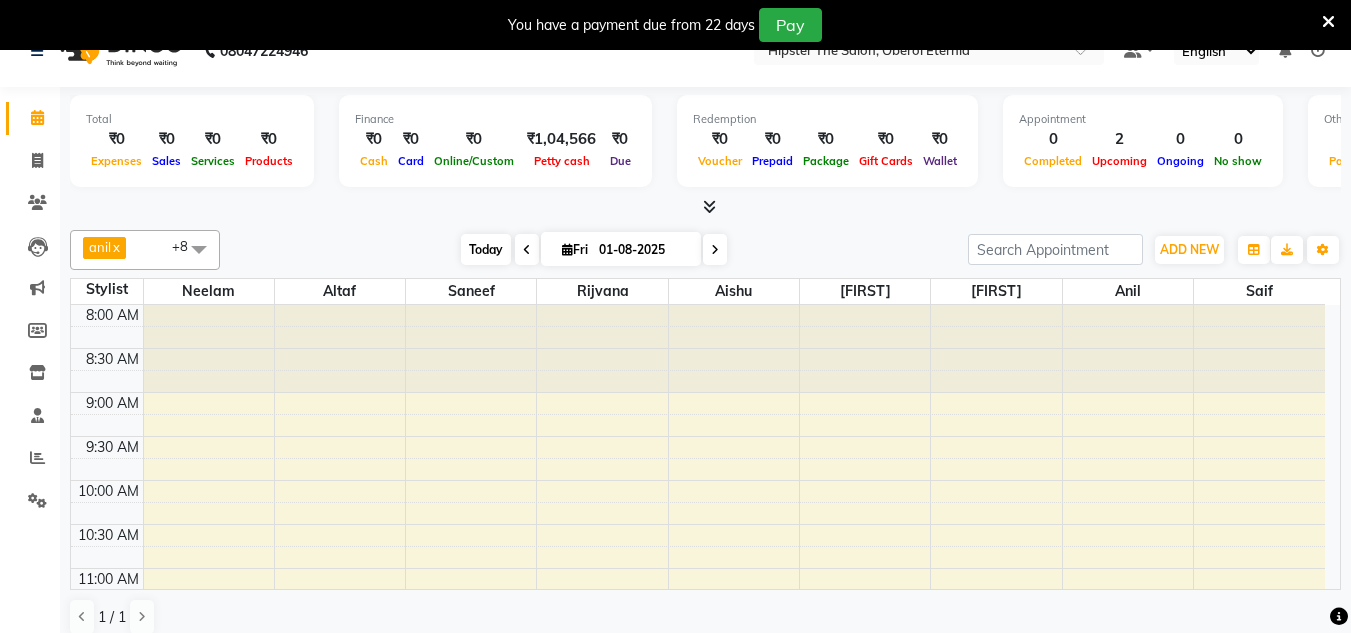 click on "Today" at bounding box center (486, 249) 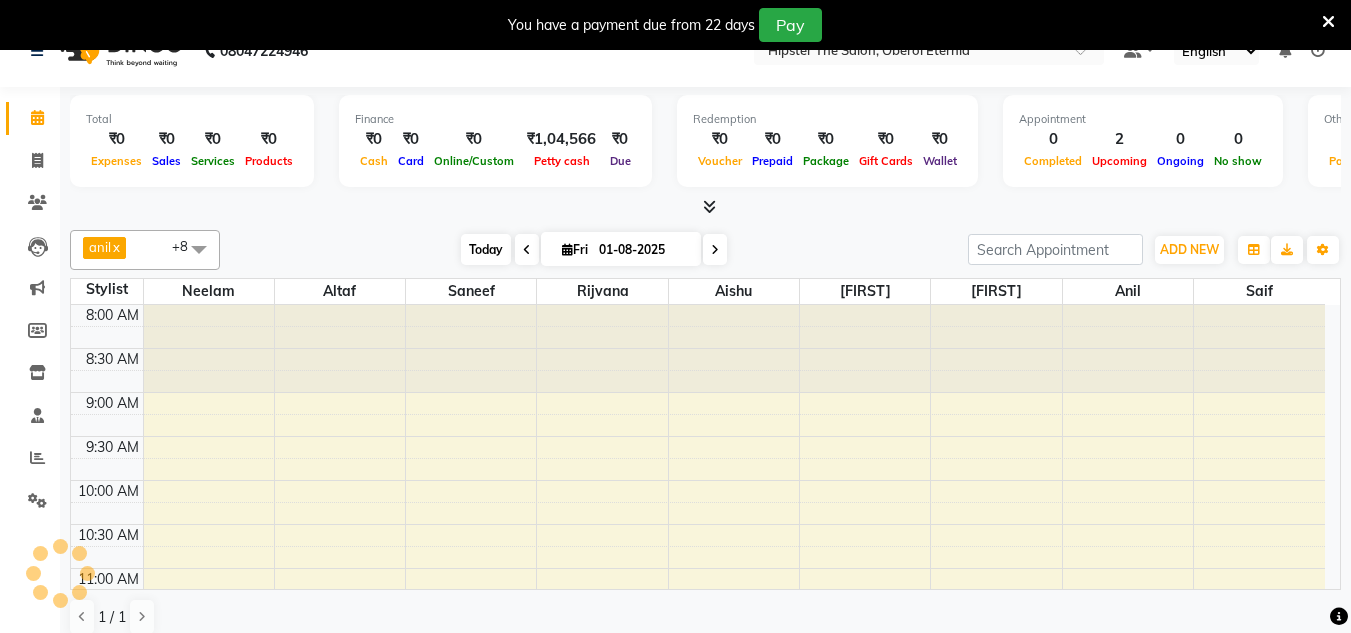 scroll, scrollTop: 529, scrollLeft: 0, axis: vertical 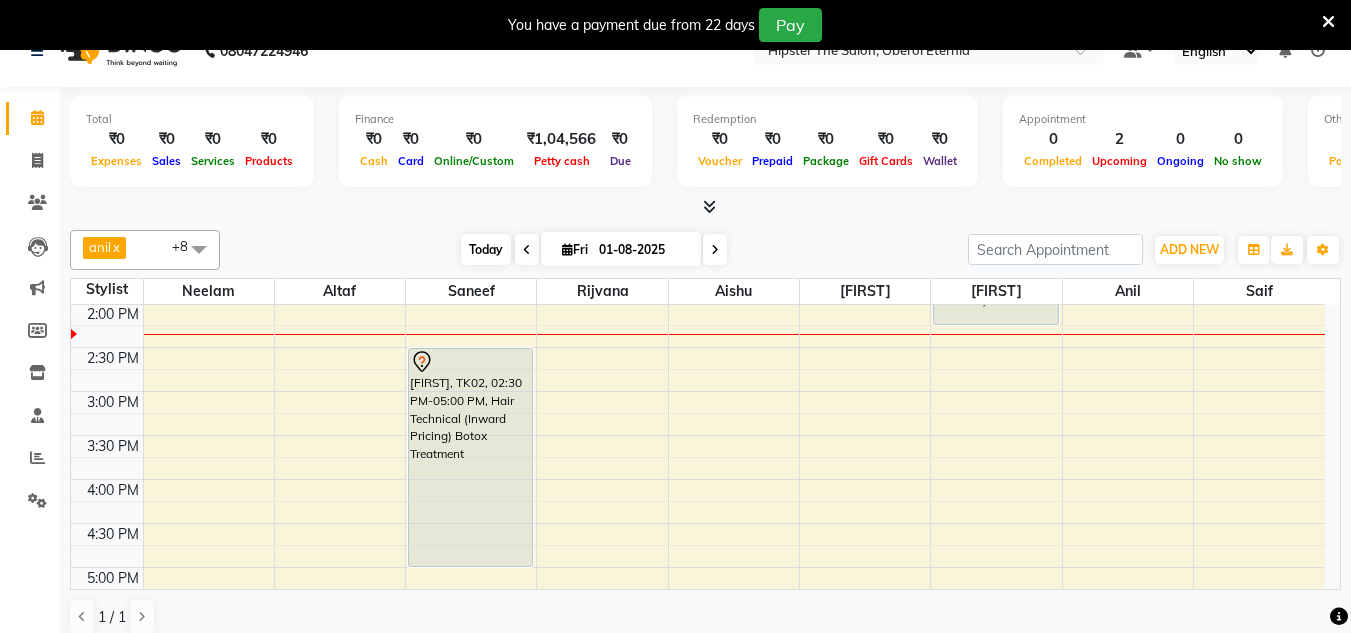 click on "Today" at bounding box center (486, 249) 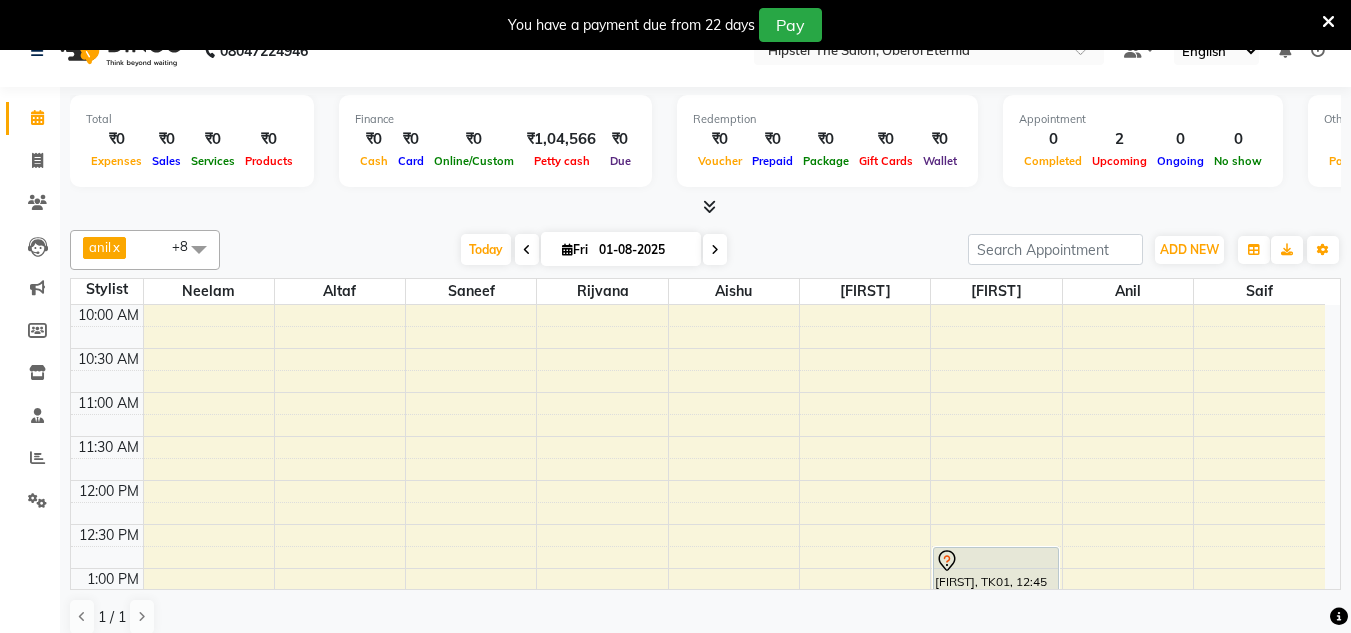 scroll, scrollTop: 86, scrollLeft: 0, axis: vertical 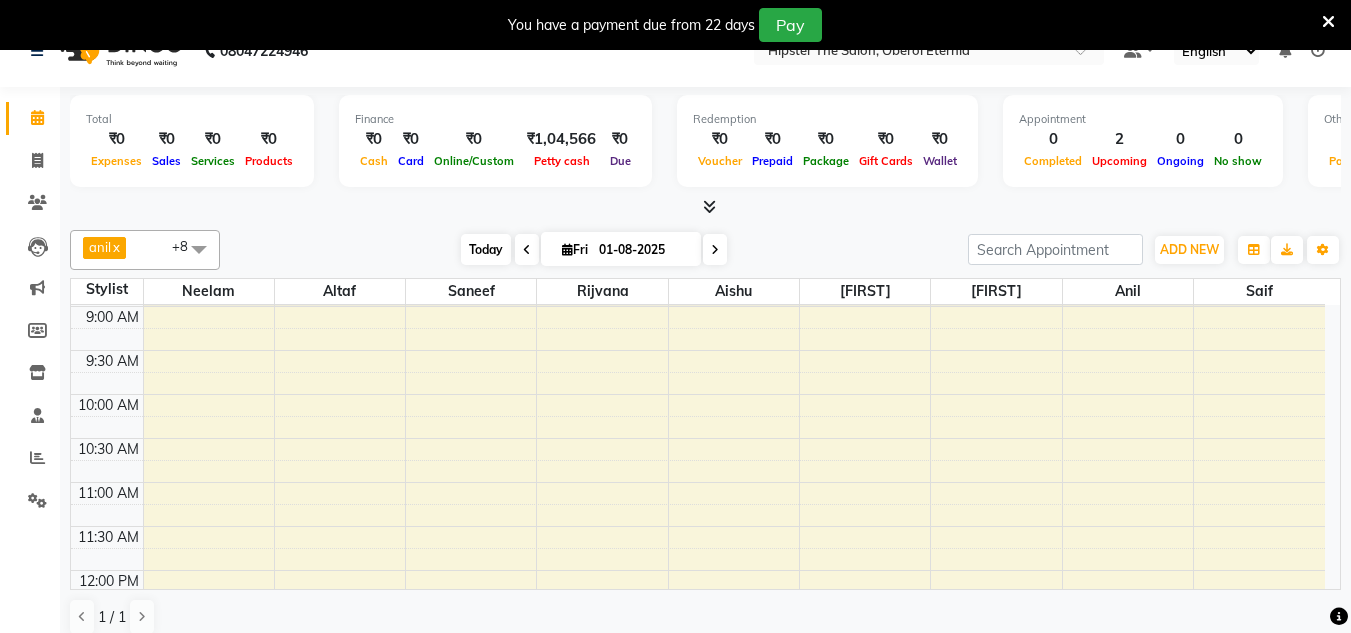 click on "Today" at bounding box center (486, 249) 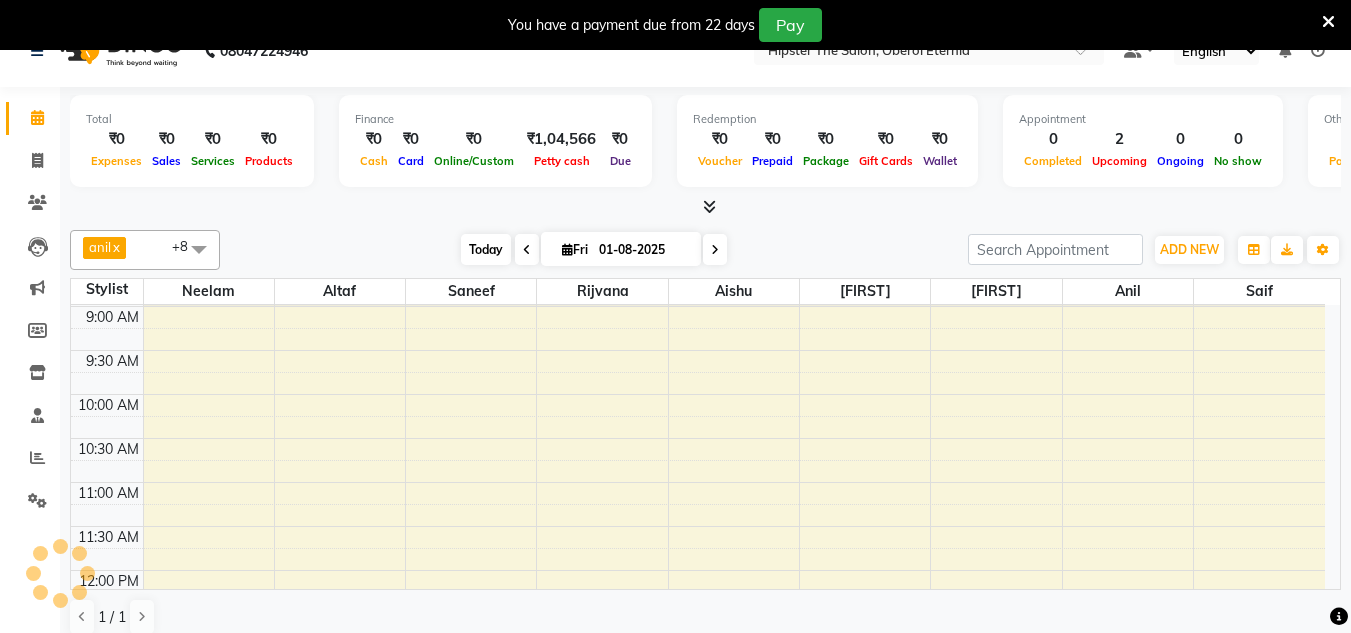 scroll, scrollTop: 529, scrollLeft: 0, axis: vertical 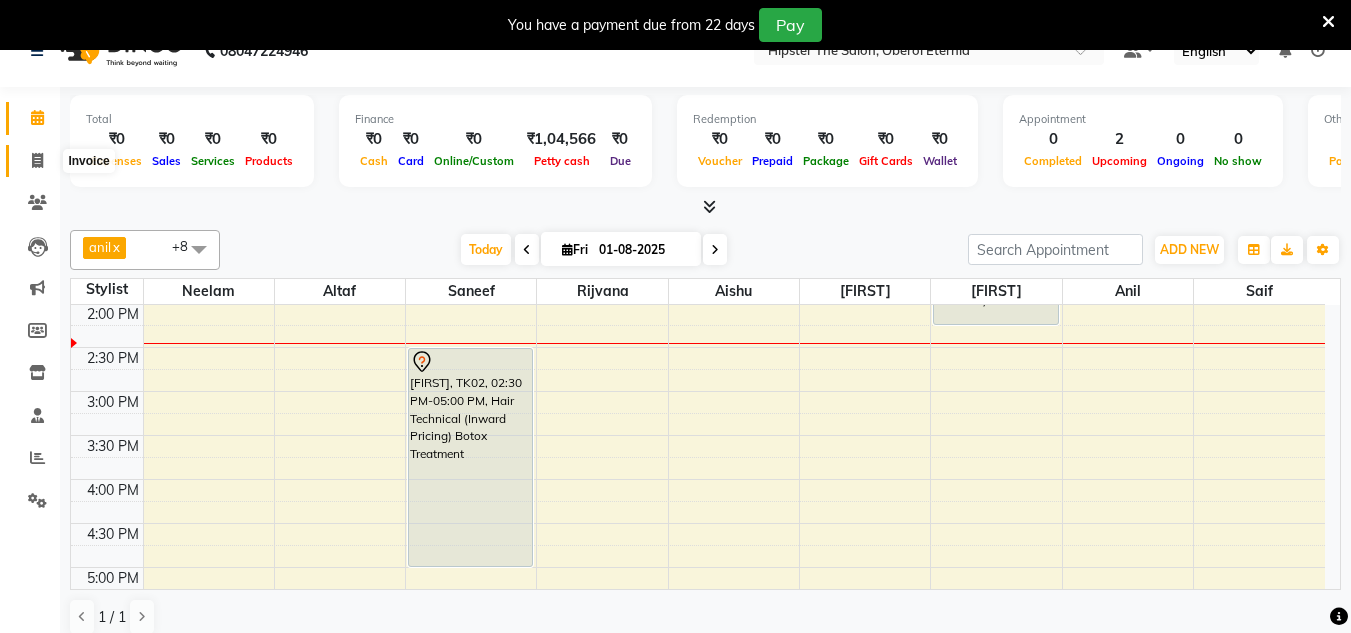 click 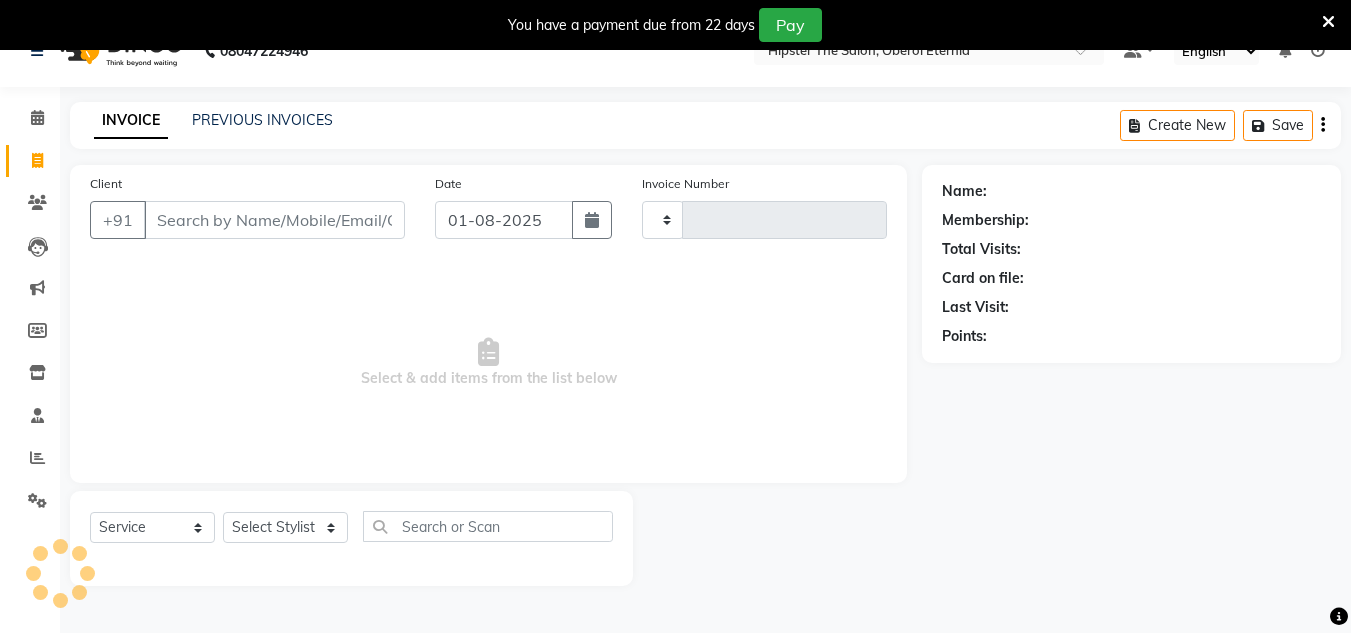 type on "0376" 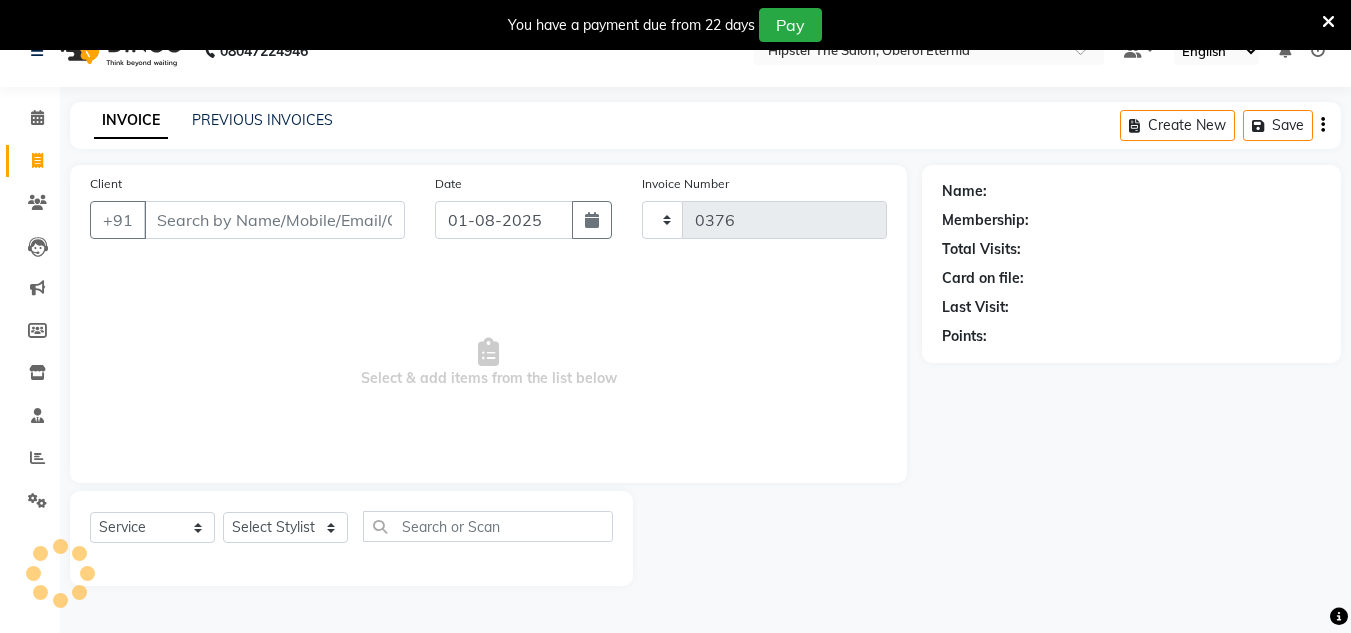 select on "8592" 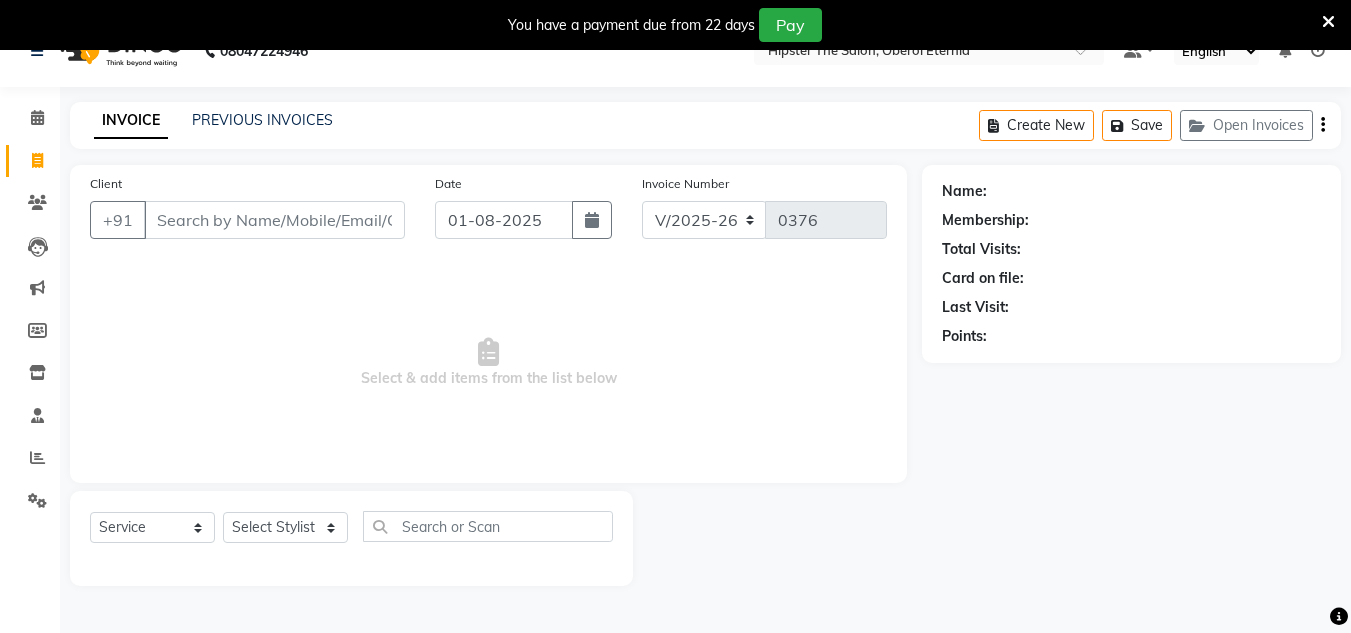 click on "Client" at bounding box center (274, 220) 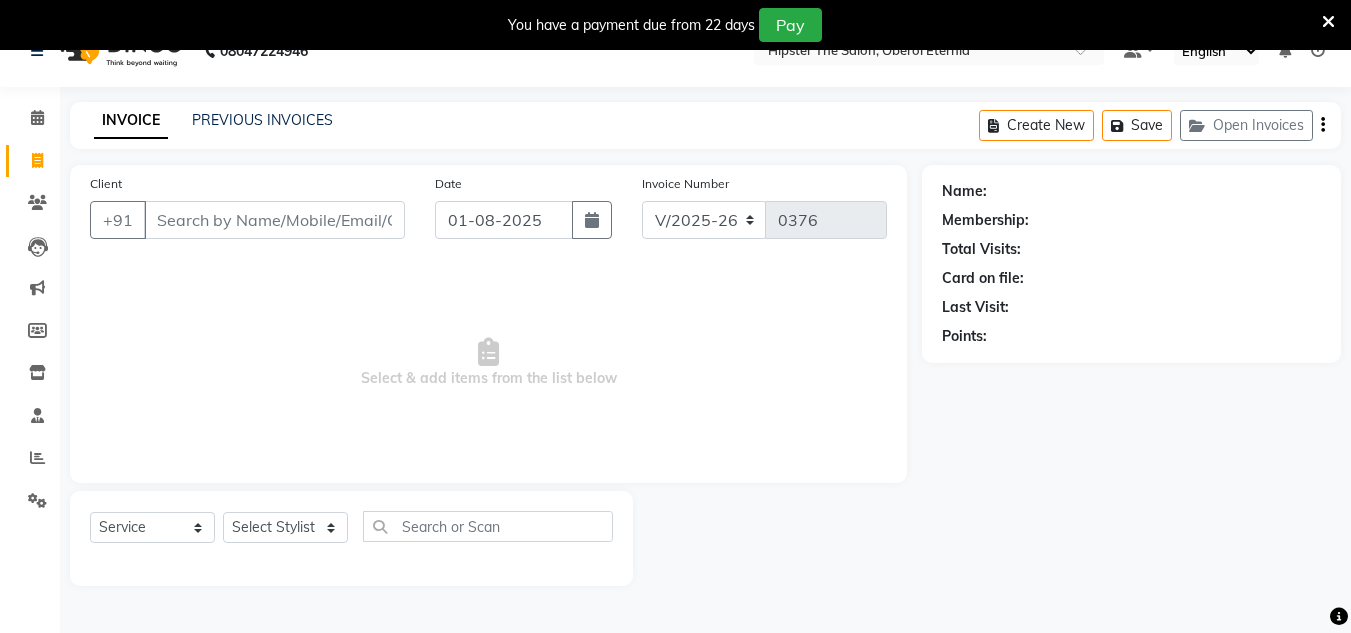 click on "Client" at bounding box center (274, 220) 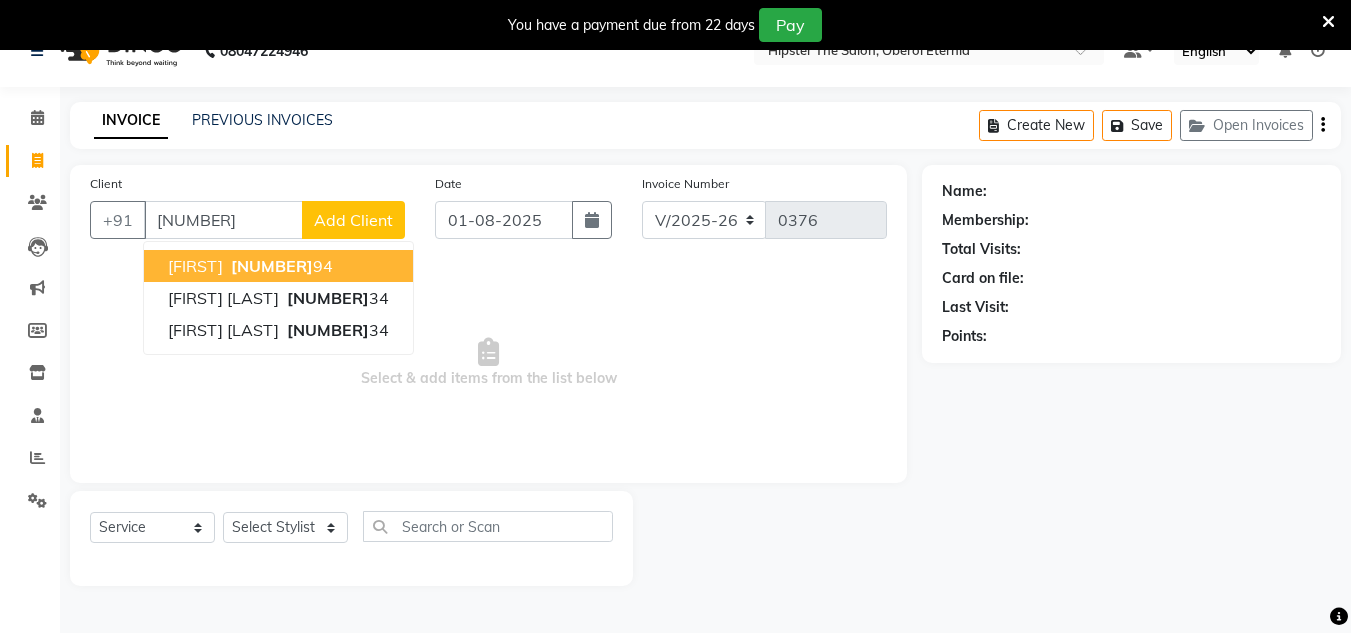click on "[PHONE]" at bounding box center (272, 266) 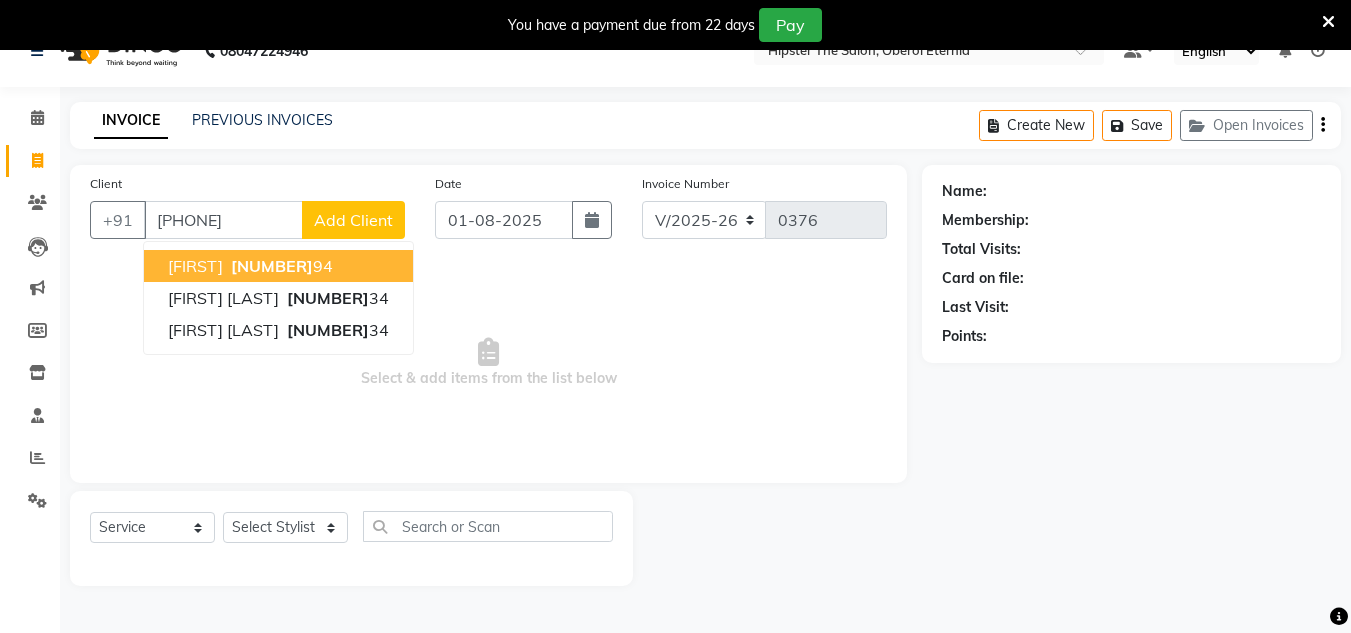 type on "[PHONE]" 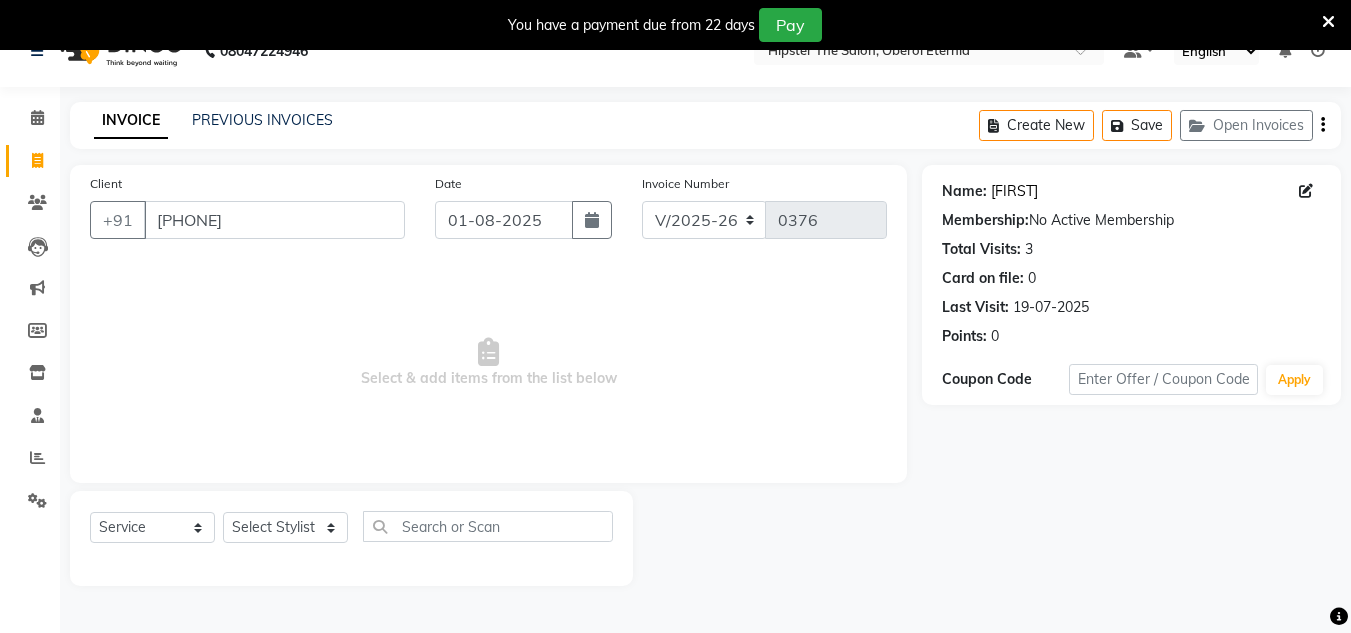 click on "[FIRST]" 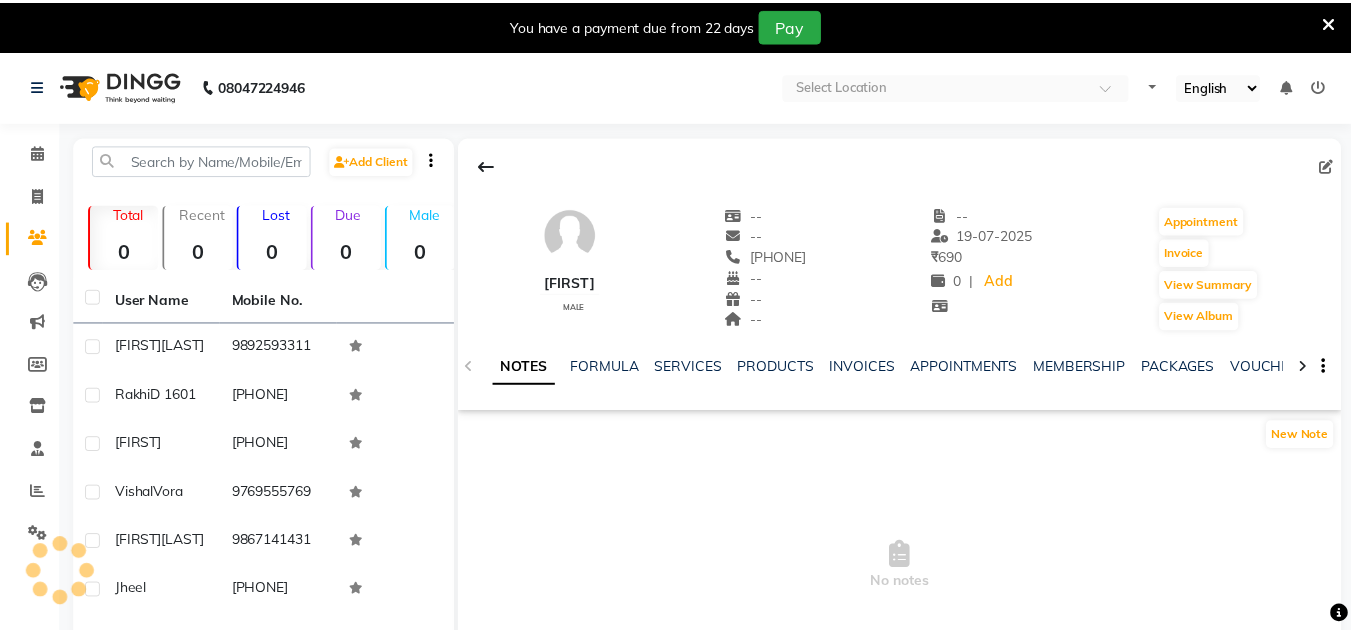 scroll, scrollTop: 0, scrollLeft: 0, axis: both 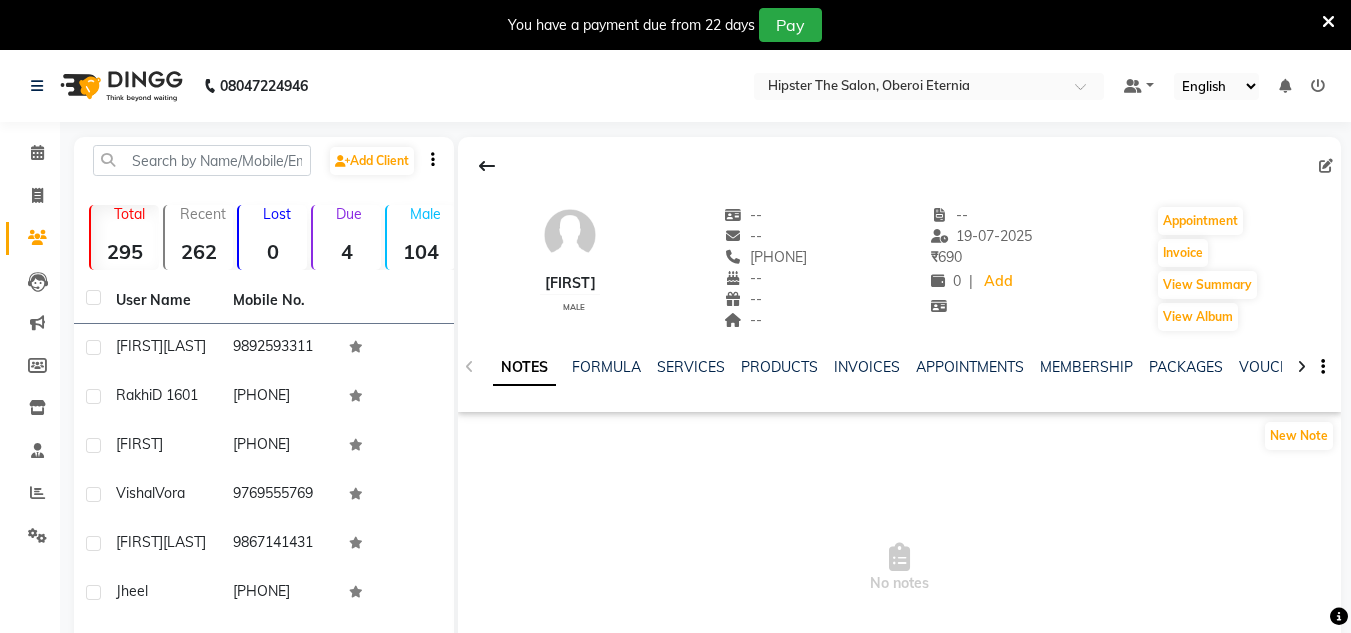 click on "SERVICES" 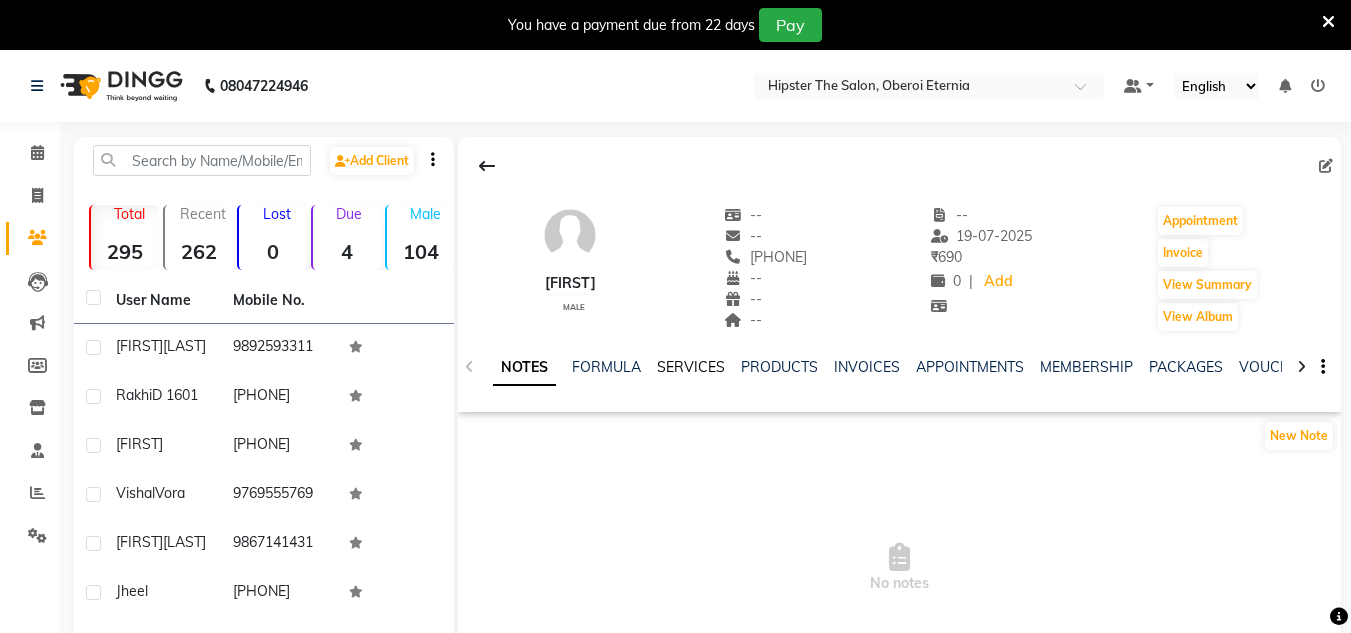 click on "SERVICES" 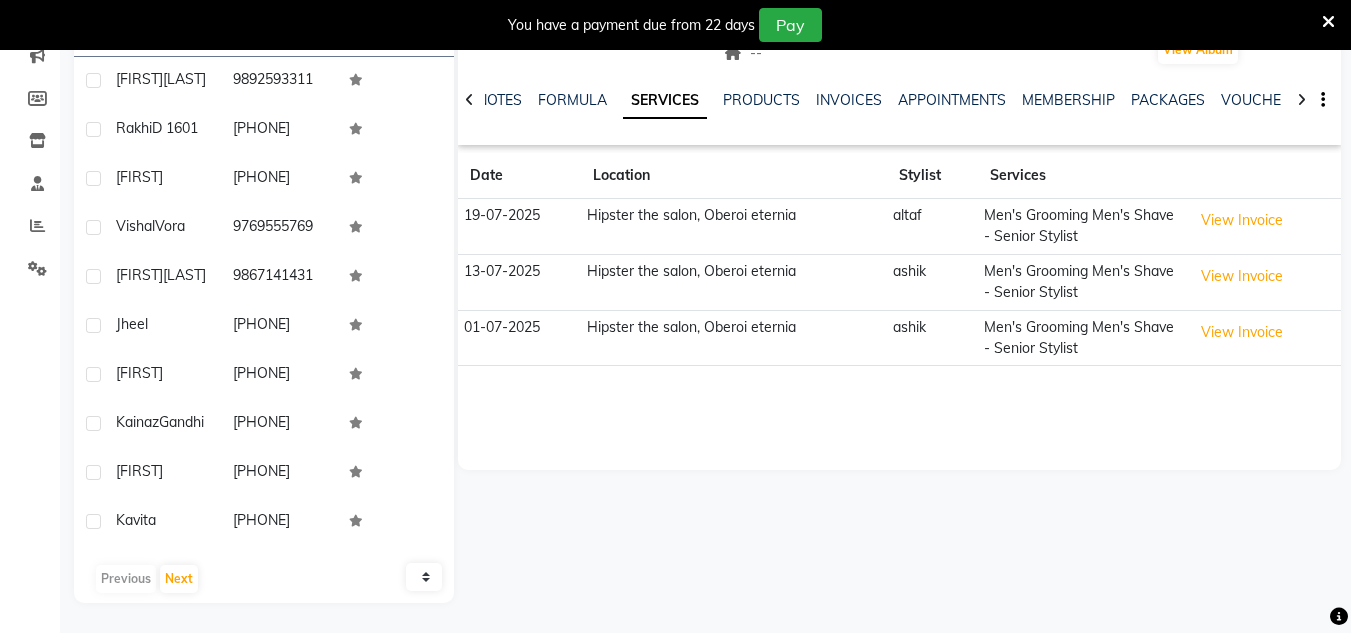 scroll, scrollTop: 0, scrollLeft: 0, axis: both 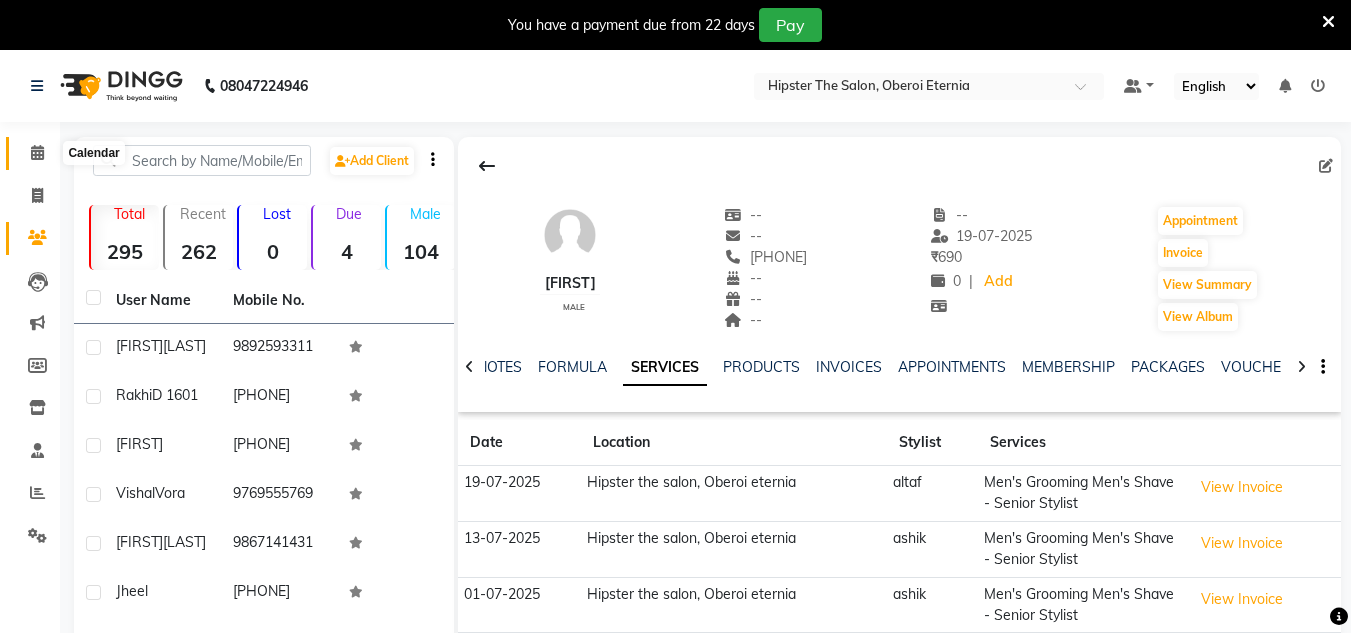 click 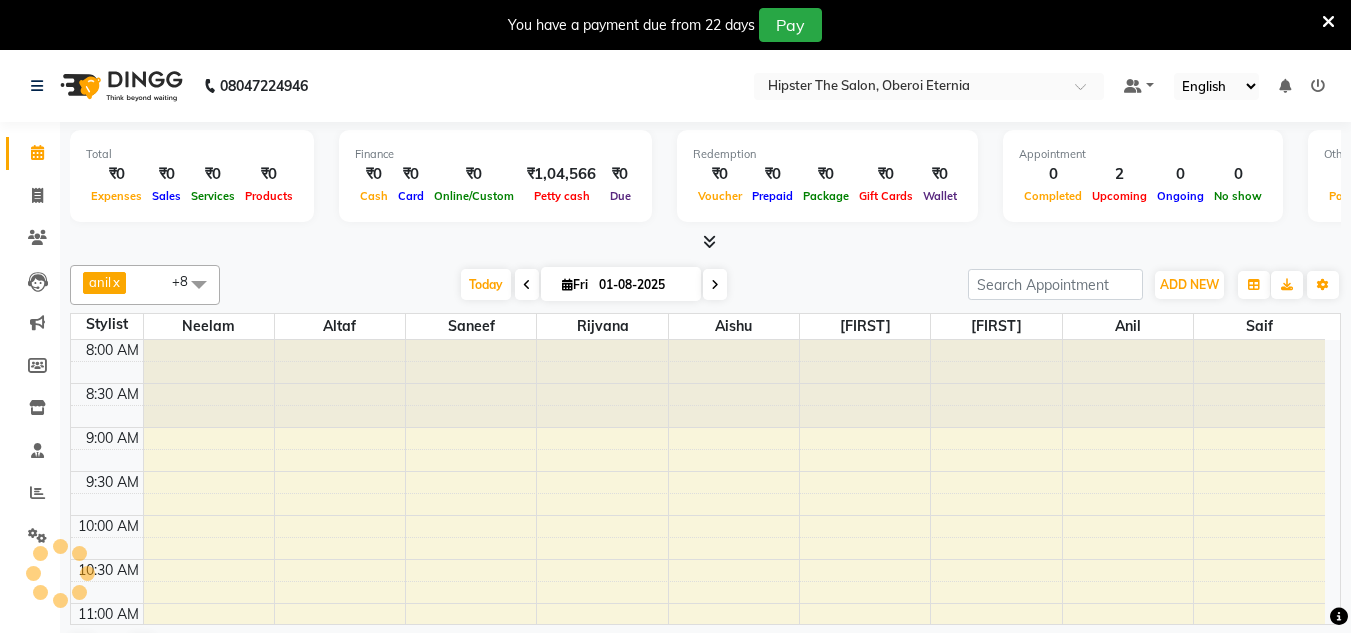 scroll, scrollTop: 529, scrollLeft: 0, axis: vertical 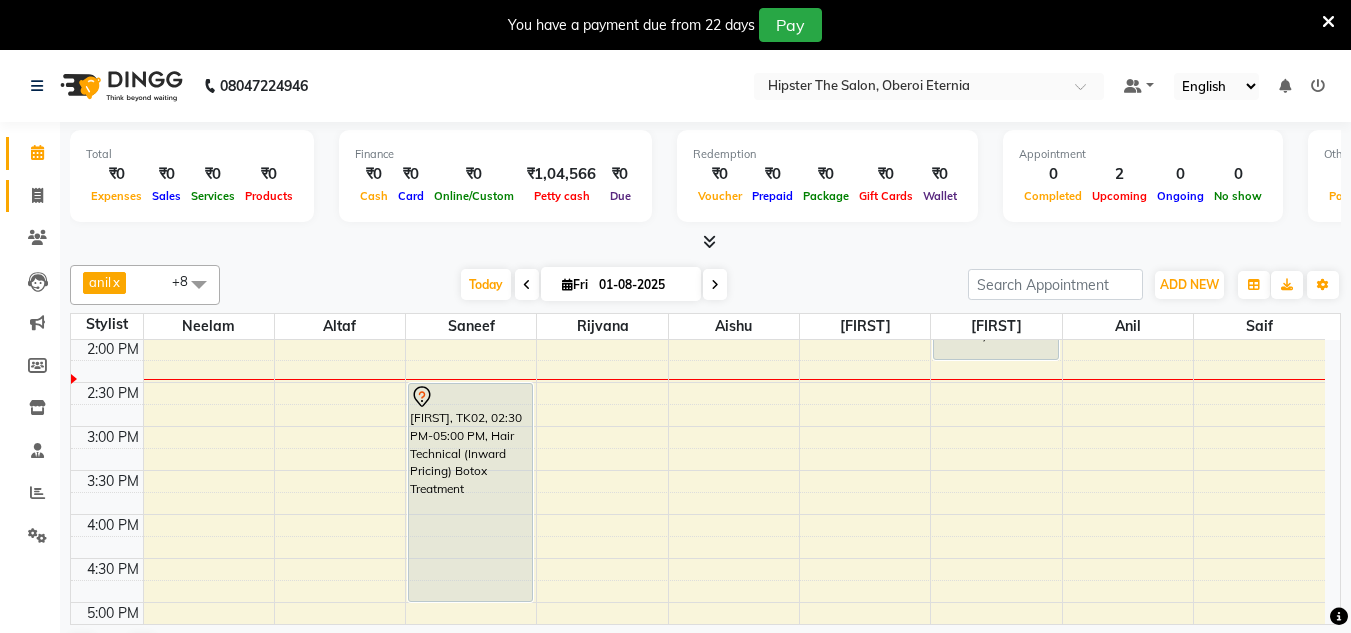 click 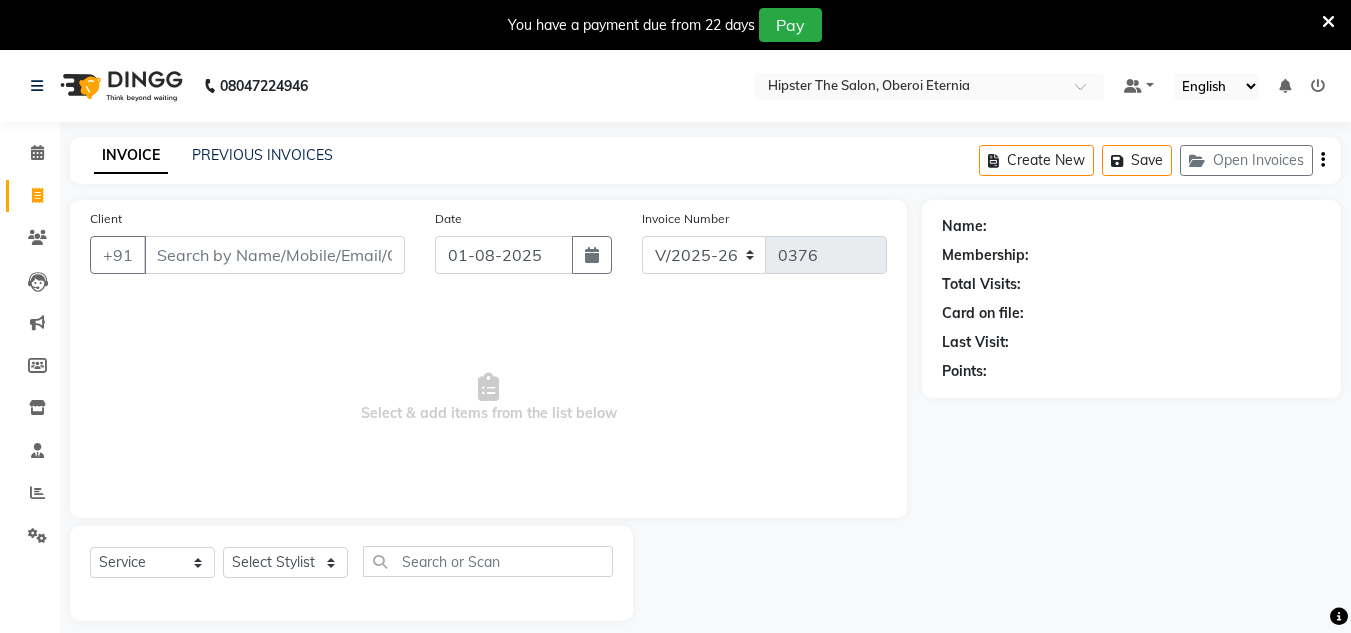 click on "Client" at bounding box center (274, 255) 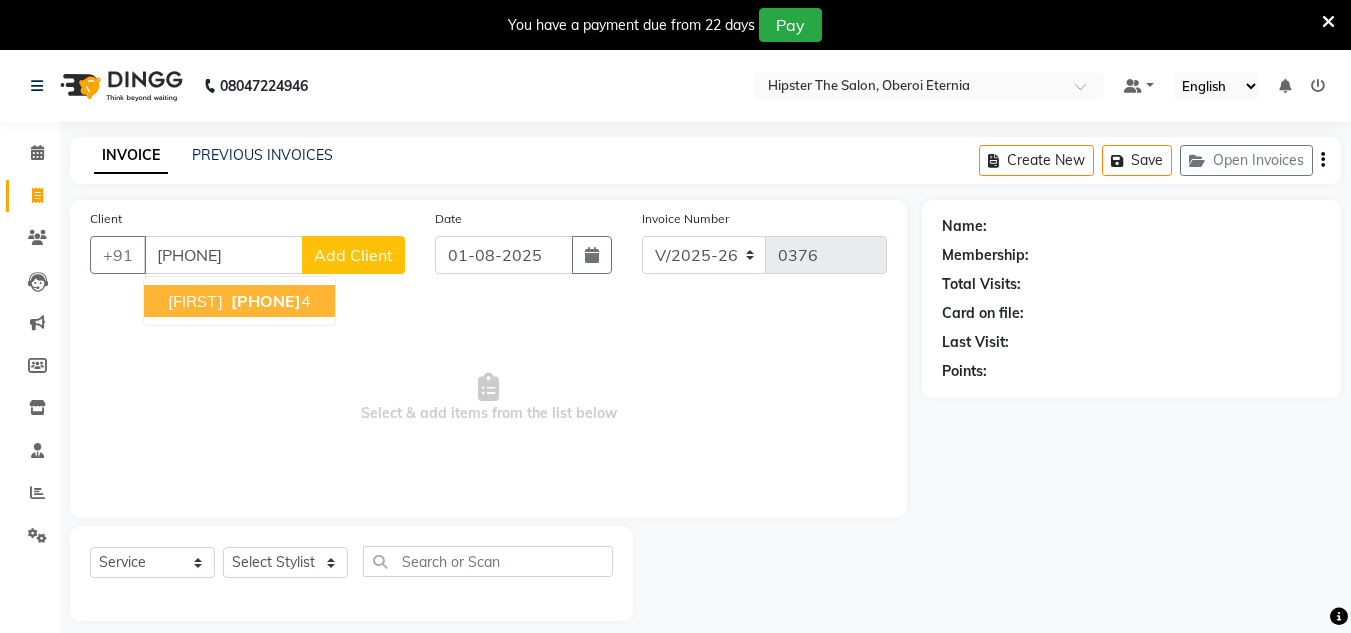 type on "[PHONE]" 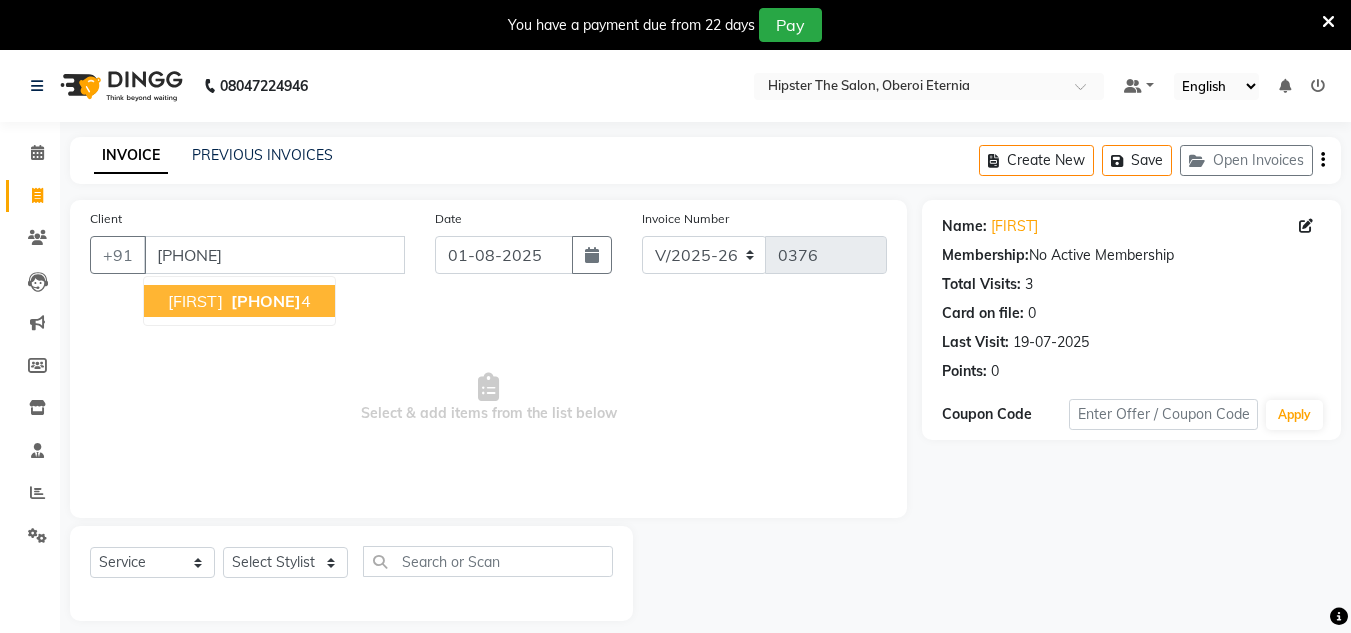 click on "[FIRST]" at bounding box center (195, 301) 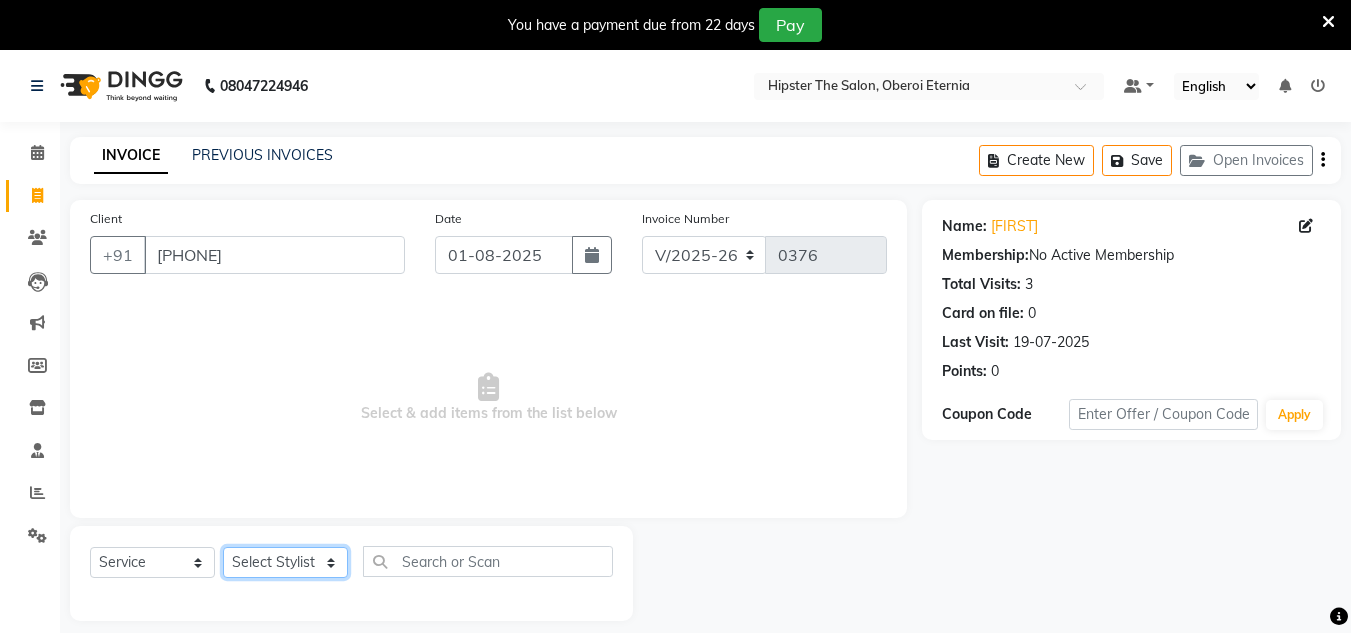 click on "Select Stylist [FIRST] [FIRST] [FIRST] [FIRST] [FIRST] [FIRST] [FIRST] [FIRST] [FIRST] [FIRST] [FIRST] [FIRST] [FIRST] [FIRST] [FIRST] [FIRST] [FIRST] [FIRST] [FIRST] [FIRST] [FIRST]" 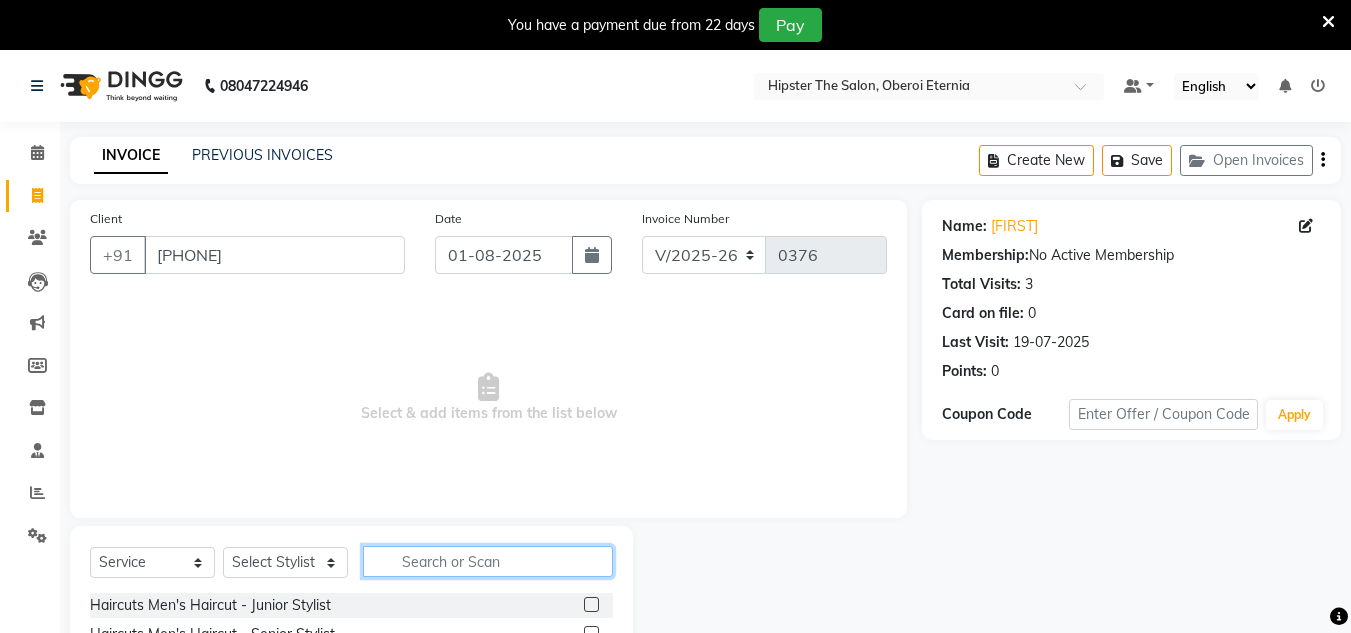 click 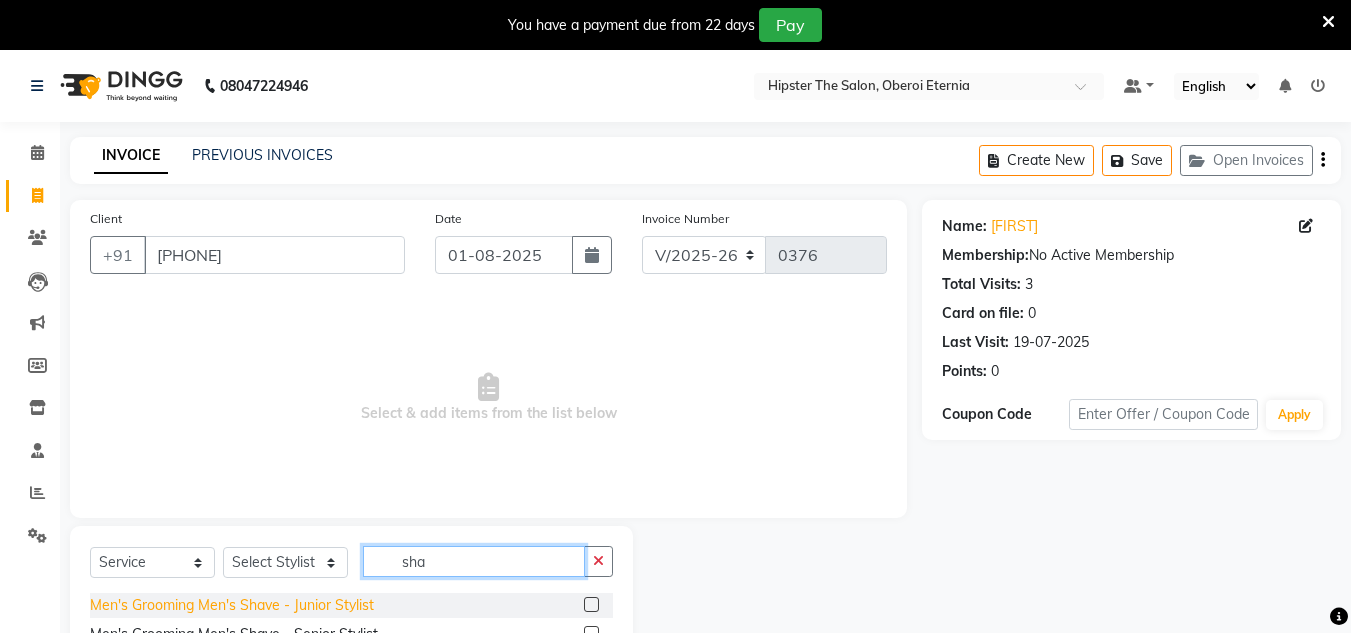 type on "sha" 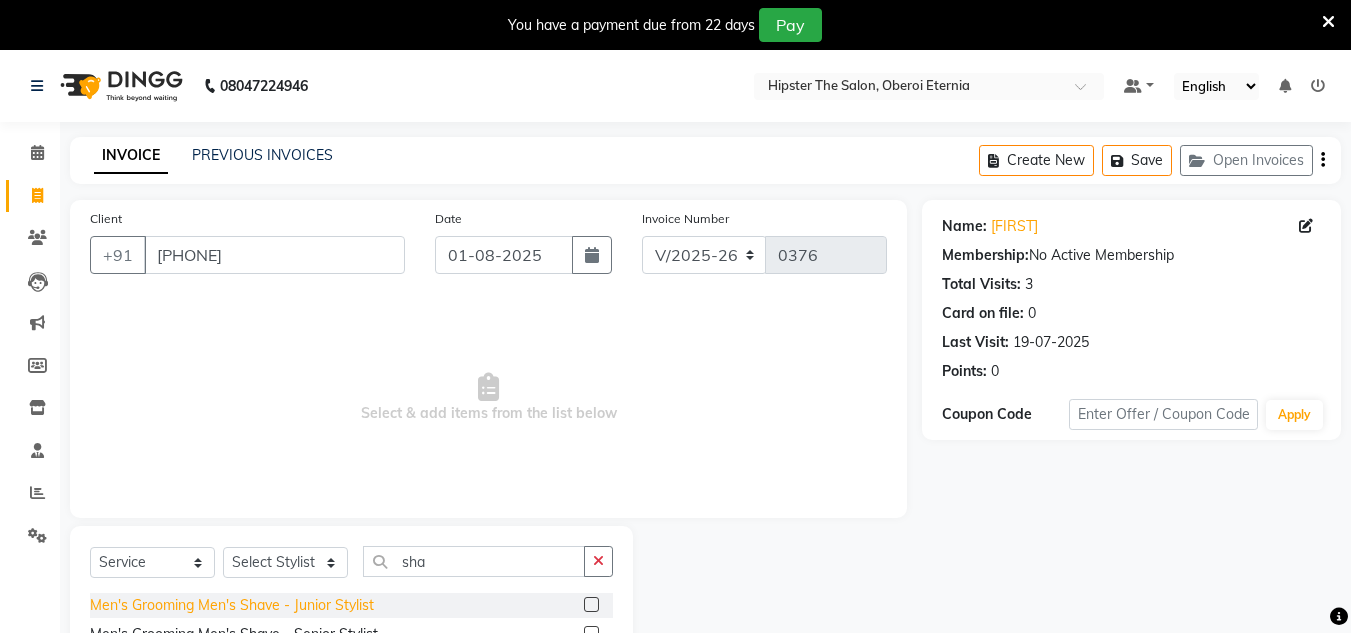 click on "Men's Grooming Men's Shave - Junior Stylist" 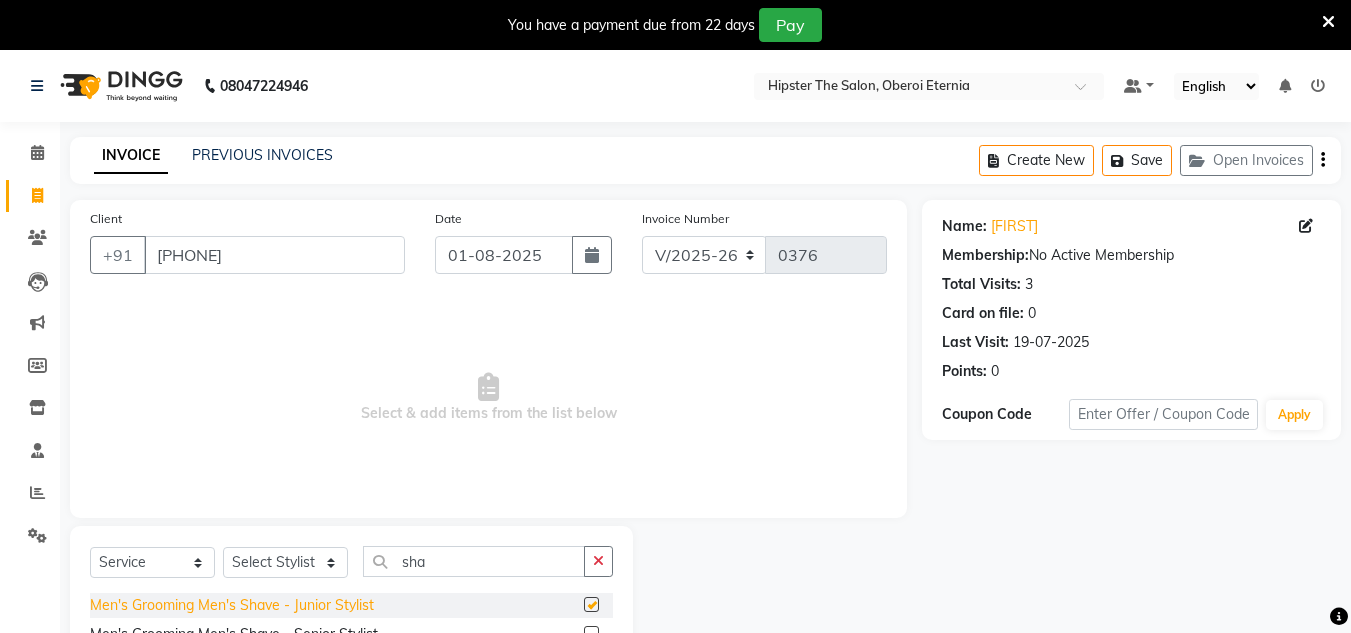 checkbox on "false" 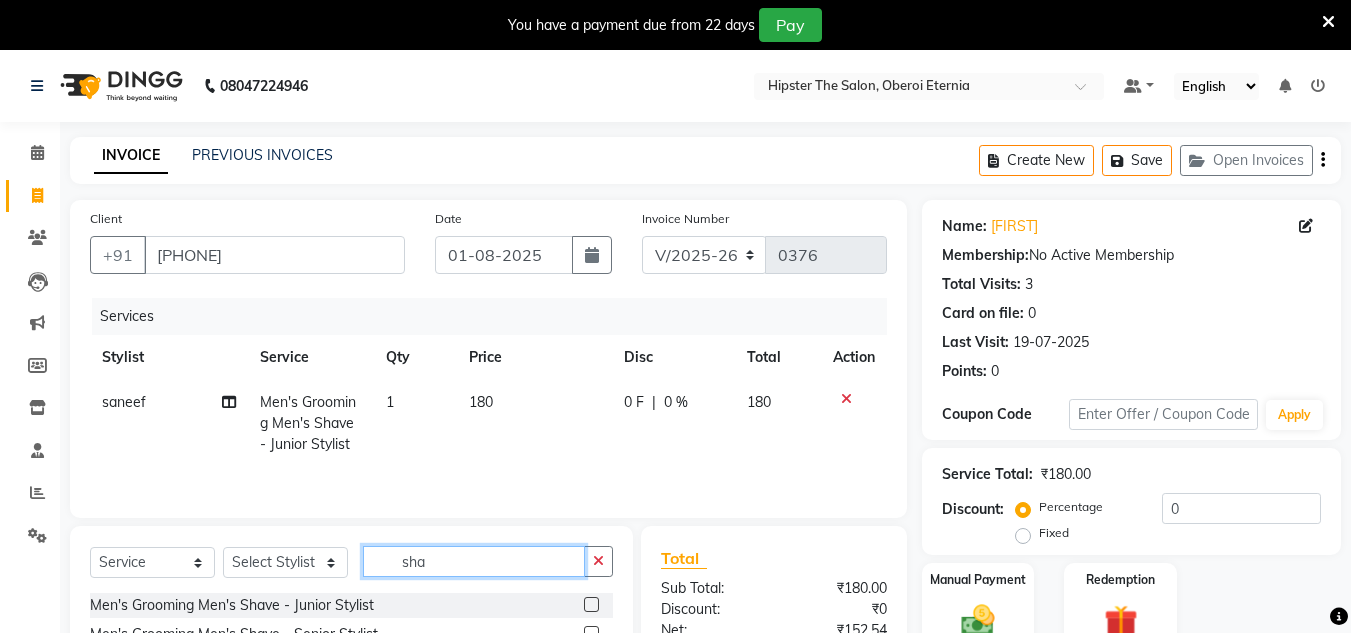 click on "sha" 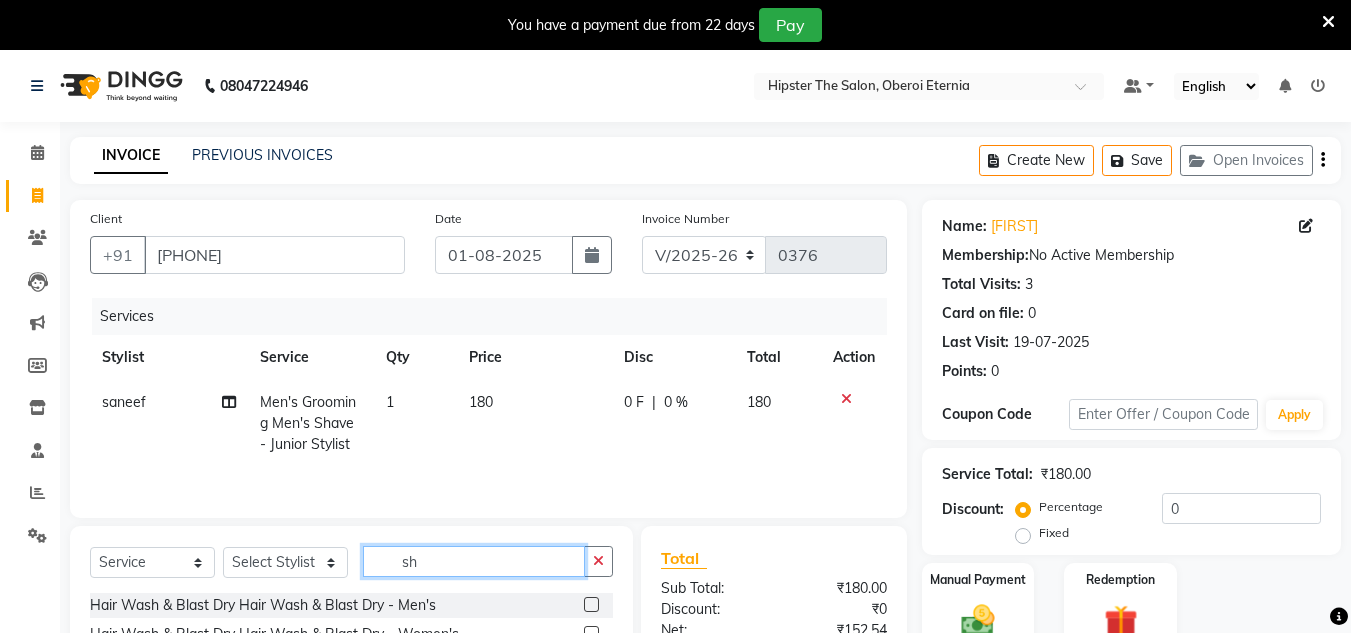 type on "s" 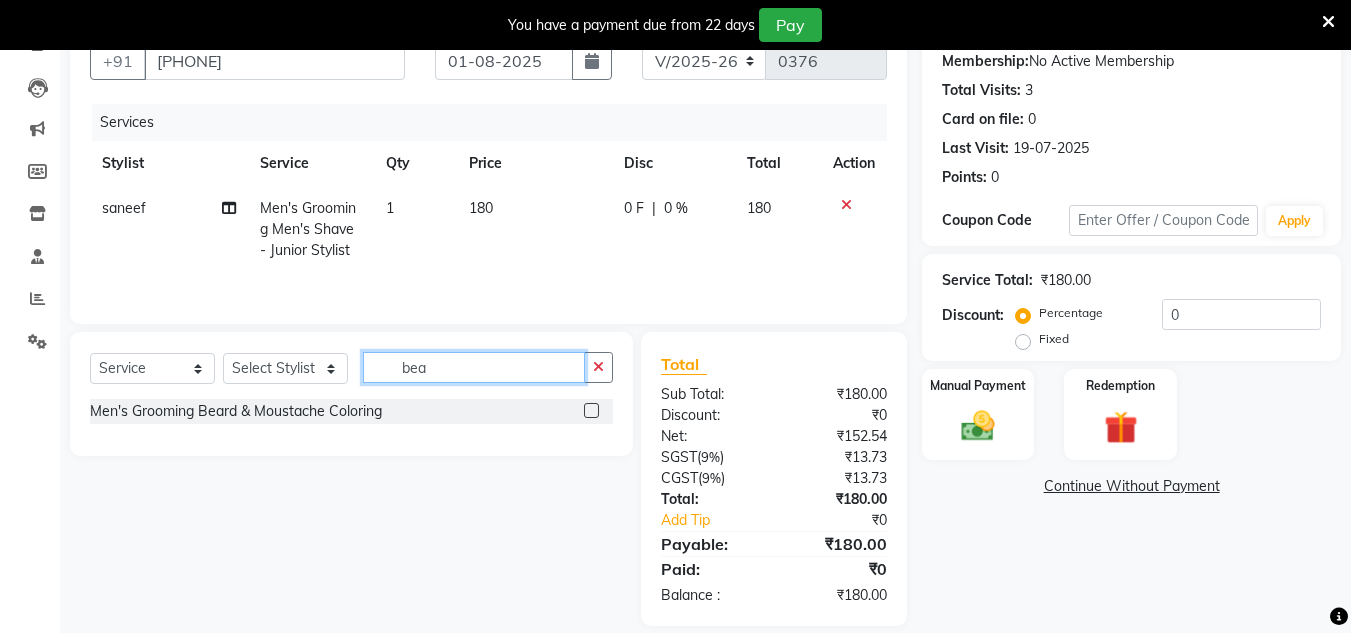 scroll, scrollTop: 201, scrollLeft: 0, axis: vertical 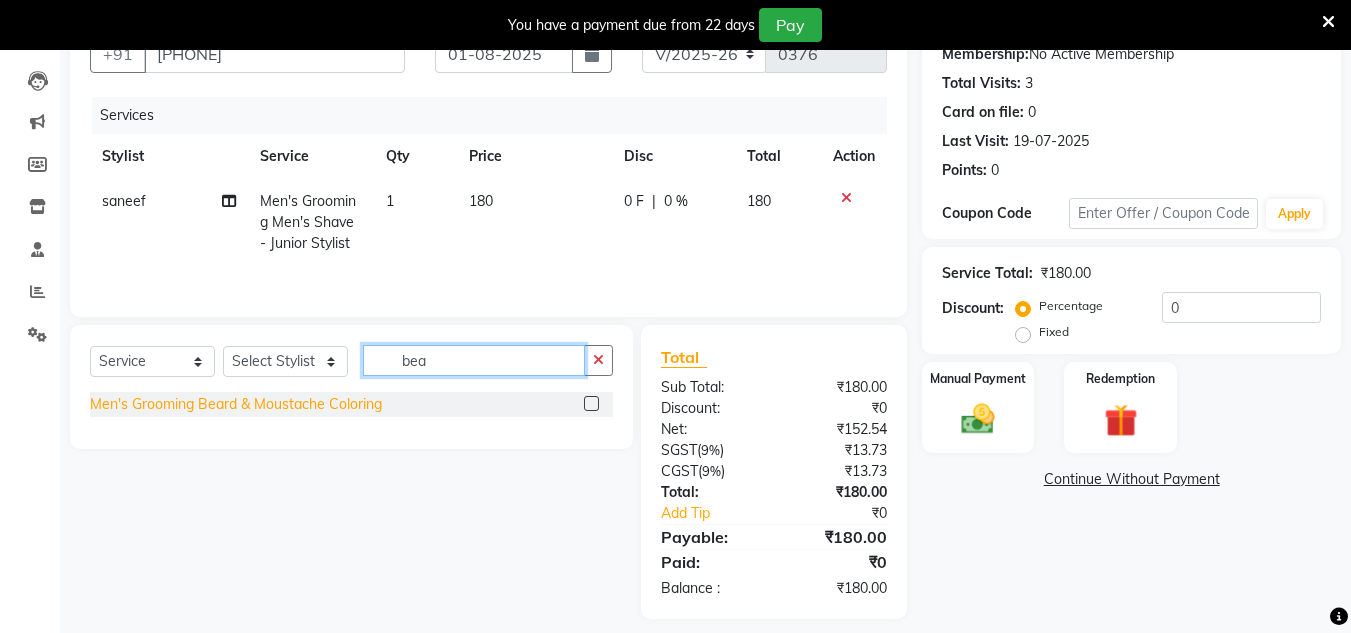 type on "bea" 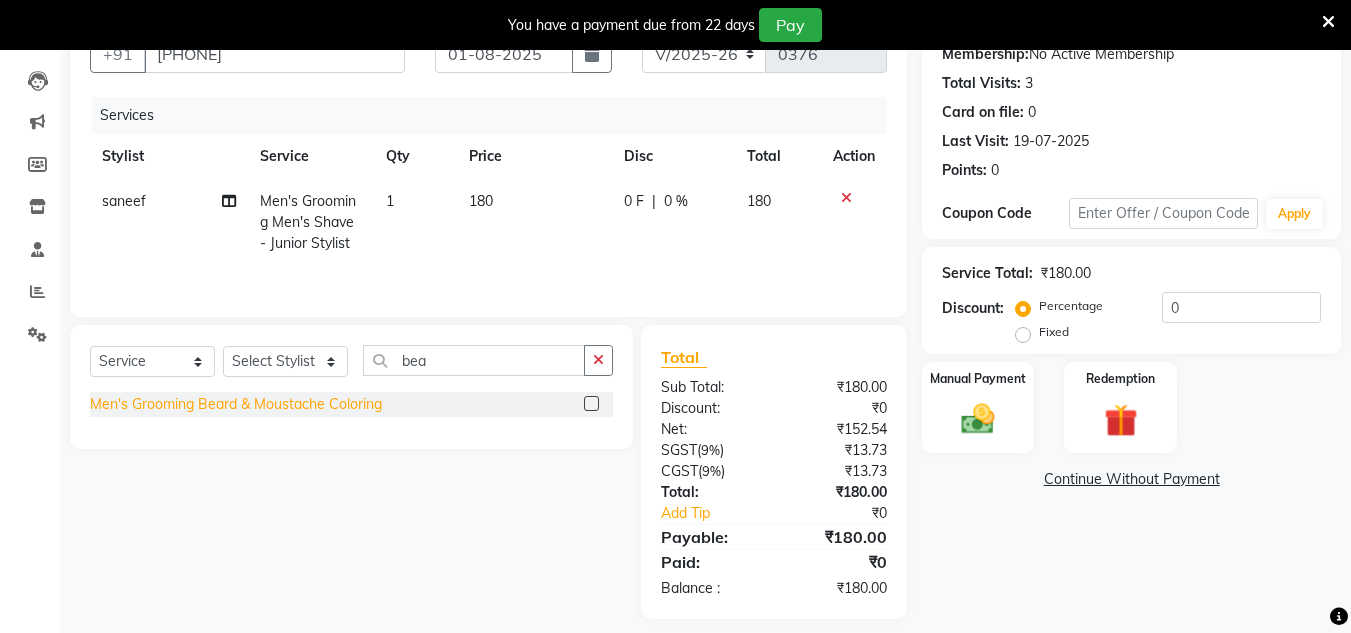 click on "Men's Grooming Beard & Moustache Coloring" 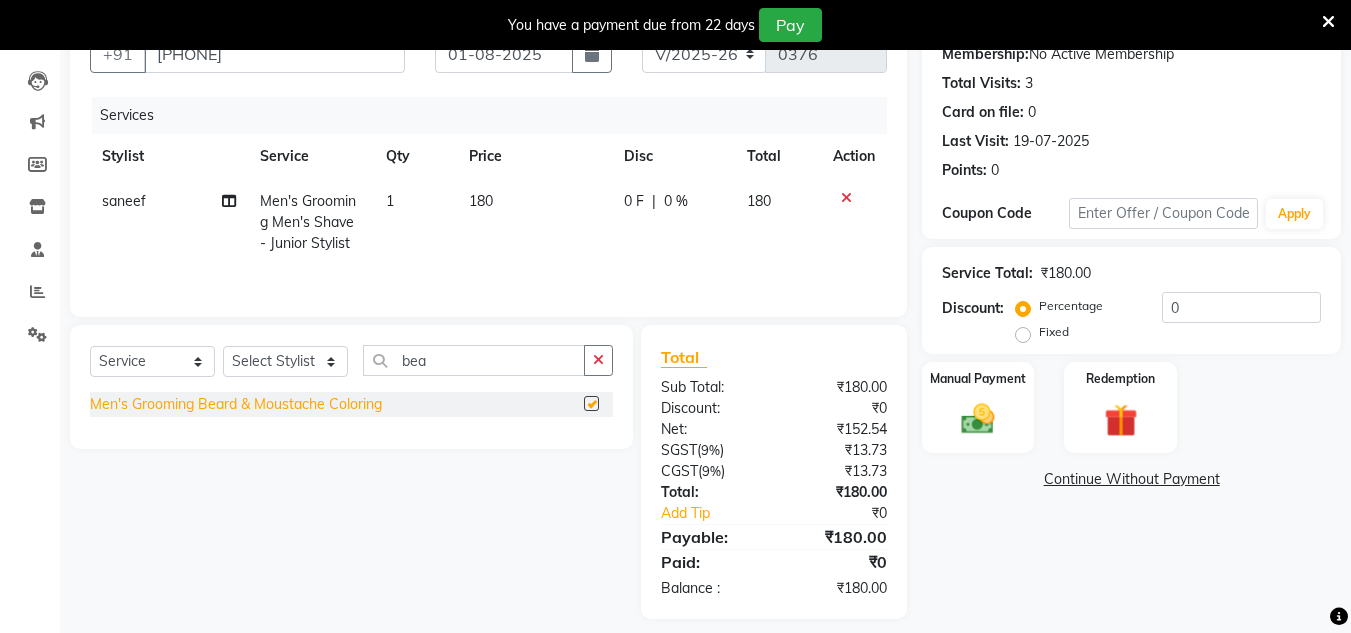 checkbox on "false" 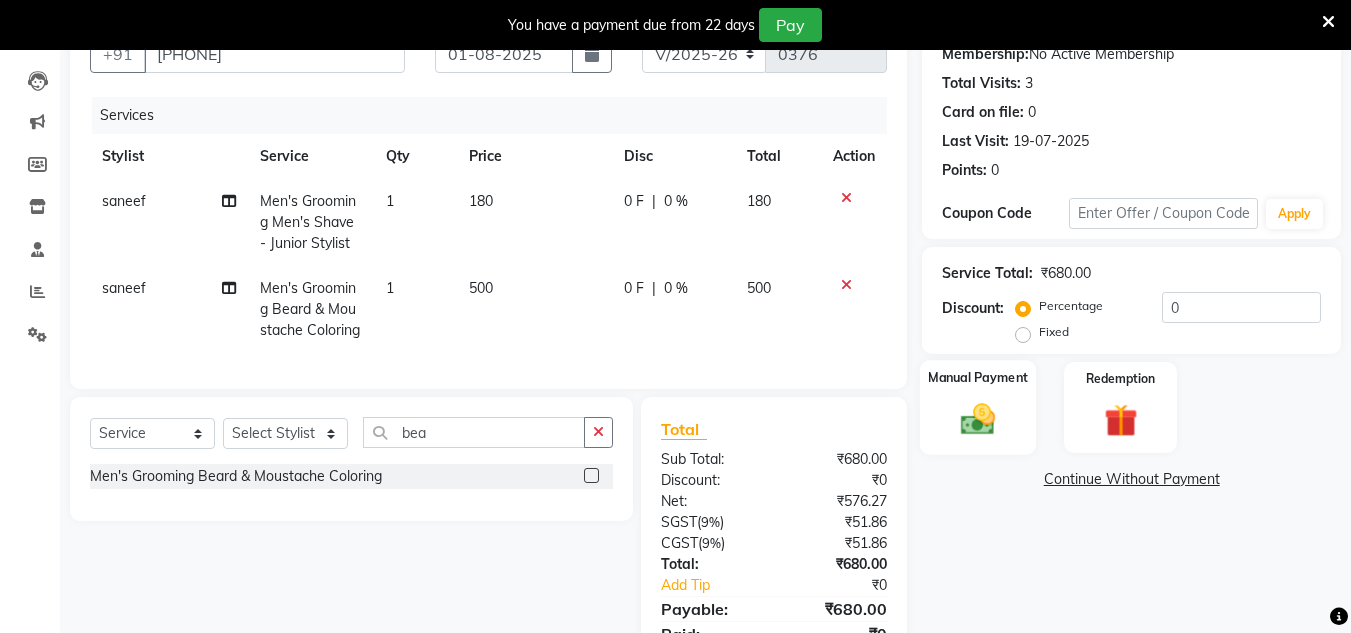 click 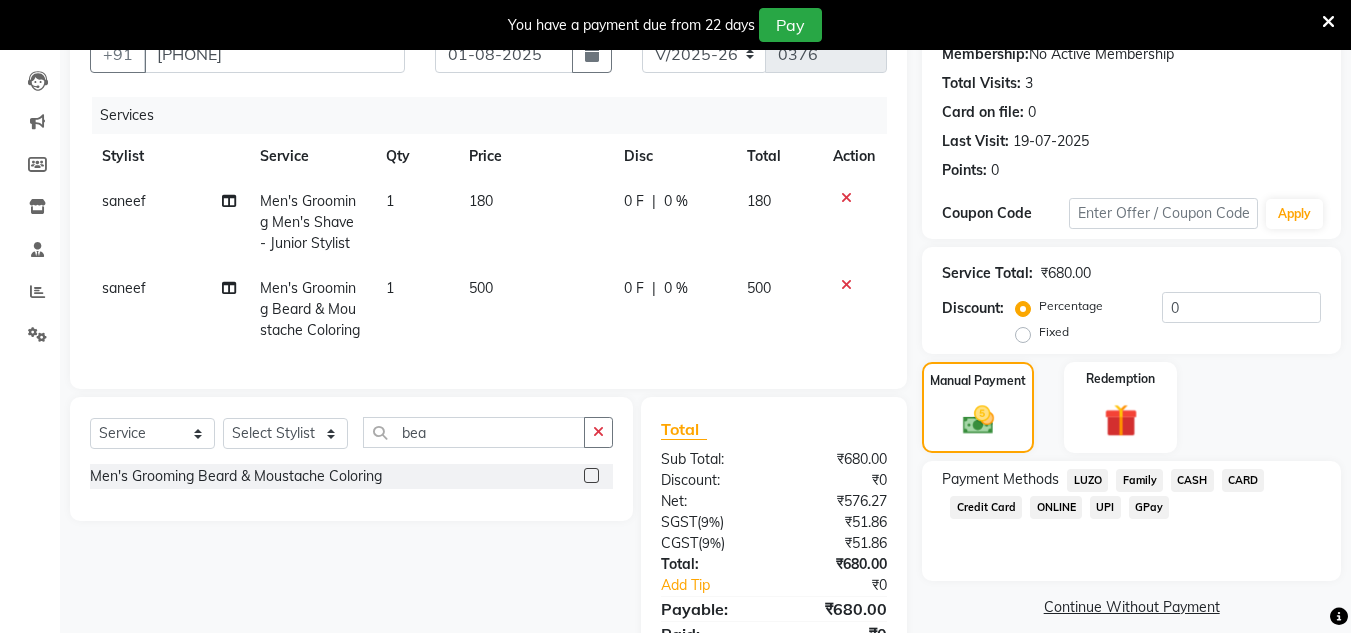 click on "180" 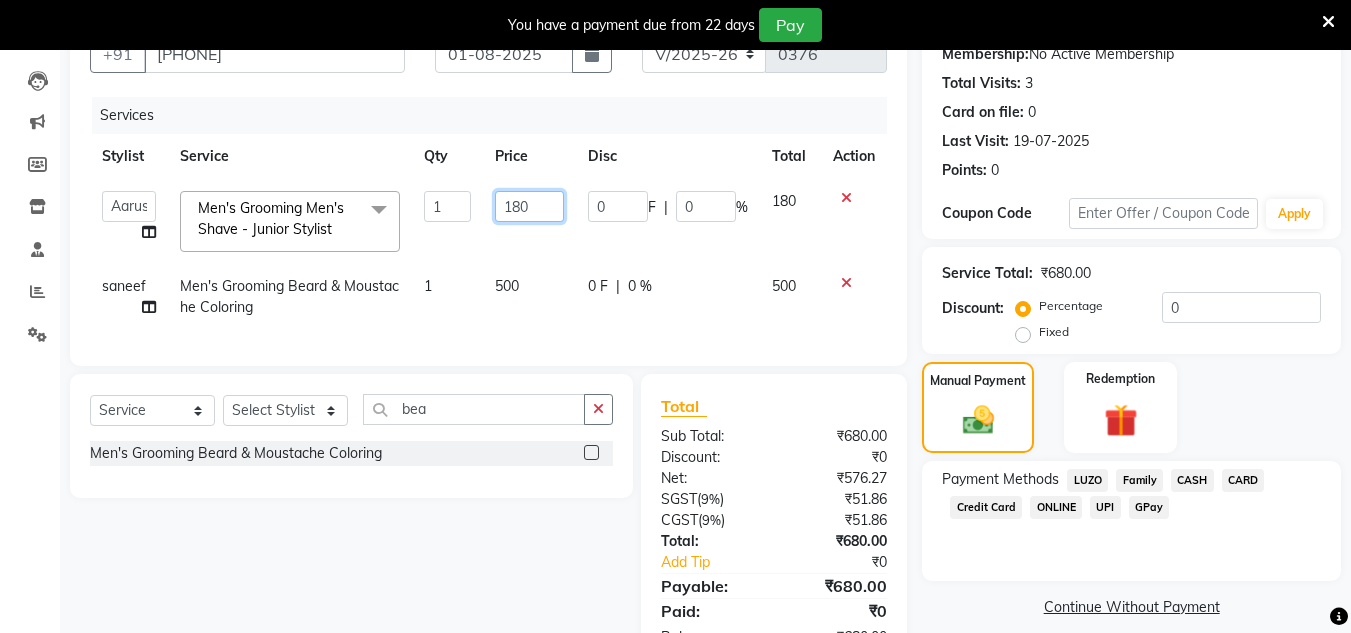 click on "180" 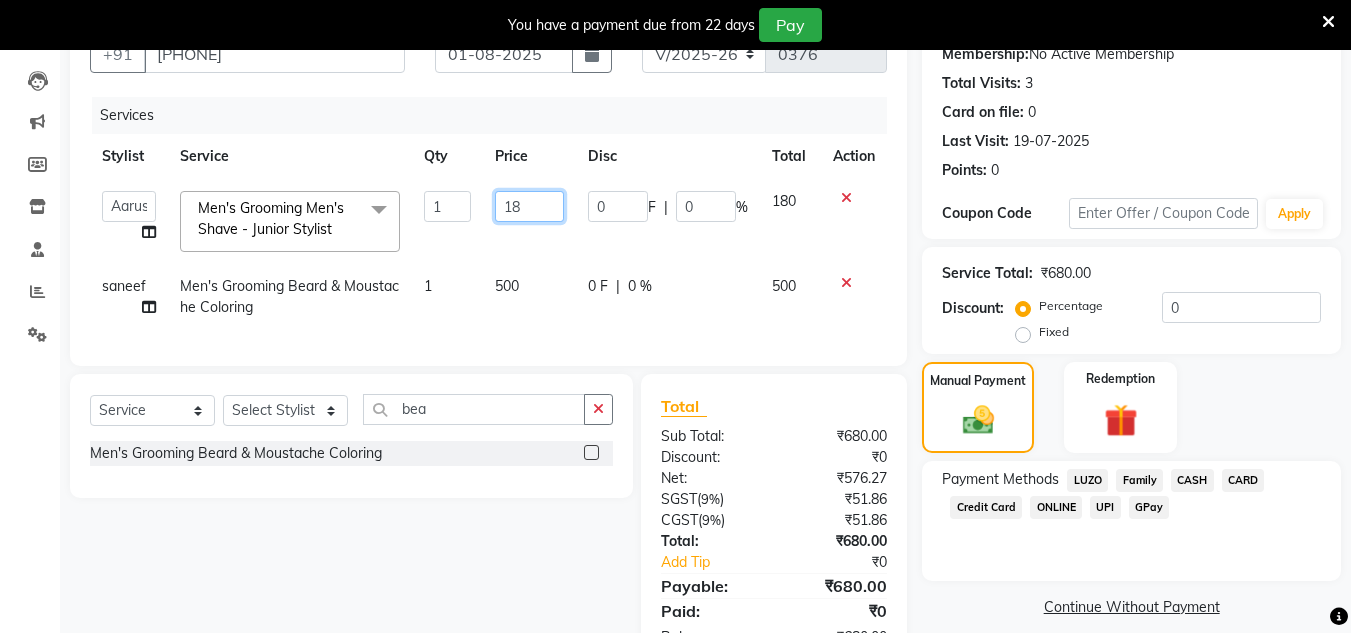 type on "1" 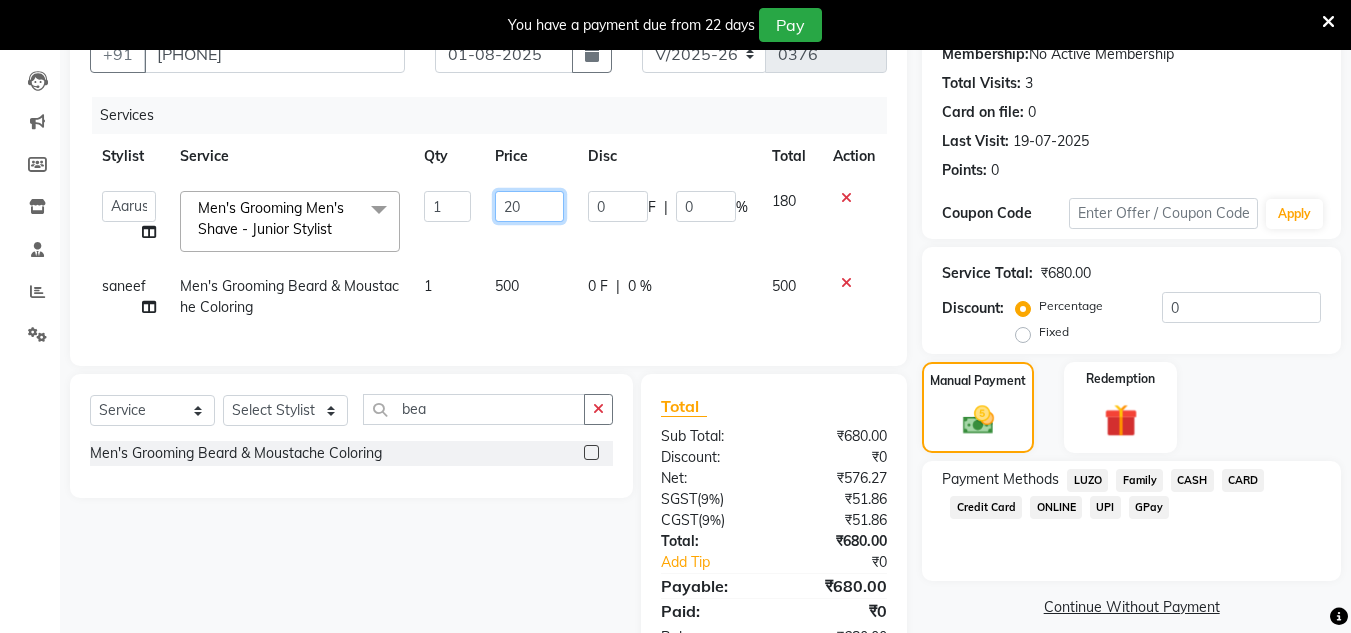 type on "200" 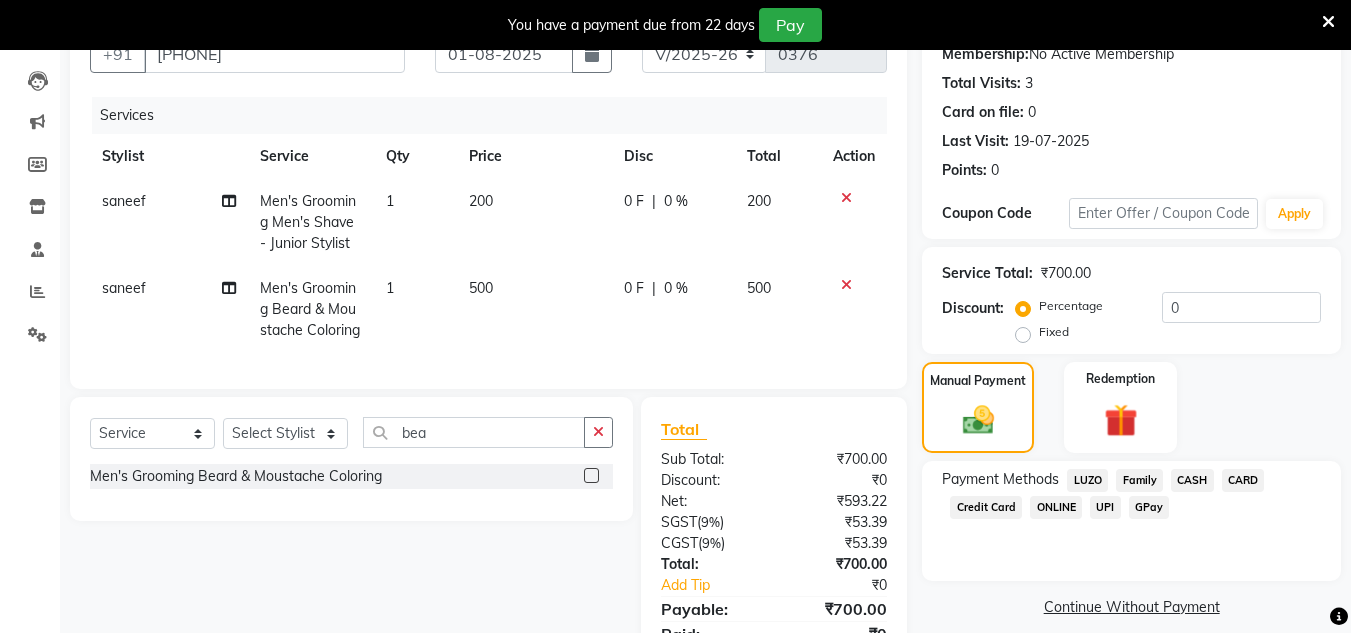 click on "0 F | 0 %" 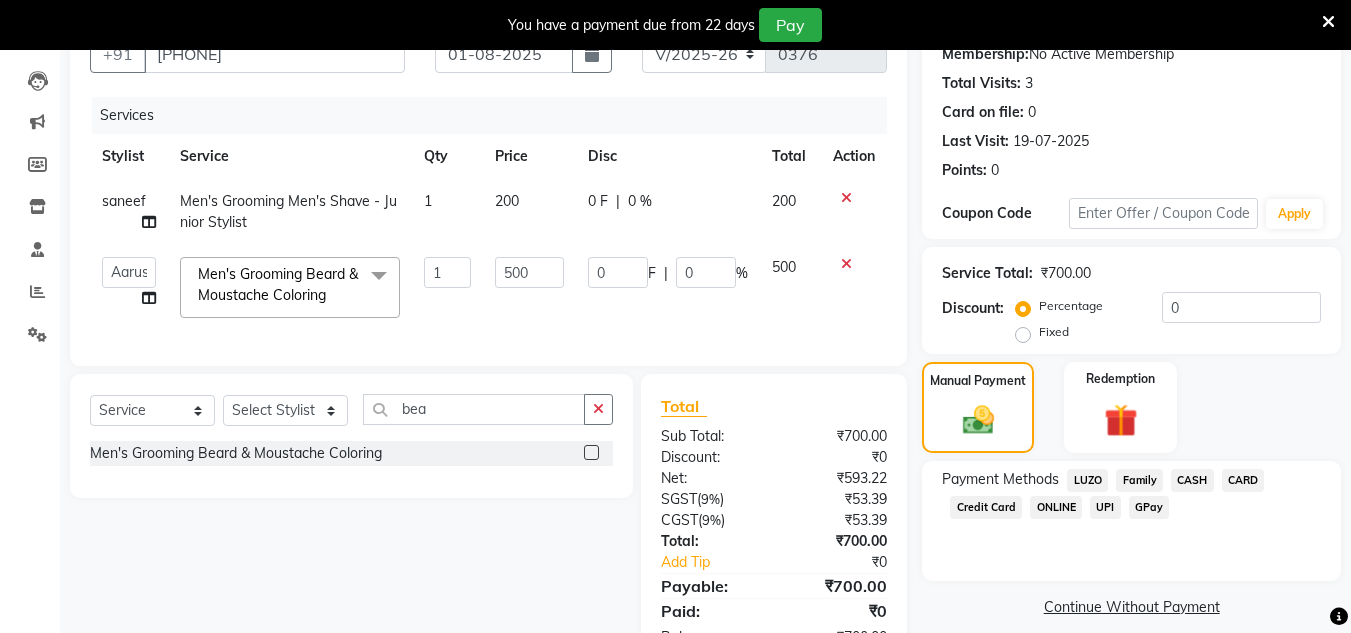 click on "GPay" 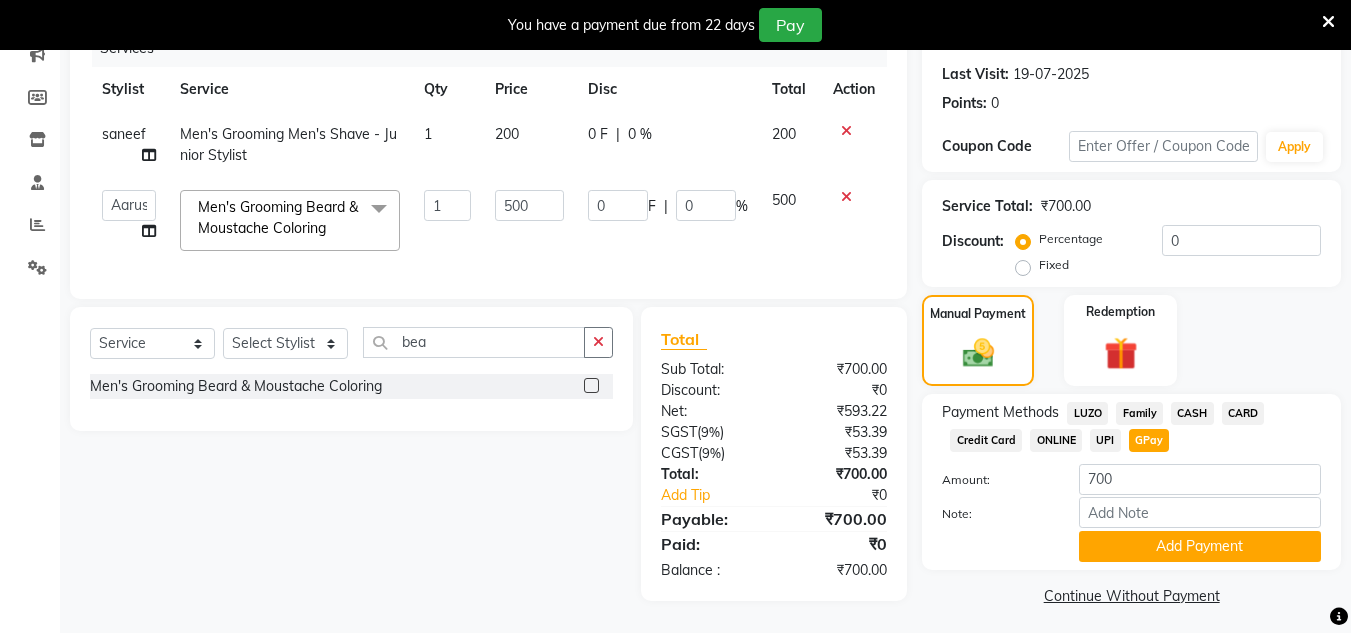 scroll, scrollTop: 269, scrollLeft: 0, axis: vertical 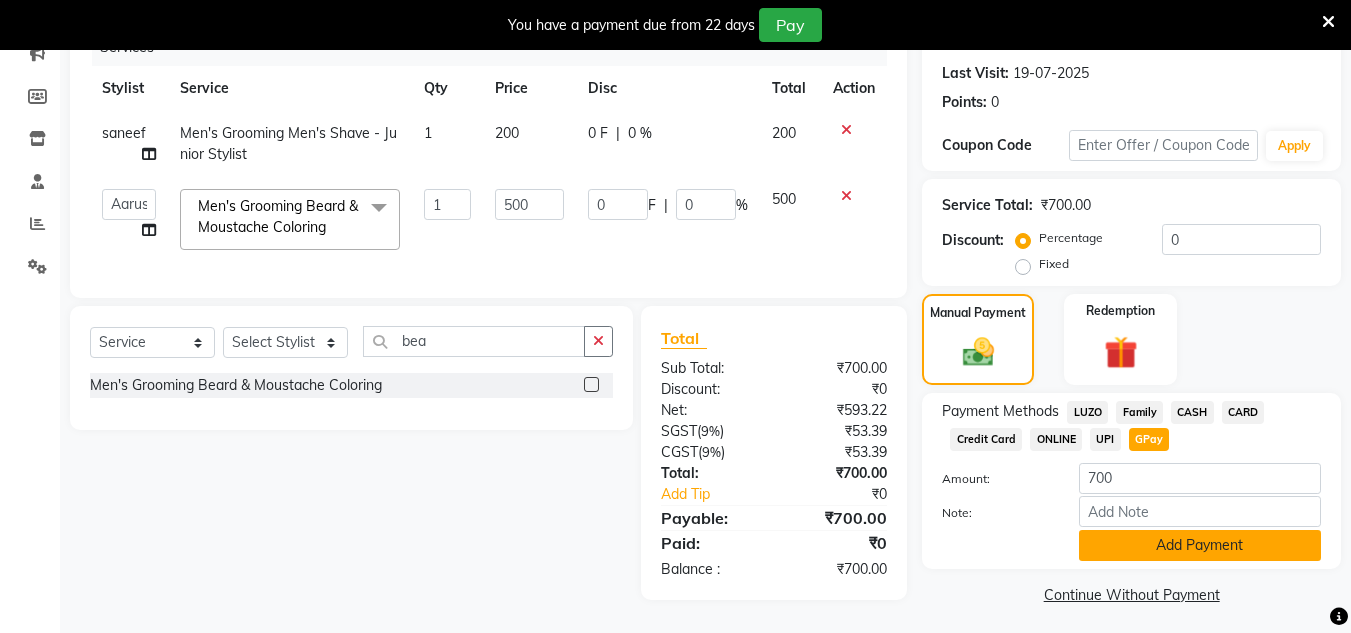click on "Add Payment" 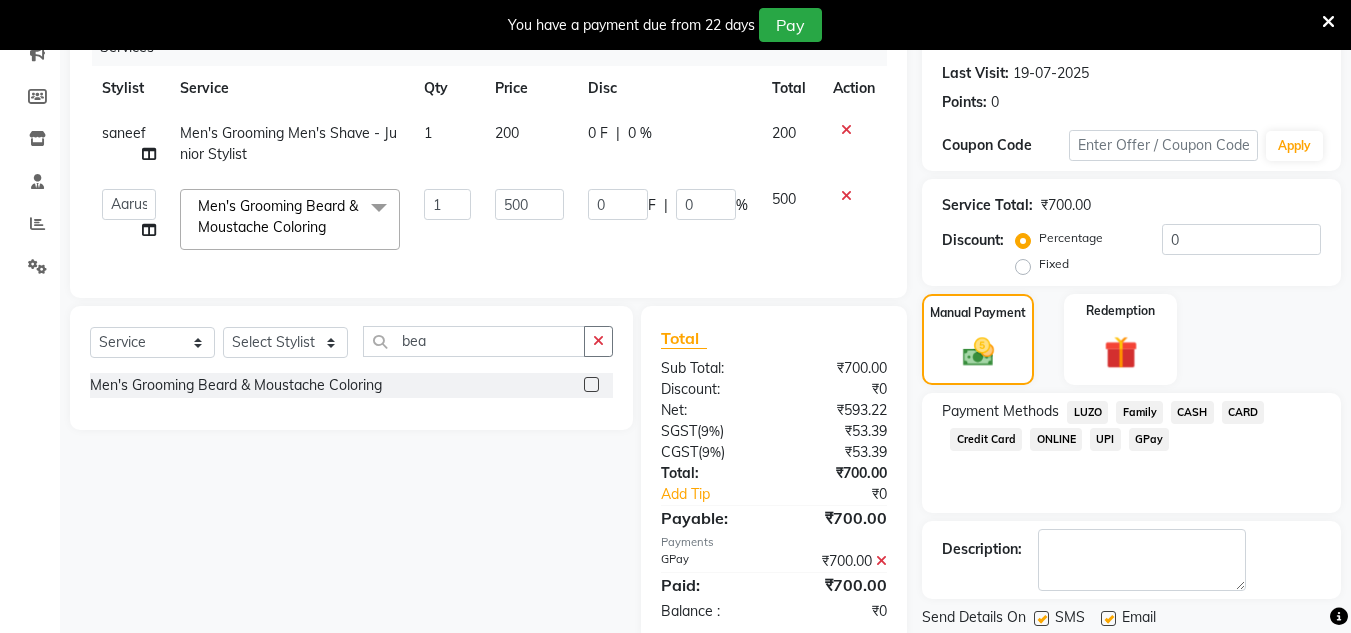 scroll, scrollTop: 333, scrollLeft: 0, axis: vertical 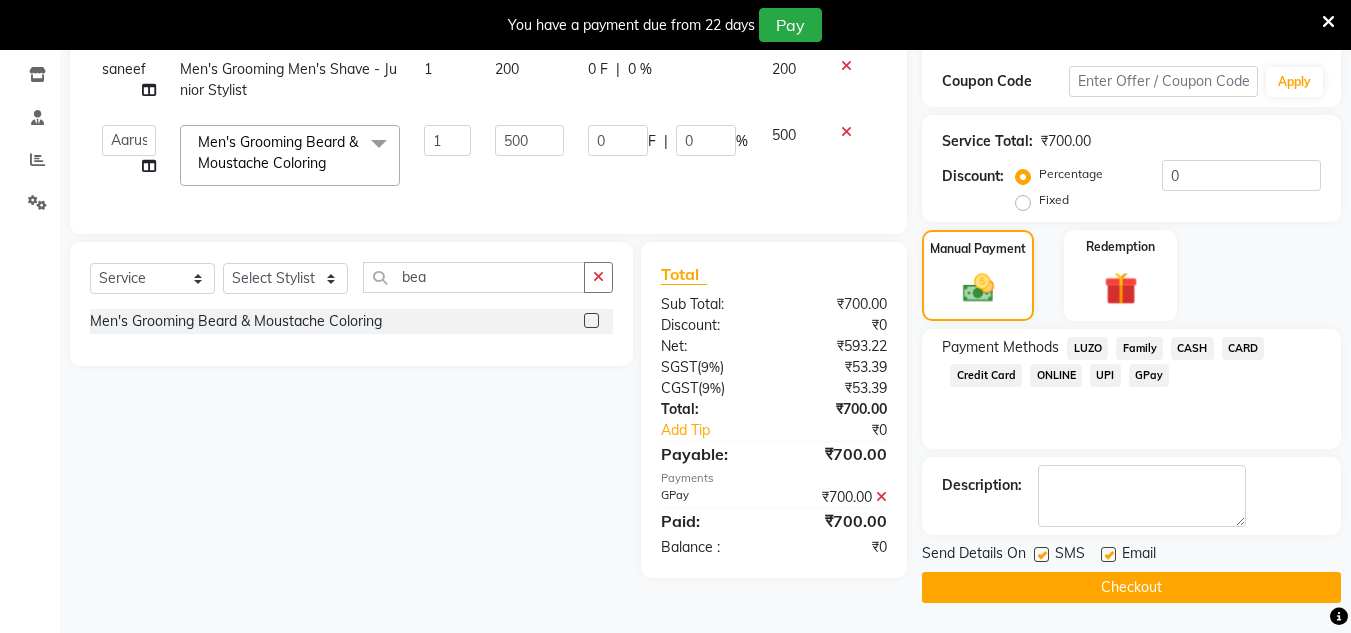click on "Checkout" 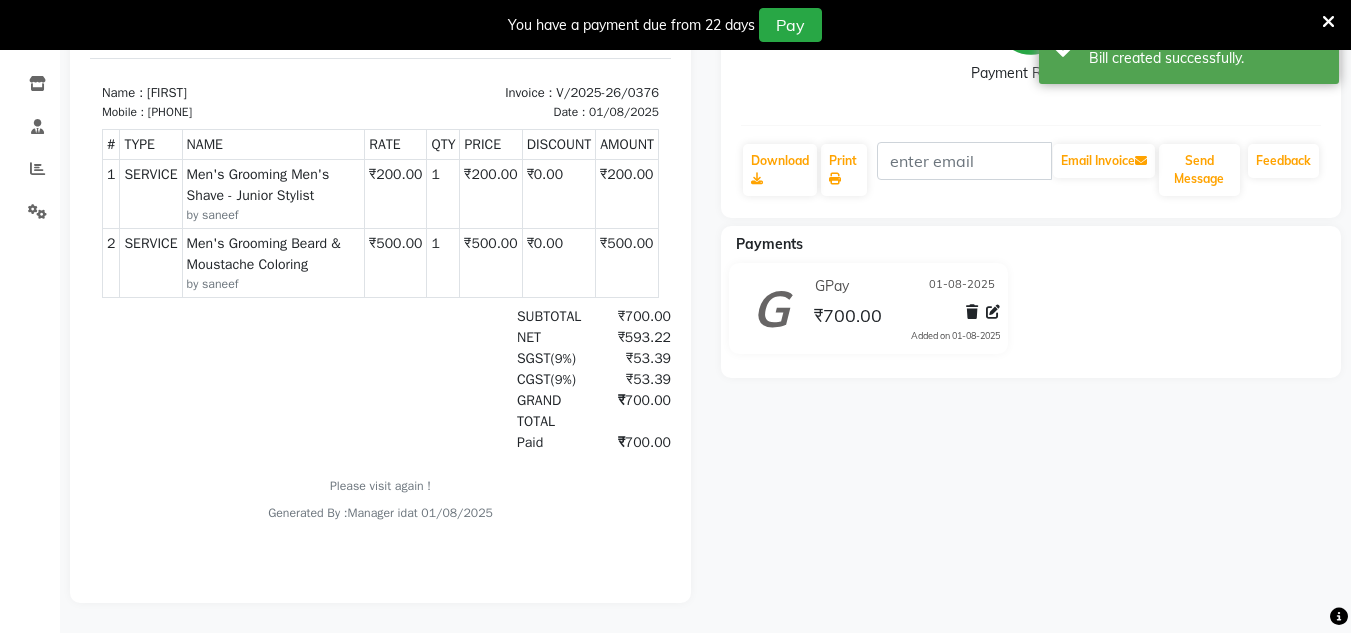 scroll, scrollTop: 0, scrollLeft: 0, axis: both 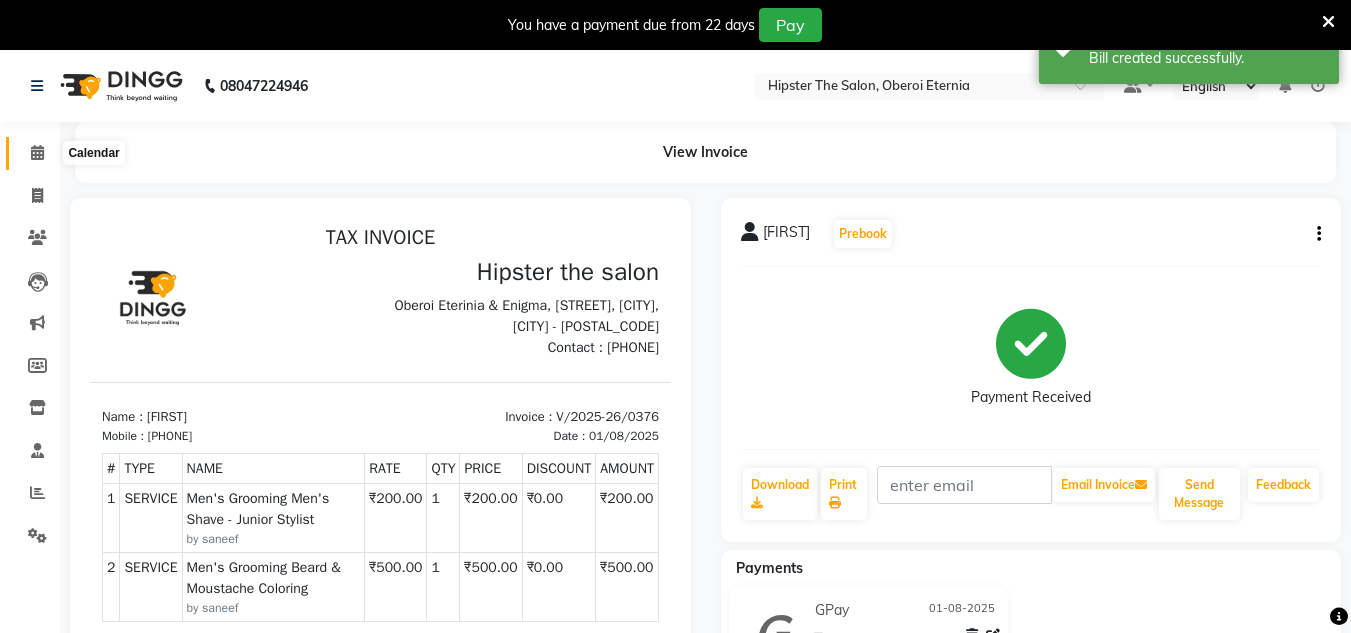 click 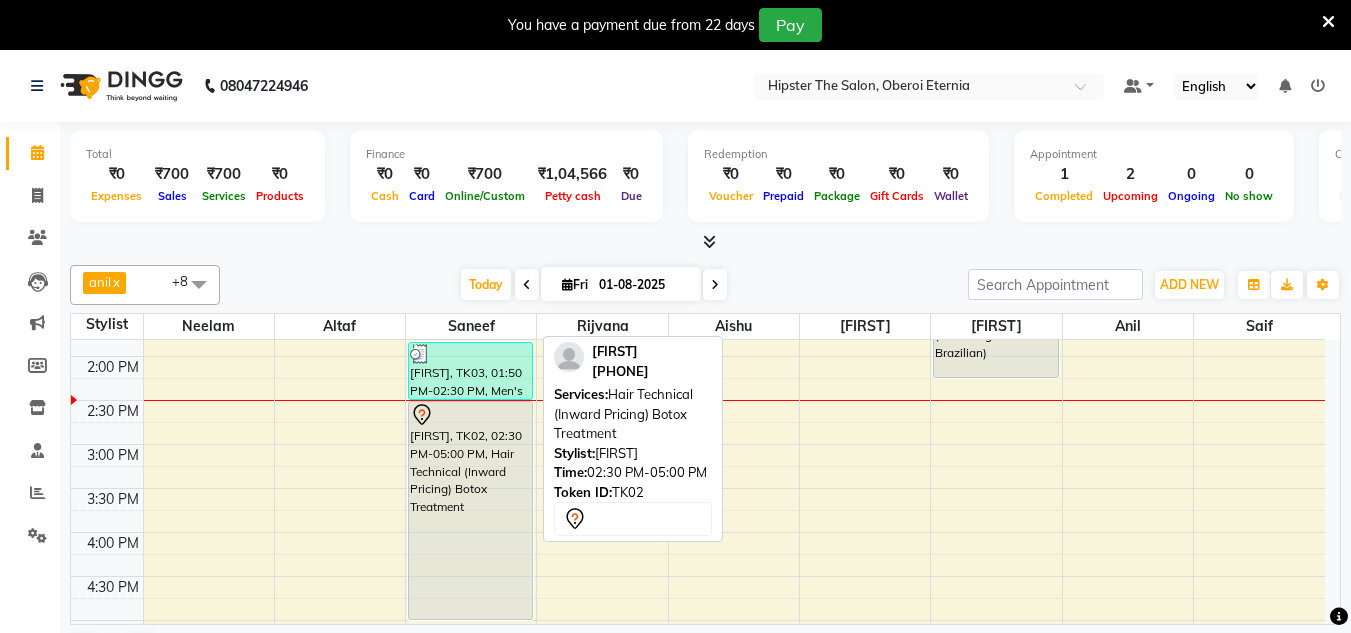 scroll, scrollTop: 507, scrollLeft: 0, axis: vertical 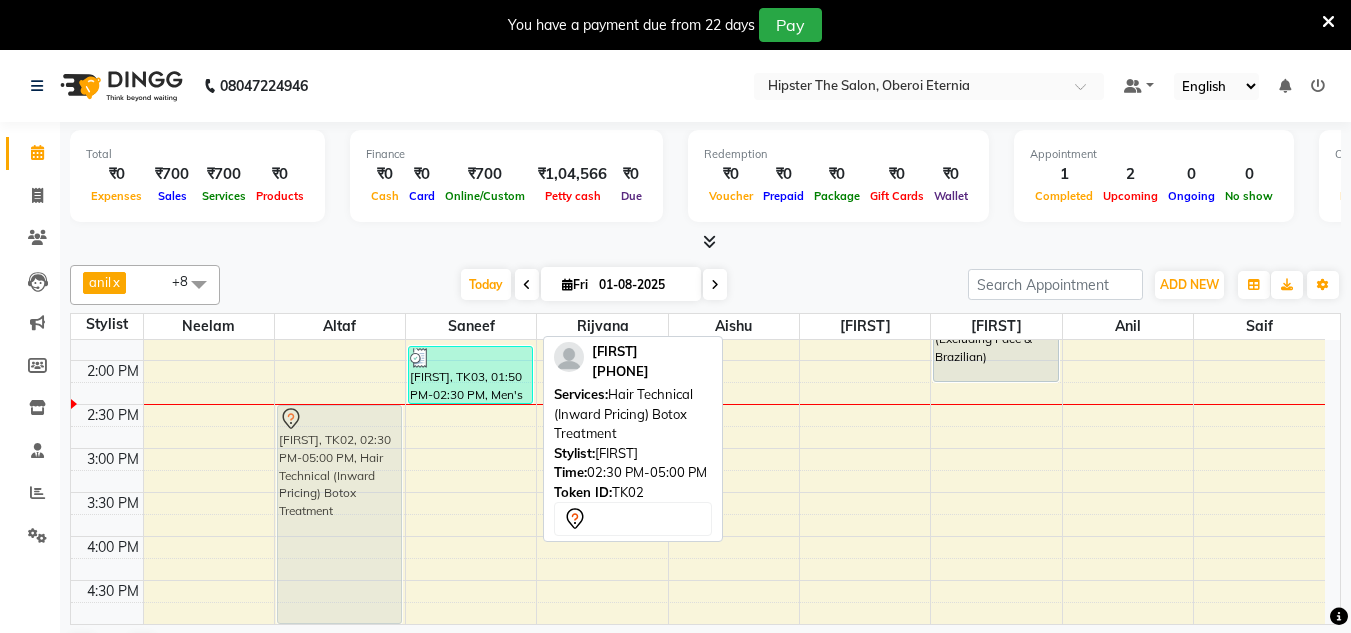 drag, startPoint x: 467, startPoint y: 466, endPoint x: 352, endPoint y: 466, distance: 115 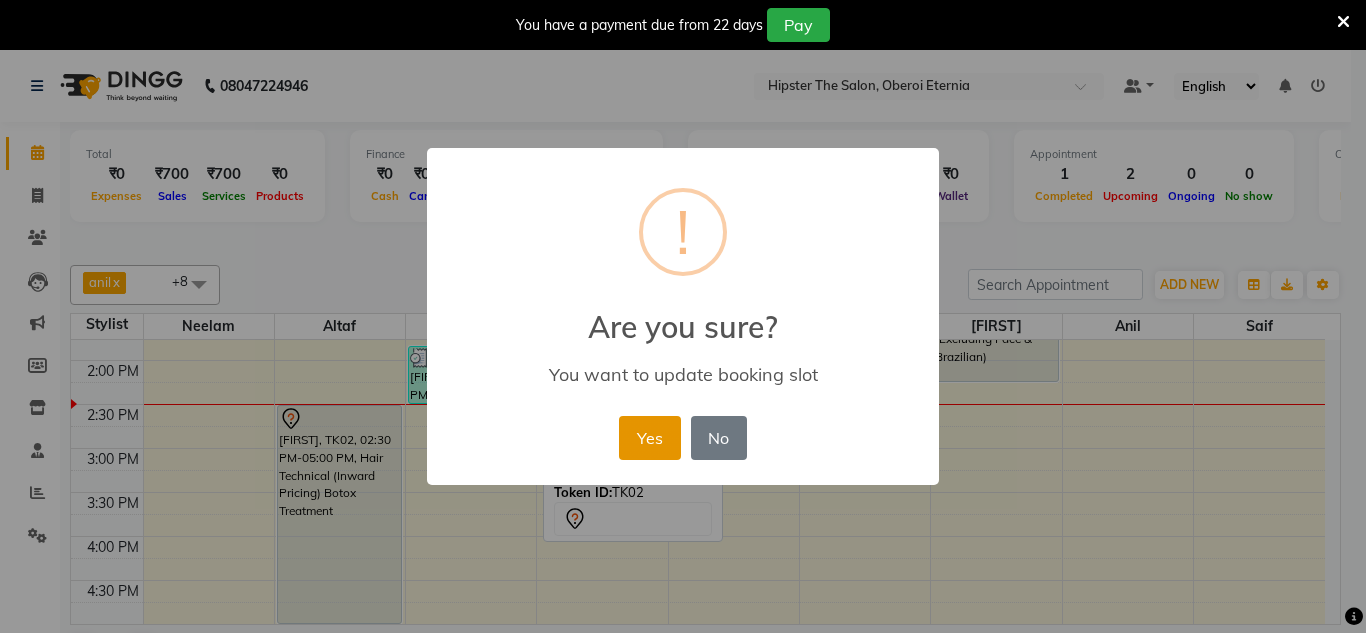 click on "Yes" at bounding box center [649, 438] 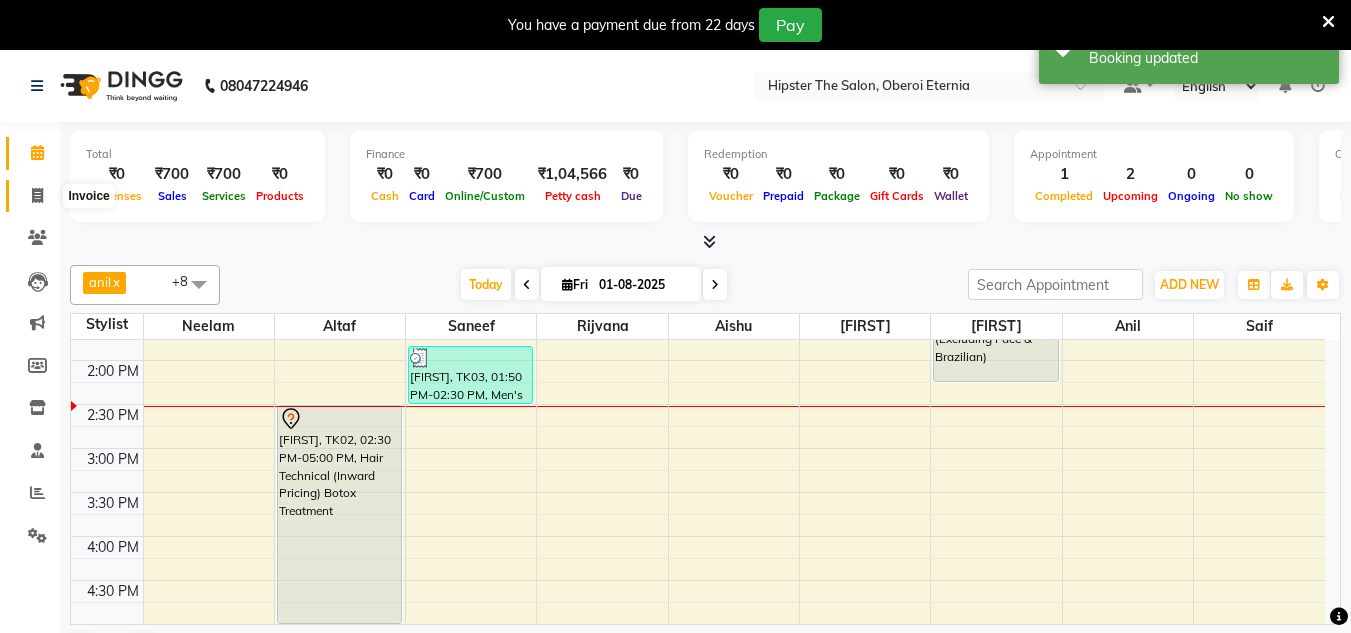 click 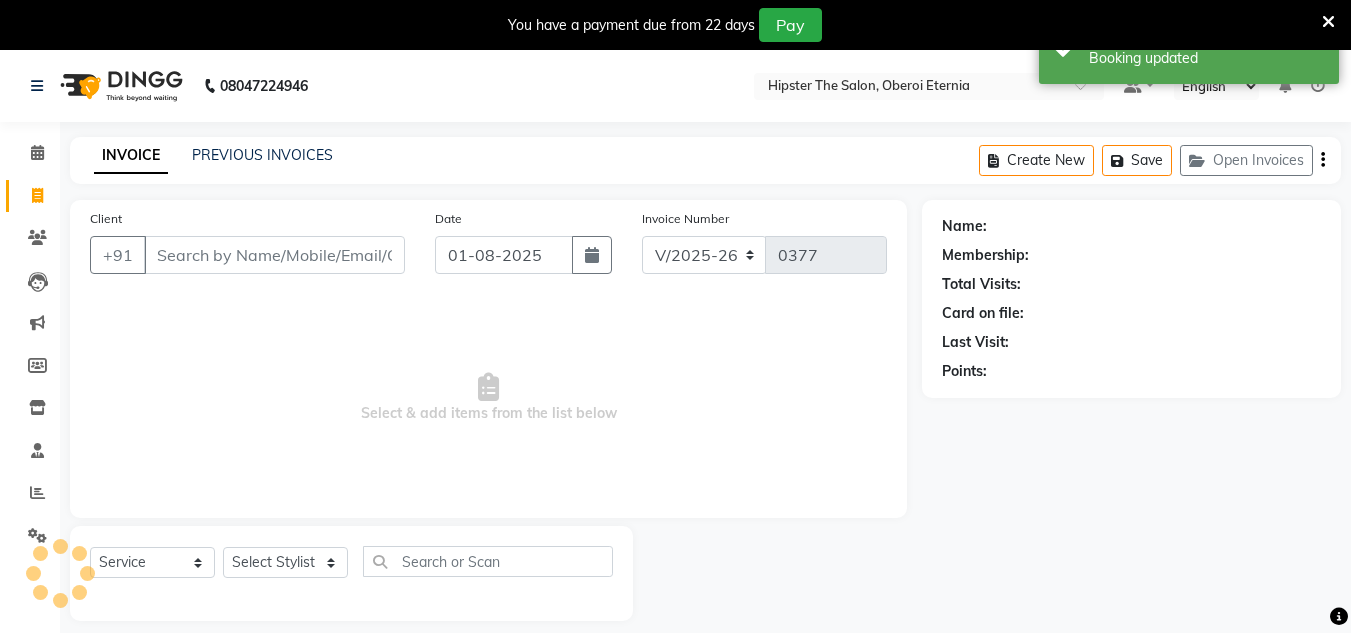 click on "Client" at bounding box center [274, 255] 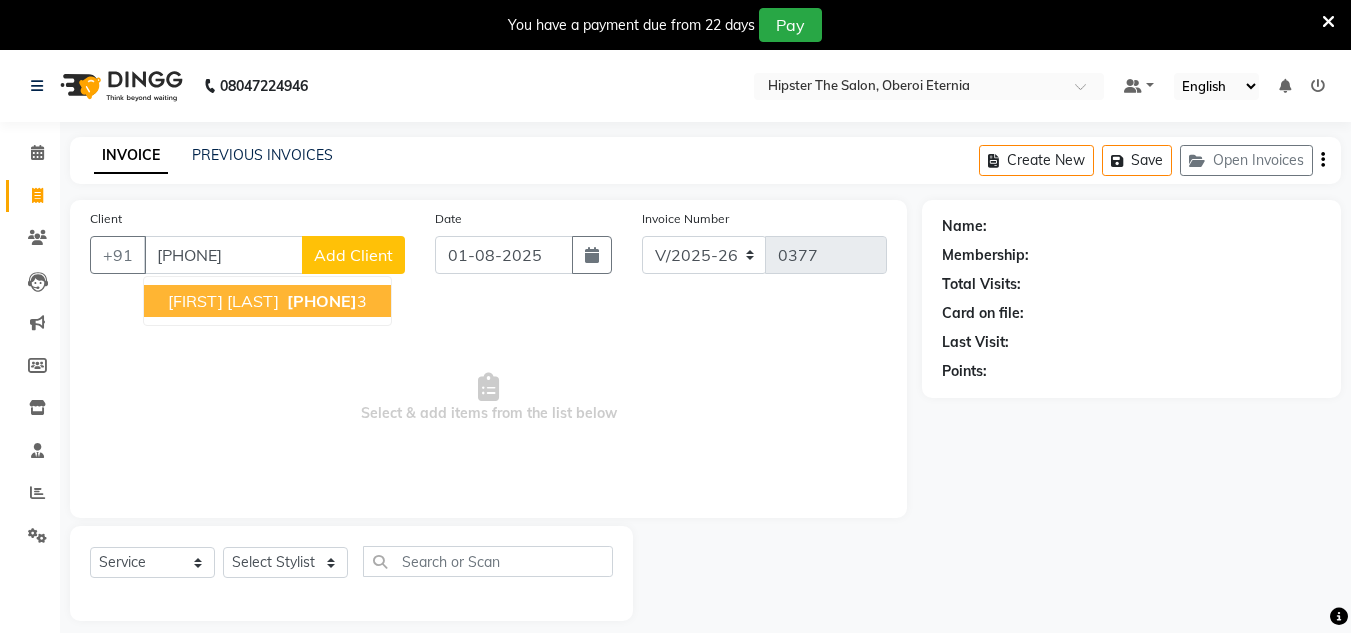 click on "[FIRST] [LAST] [PHONE]" at bounding box center [267, 301] 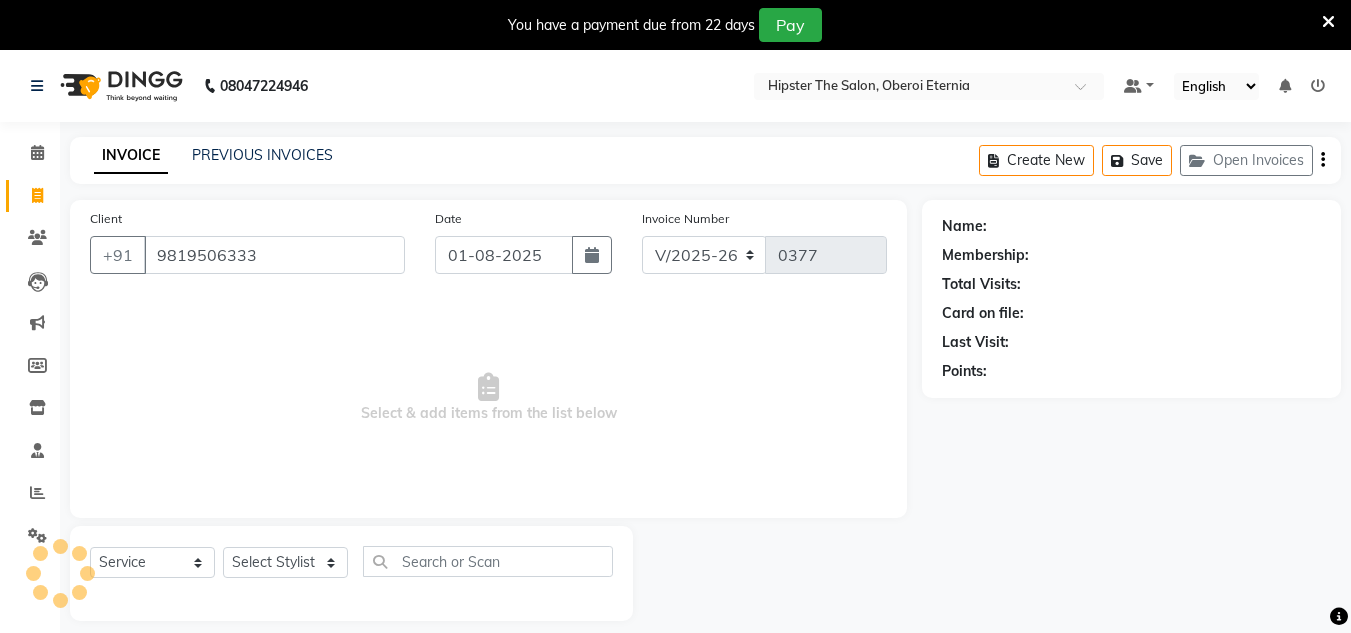type on "9819506333" 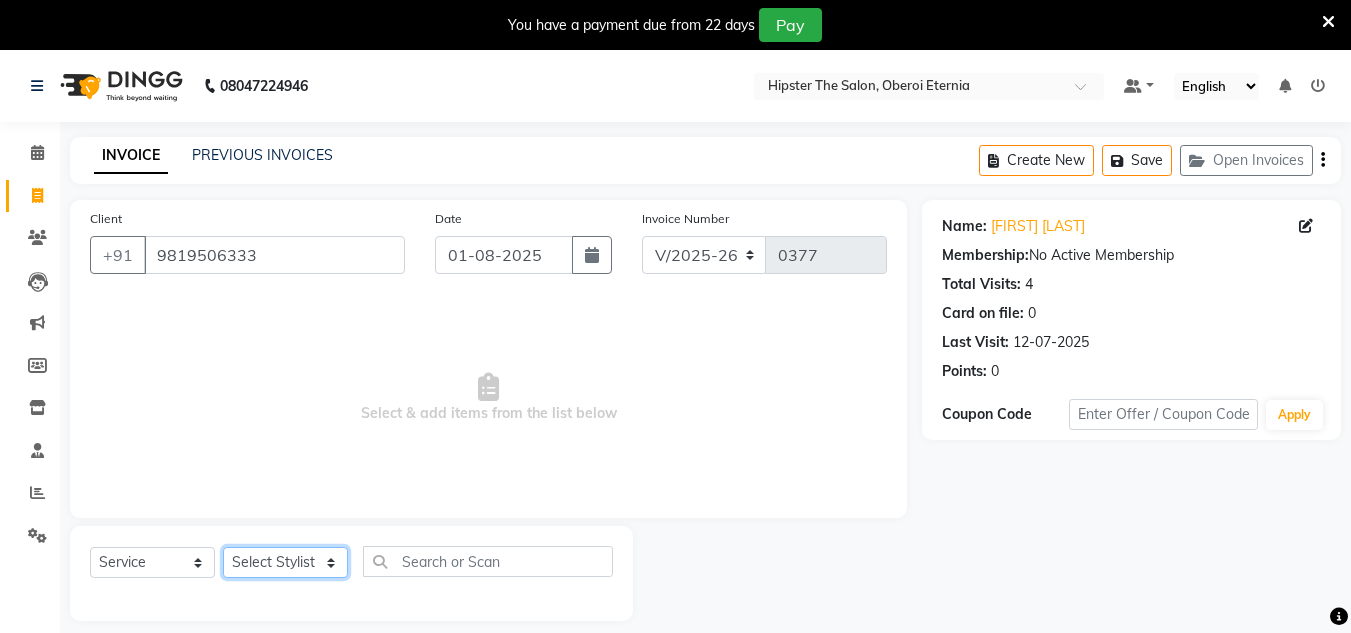 click on "Select Stylist [FIRST] [FIRST] [FIRST] [FIRST] [FIRST] [FIRST] [FIRST] [FIRST] [FIRST] [FIRST] [FIRST] [FIRST] [FIRST] [FIRST] [FIRST] [FIRST] [FIRST] [FIRST] [FIRST] [FIRST] [FIRST]" 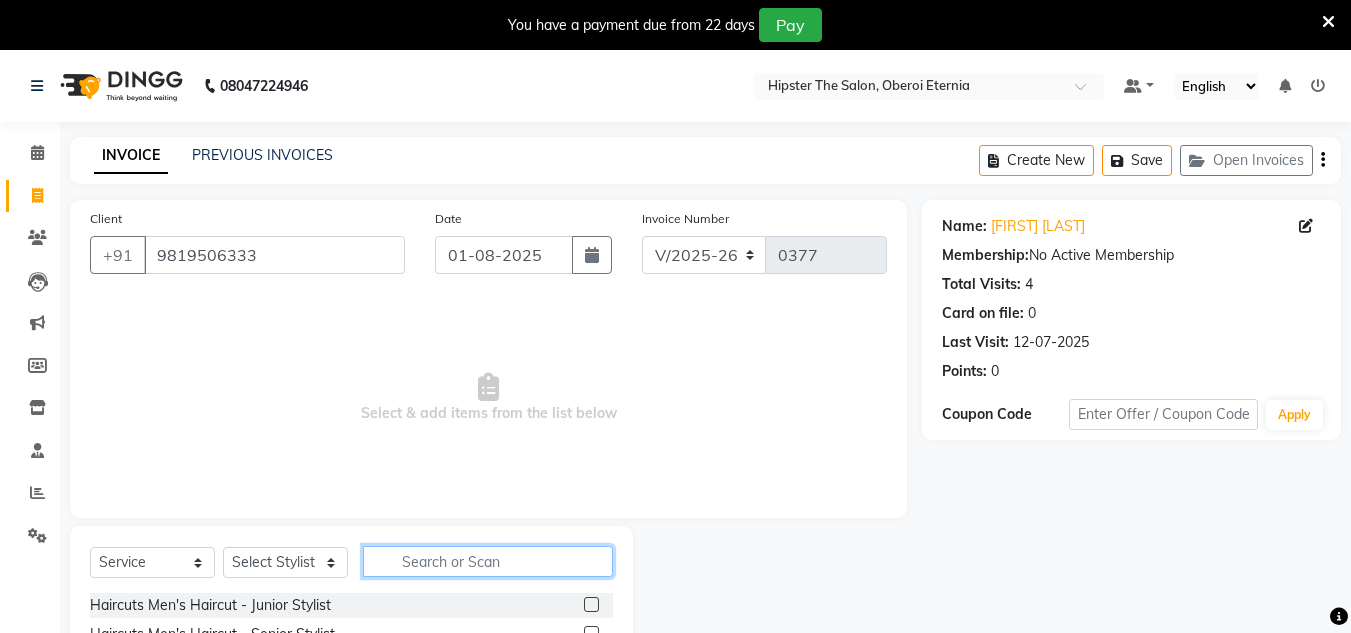click 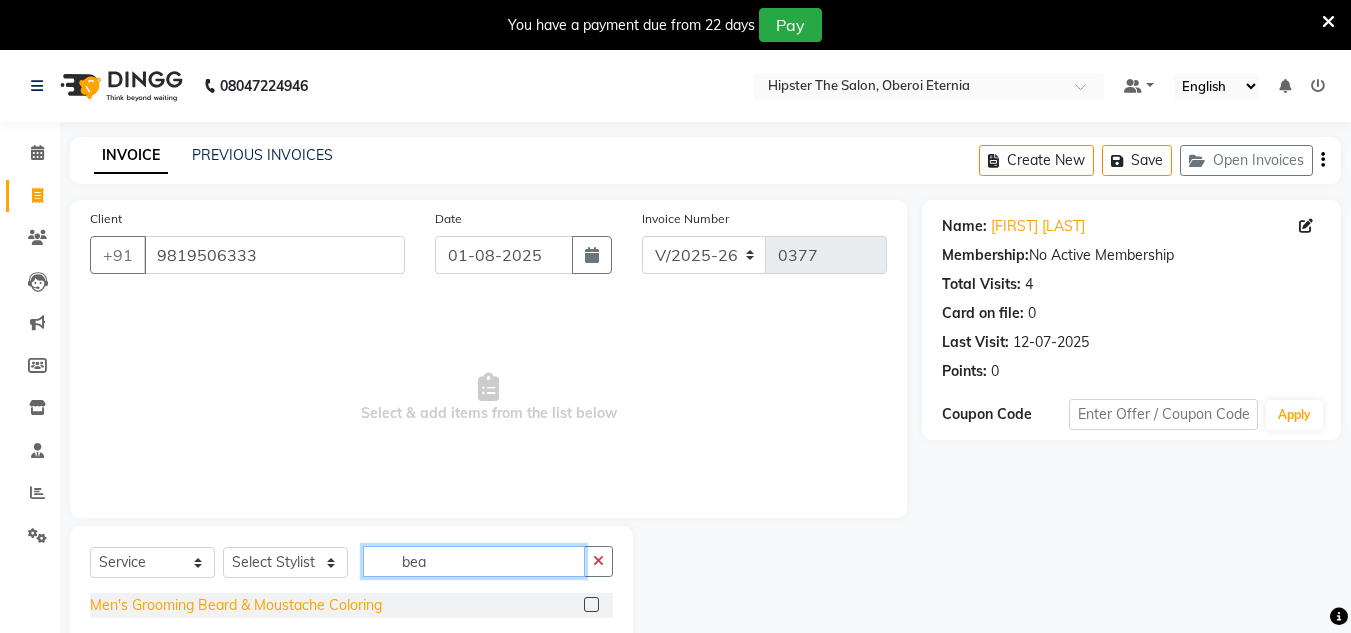 type on "bea" 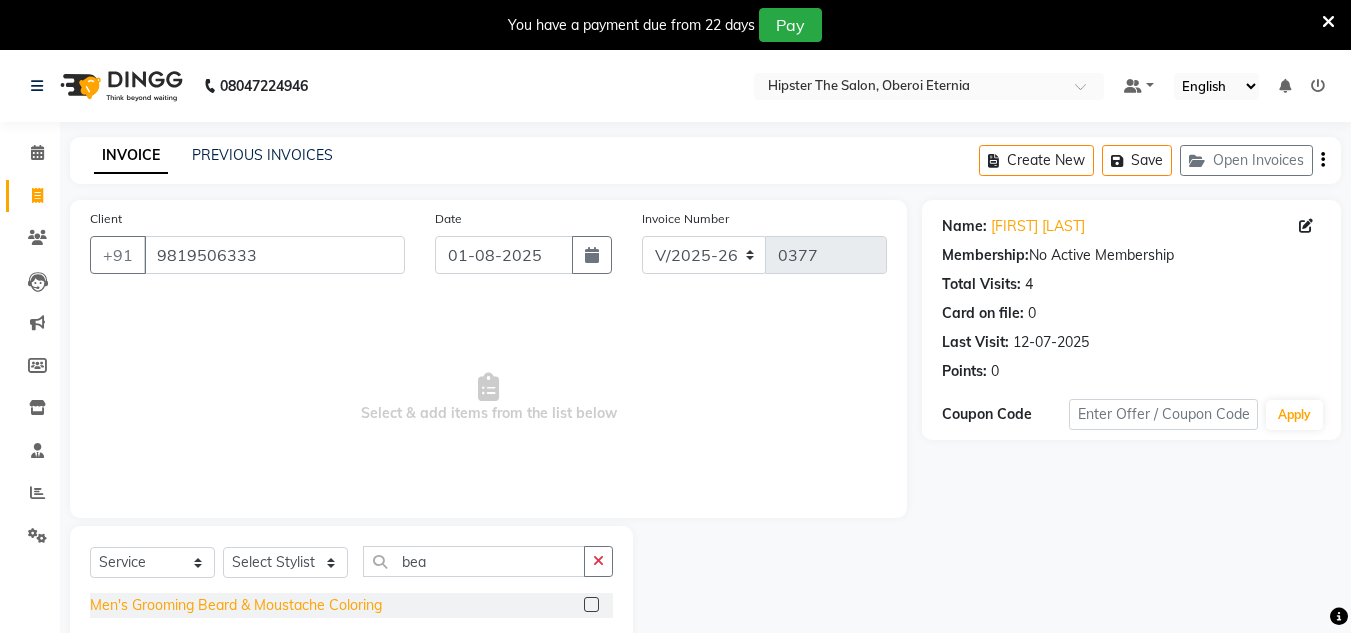 click on "Men's Grooming Beard & Moustache Coloring" 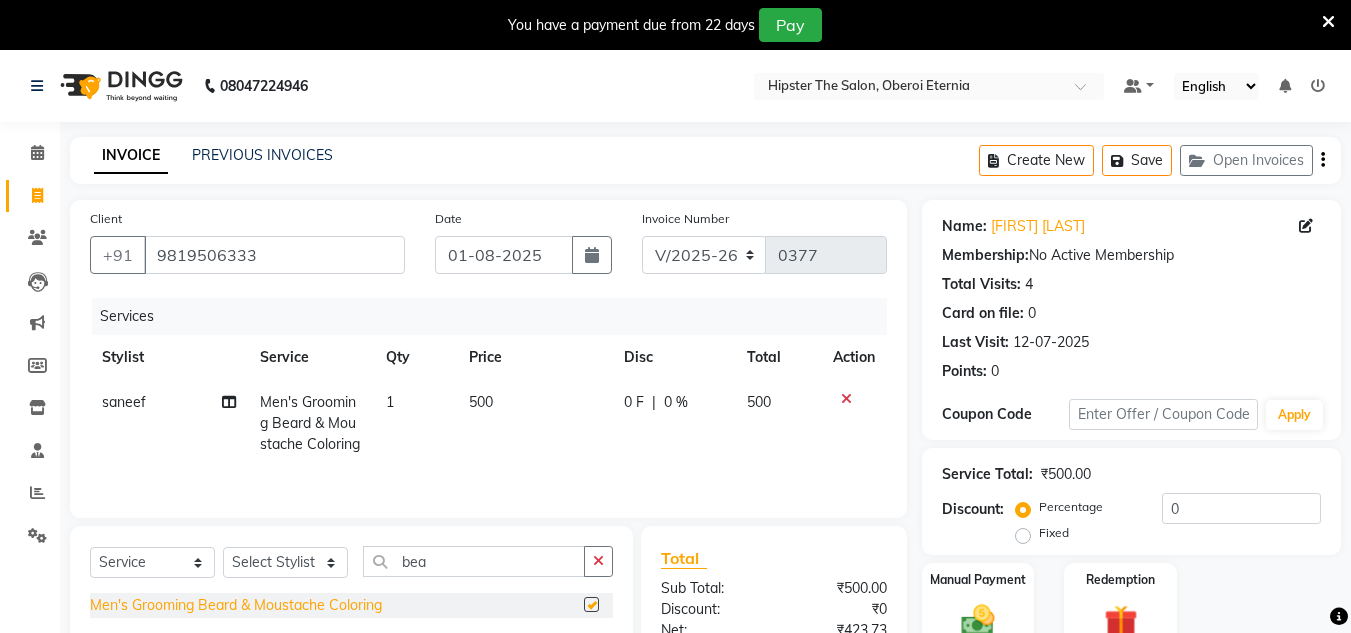 checkbox on "false" 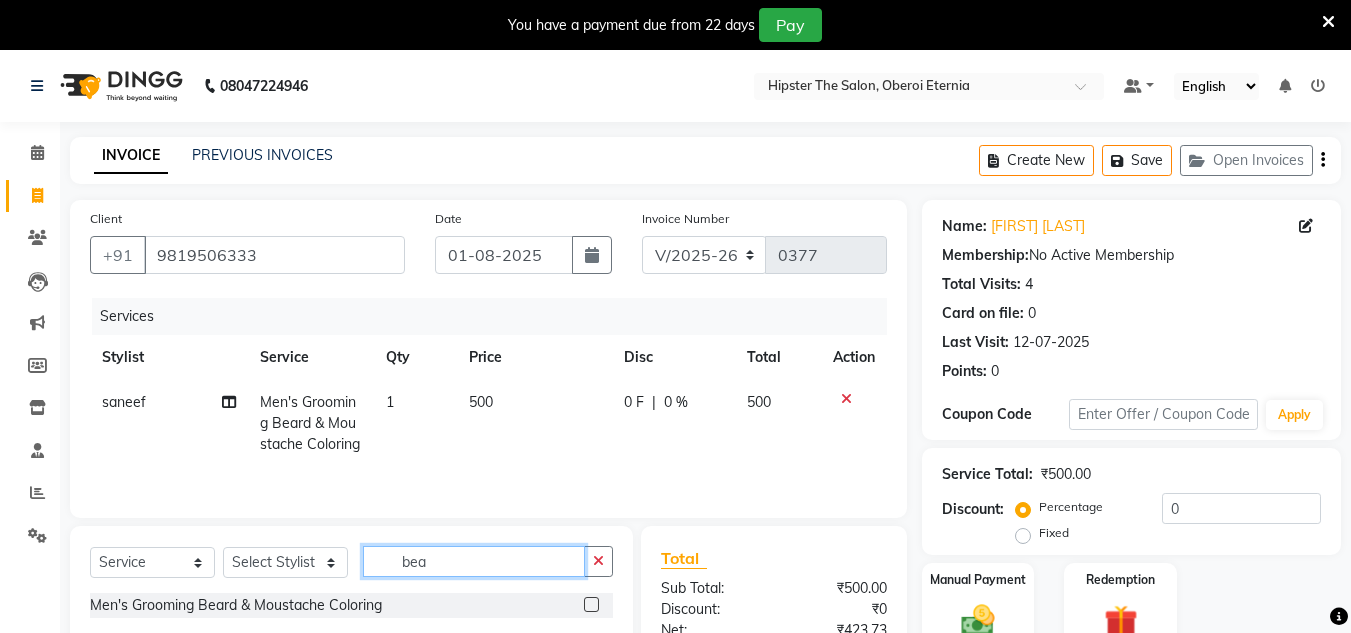 click on "bea" 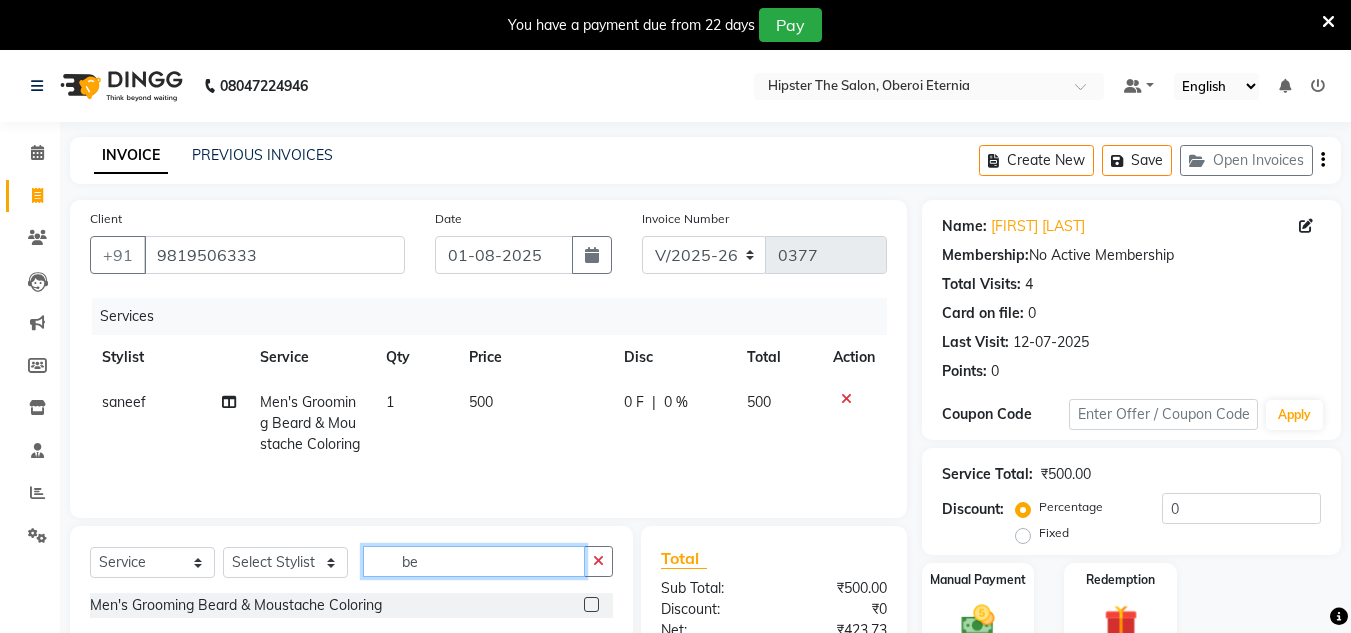 type on "b" 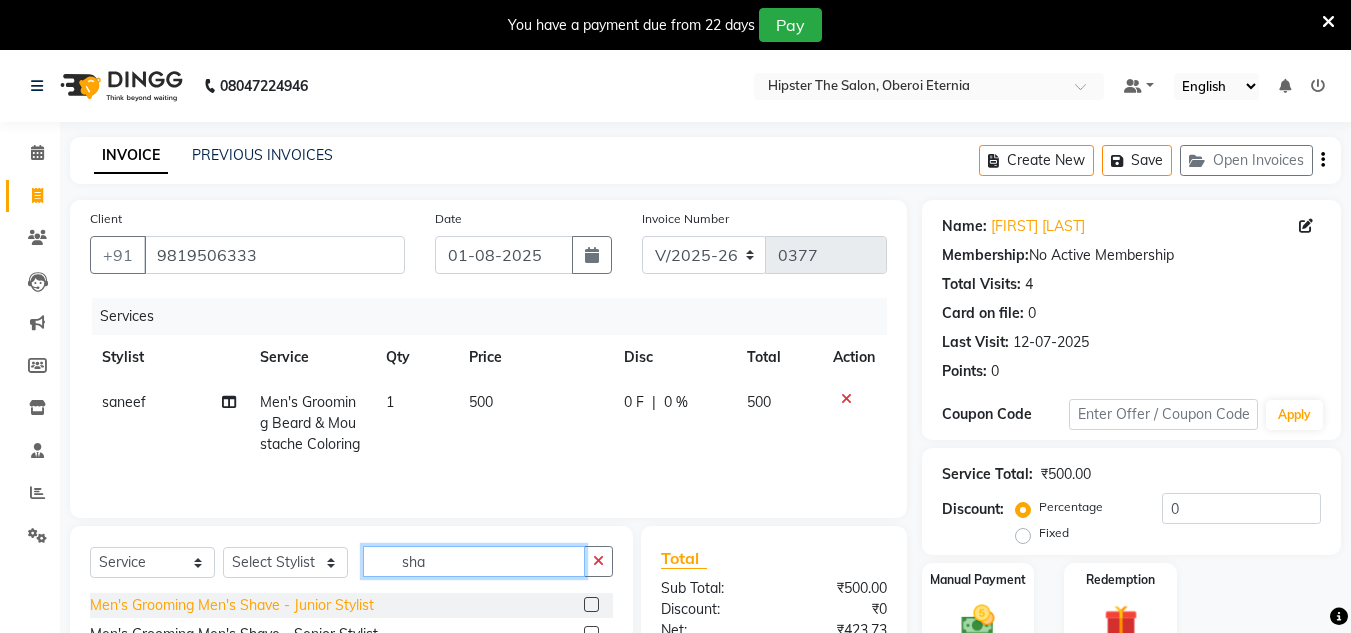 type on "sha" 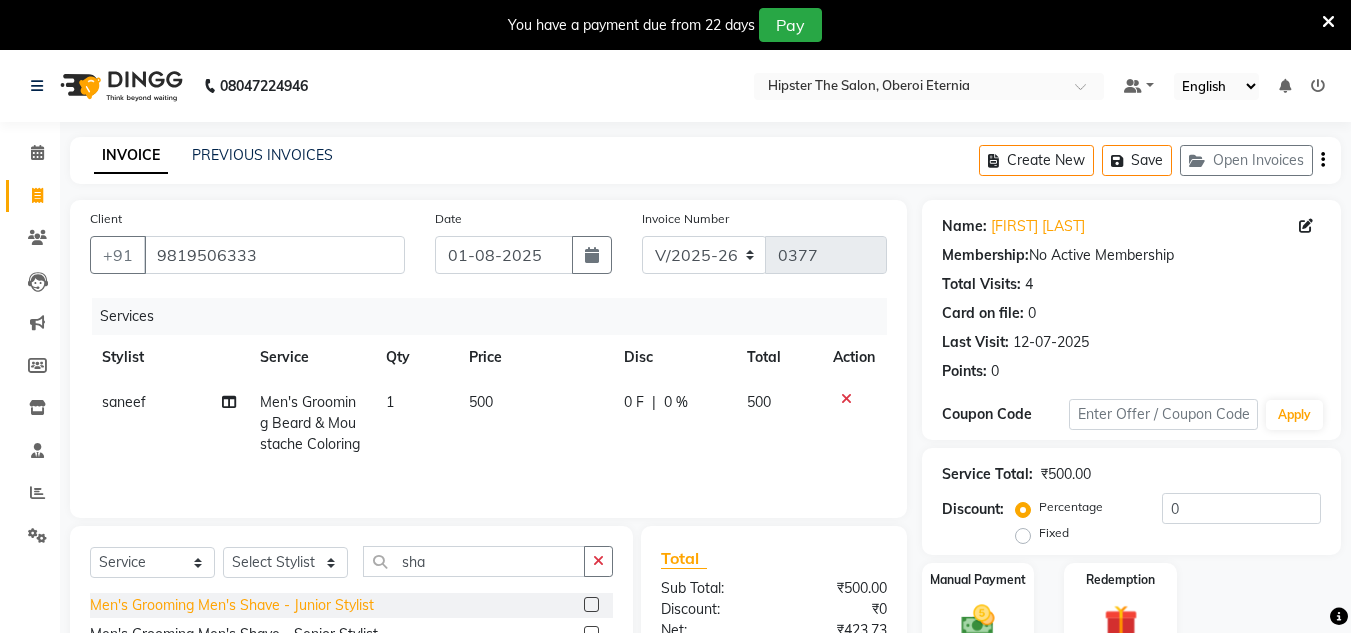 click on "Men's Grooming Men's Shave - Junior Stylist" 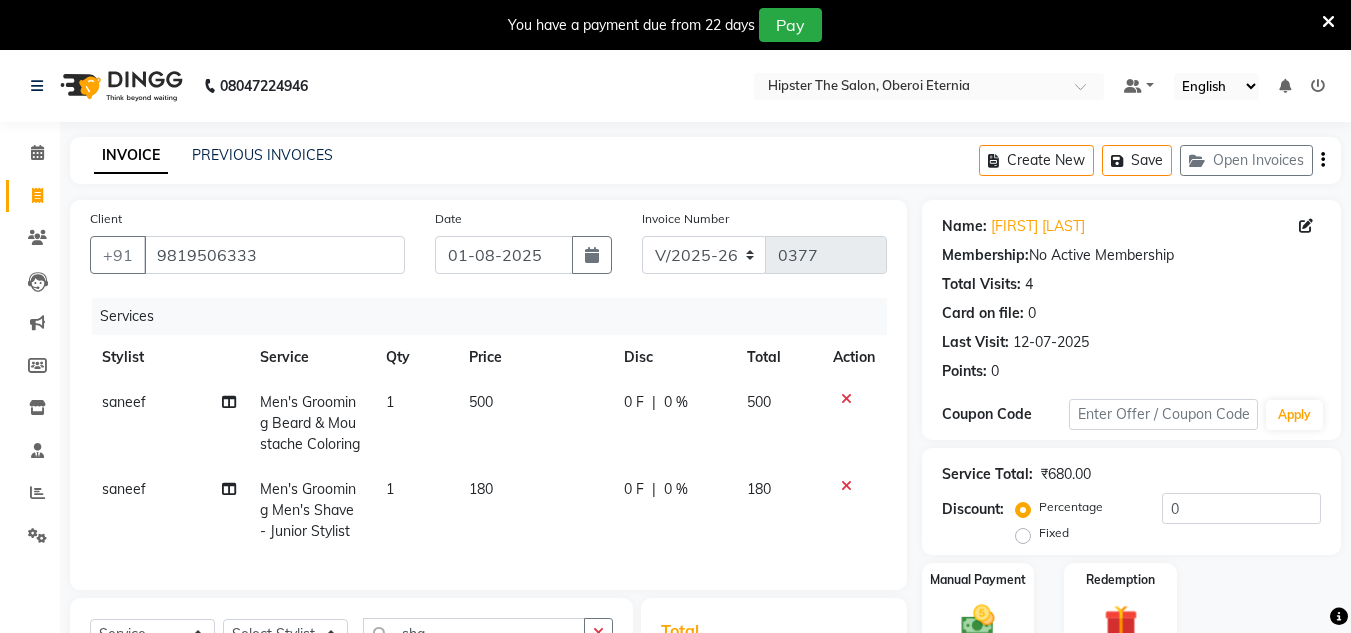 checkbox on "false" 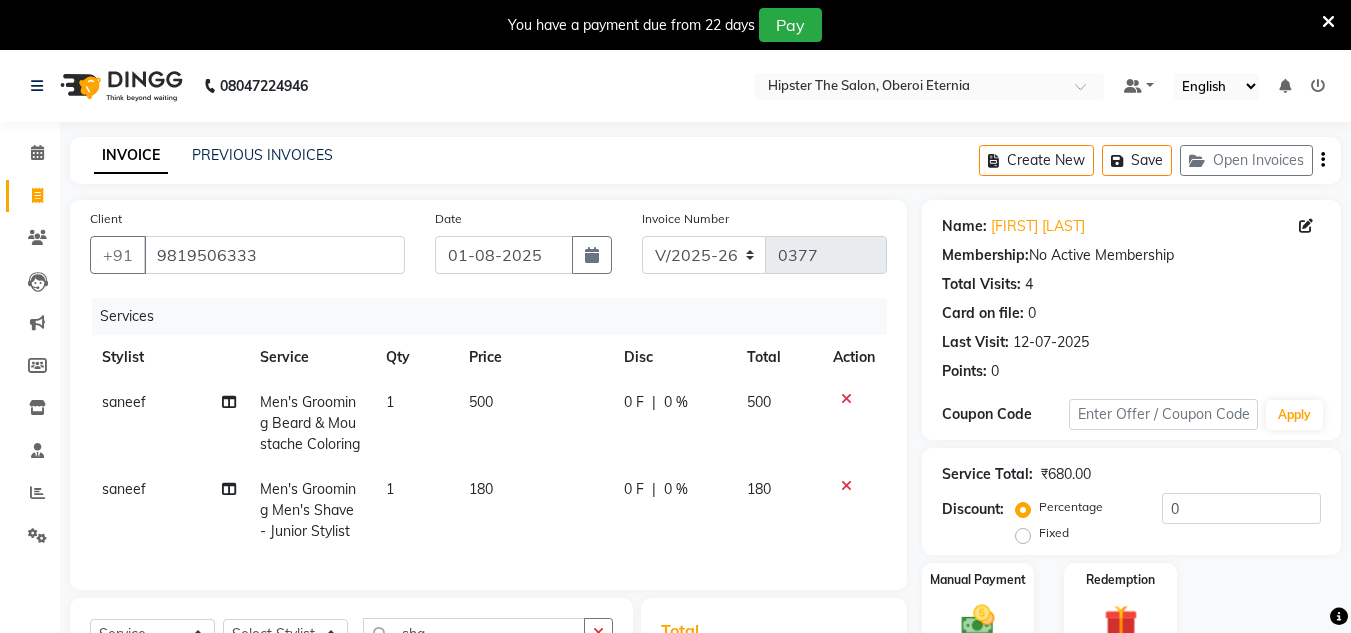 click on "180" 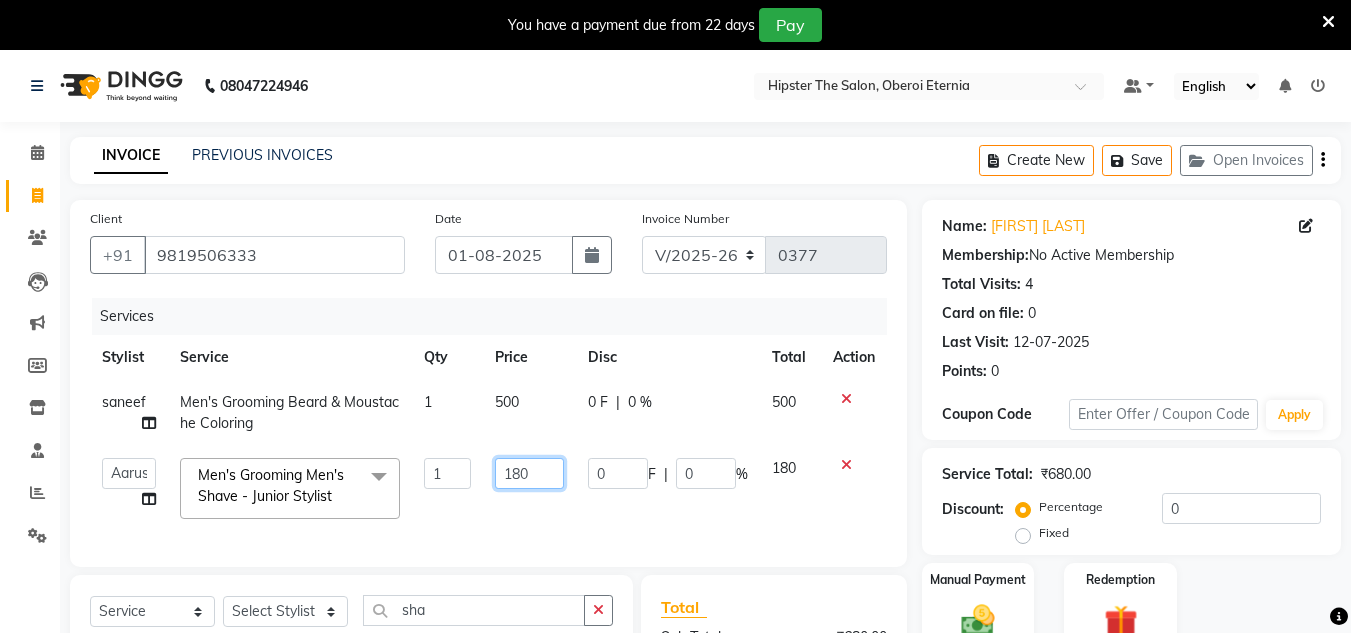 click on "180" 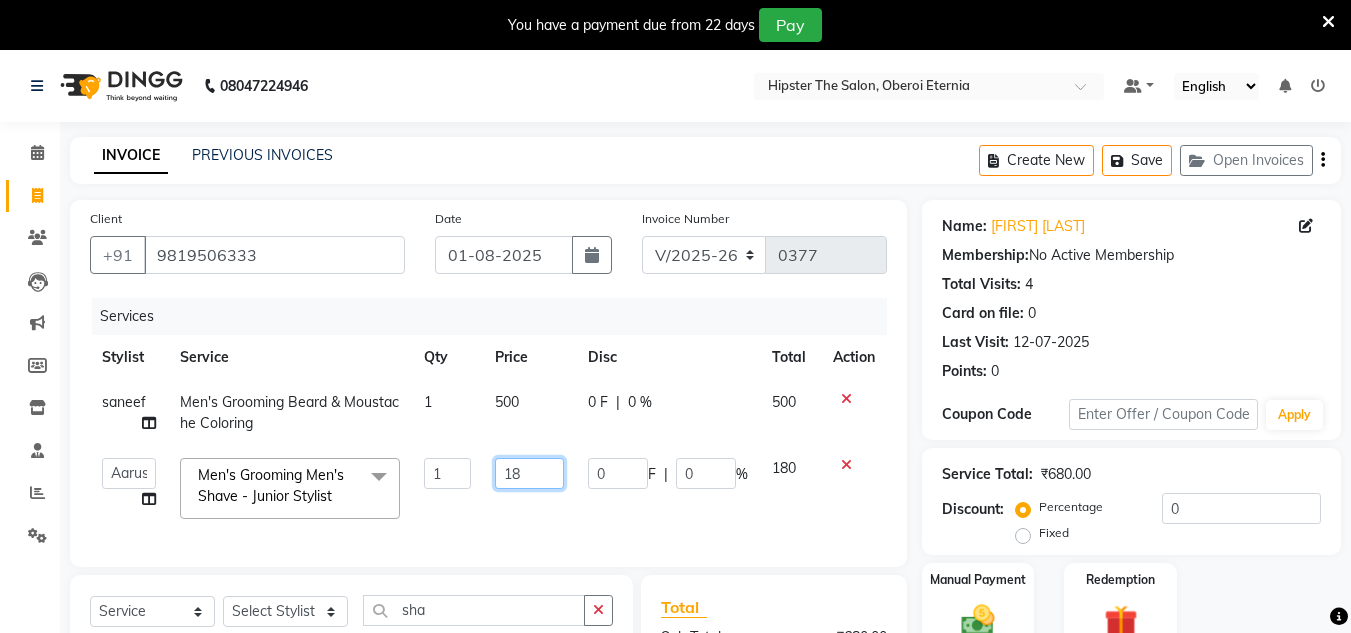 type on "1" 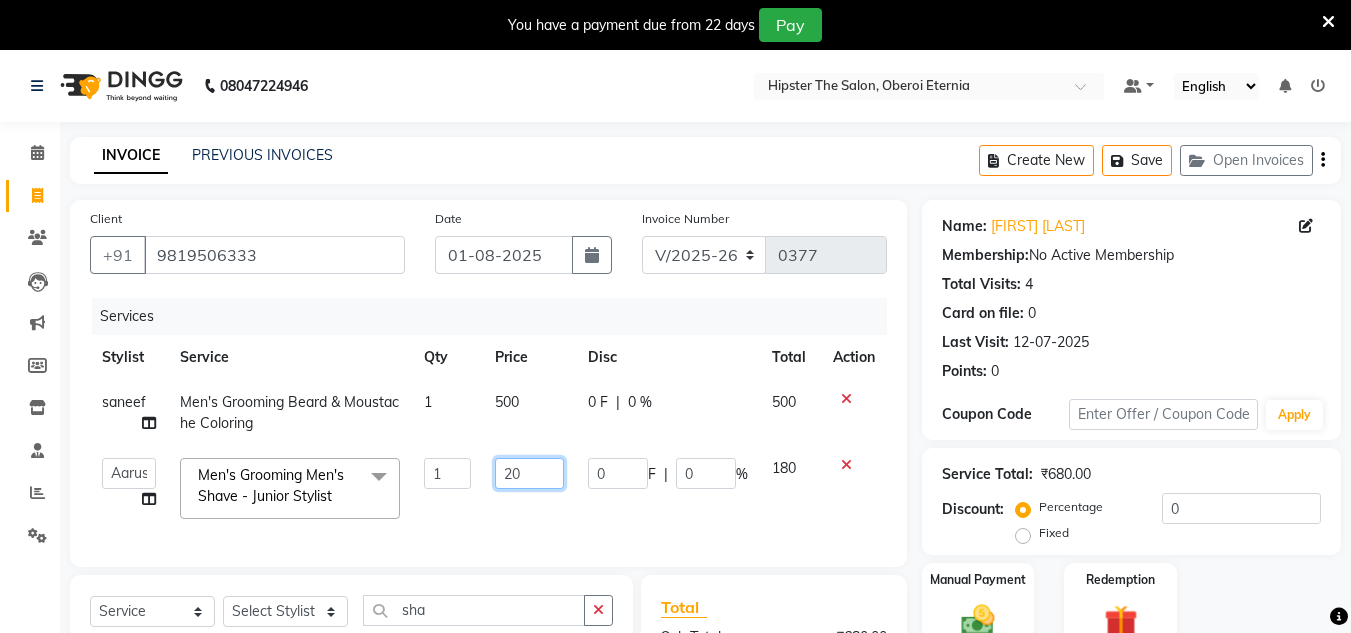 type on "200" 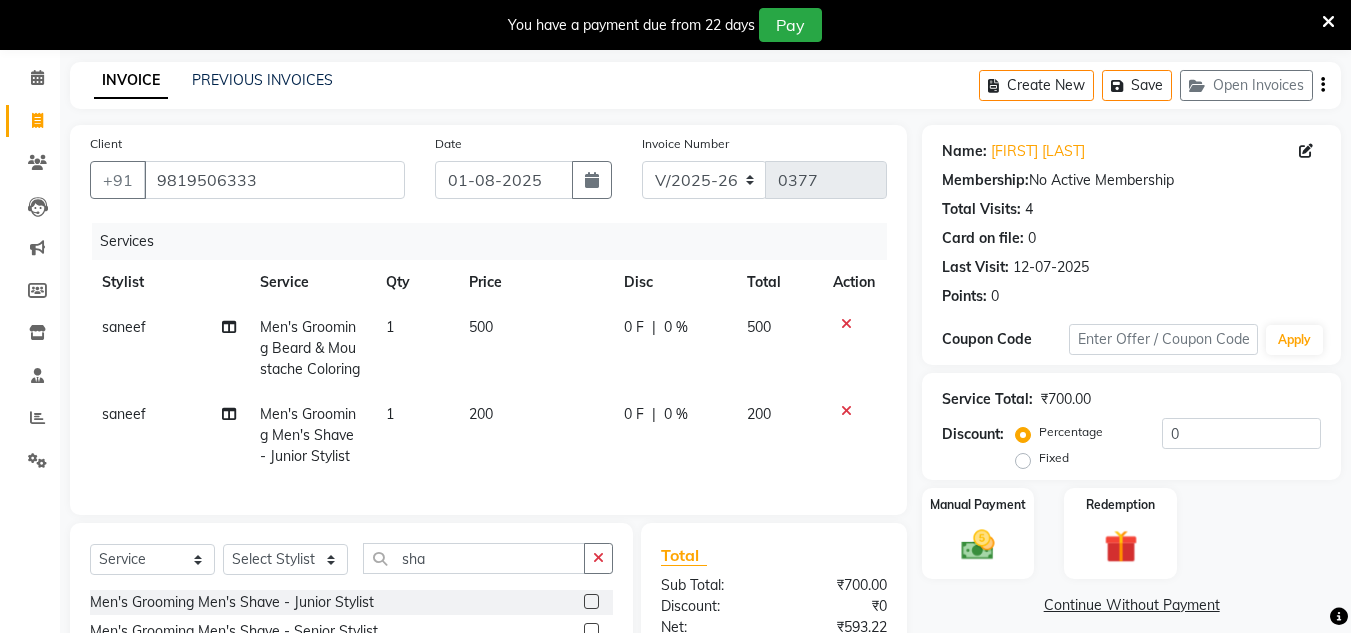 scroll, scrollTop: 76, scrollLeft: 0, axis: vertical 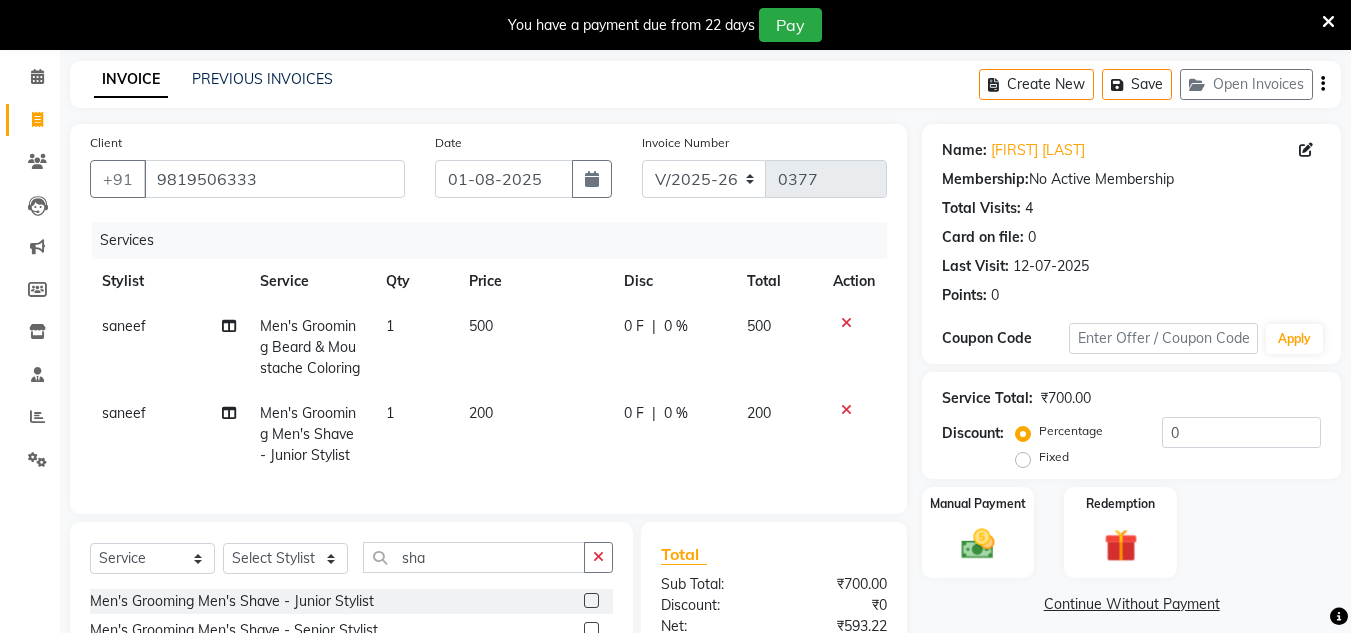 click on "0 %" 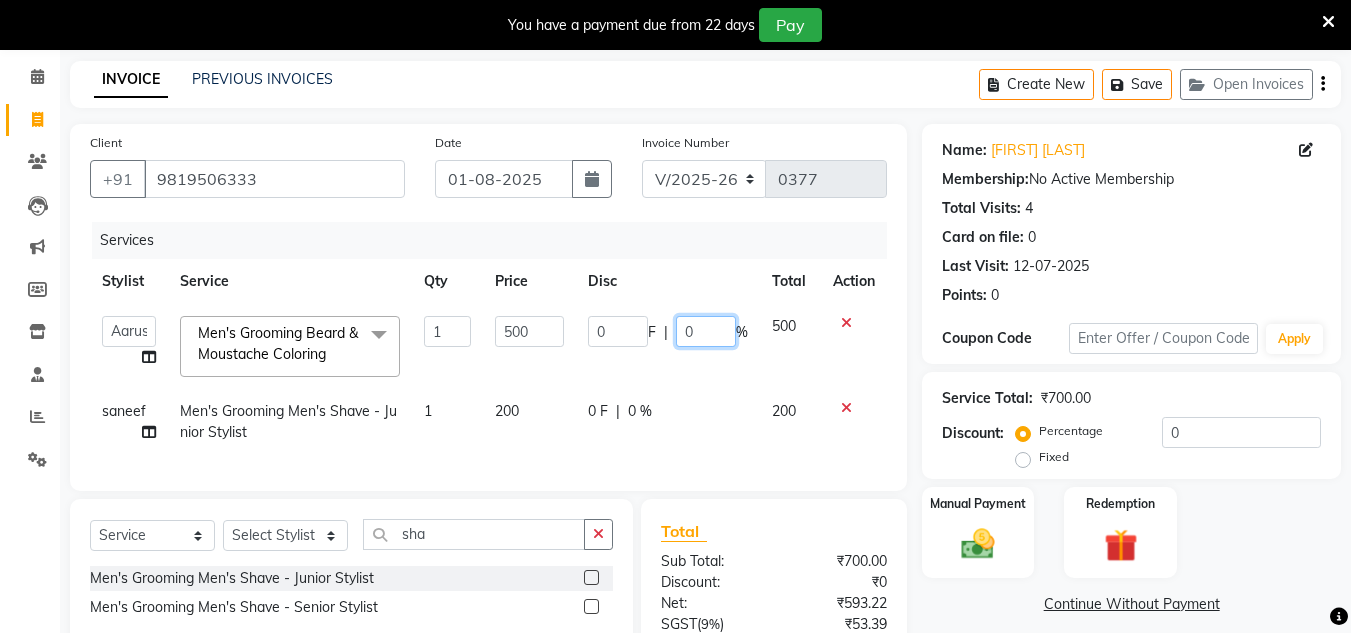 click on "0" 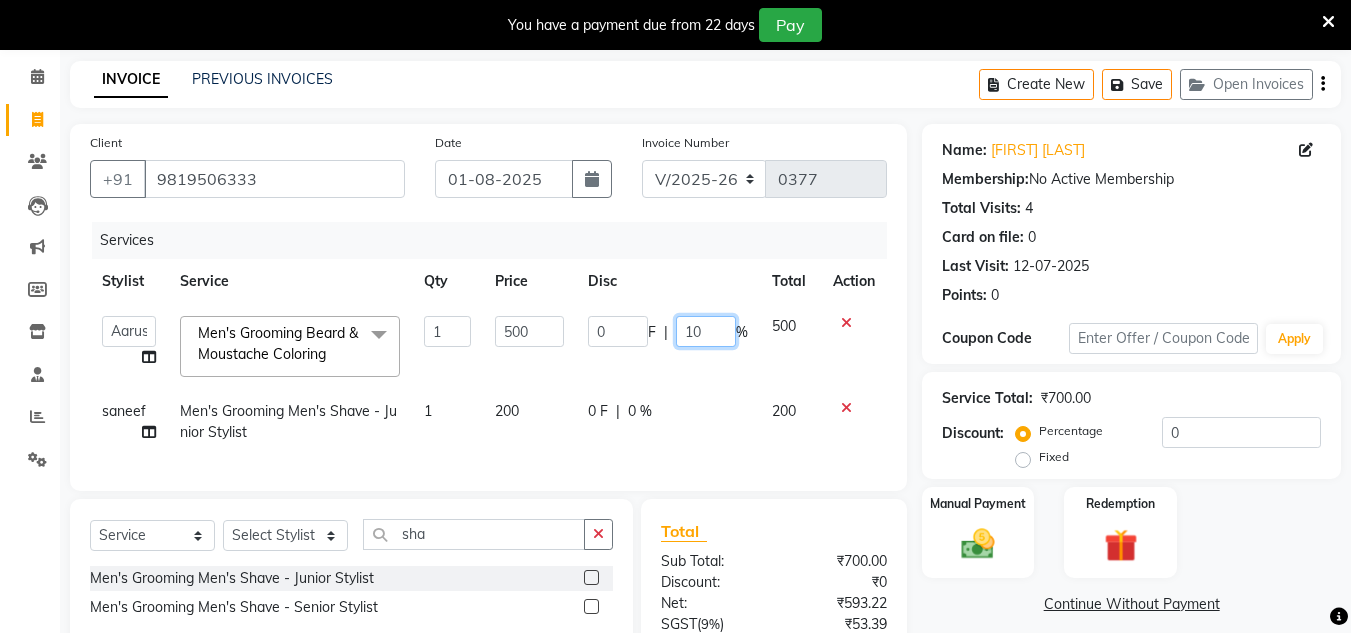 type on "100" 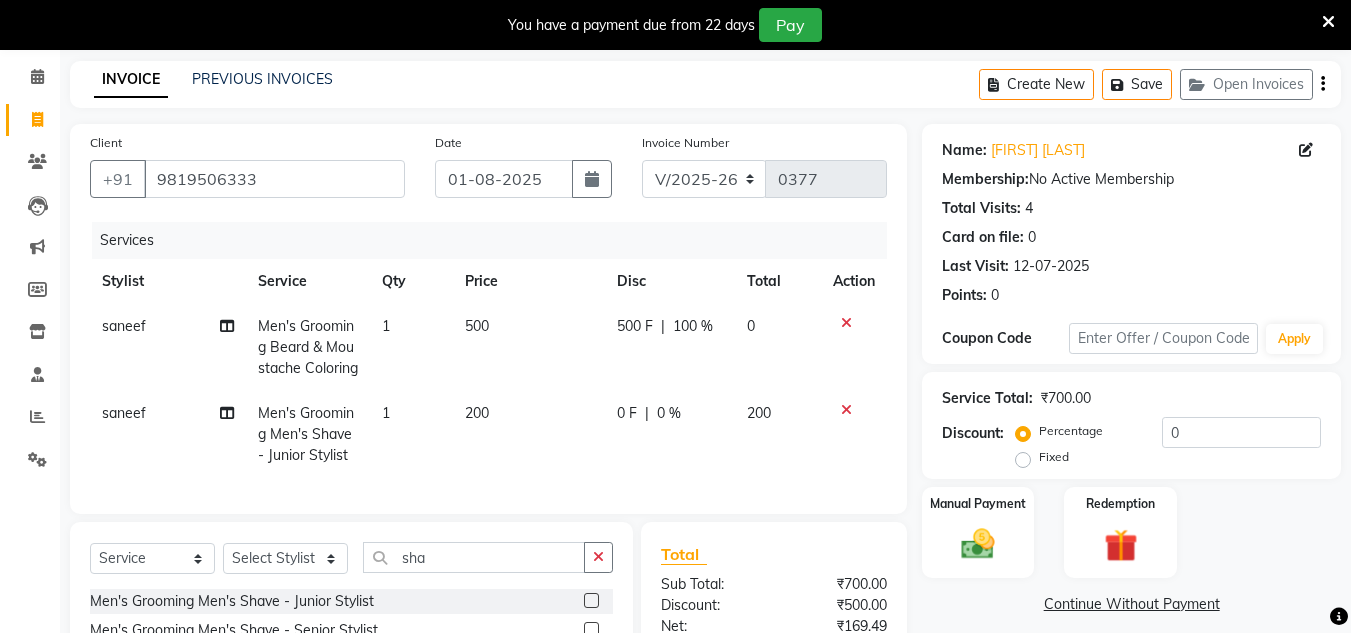 click on "0" 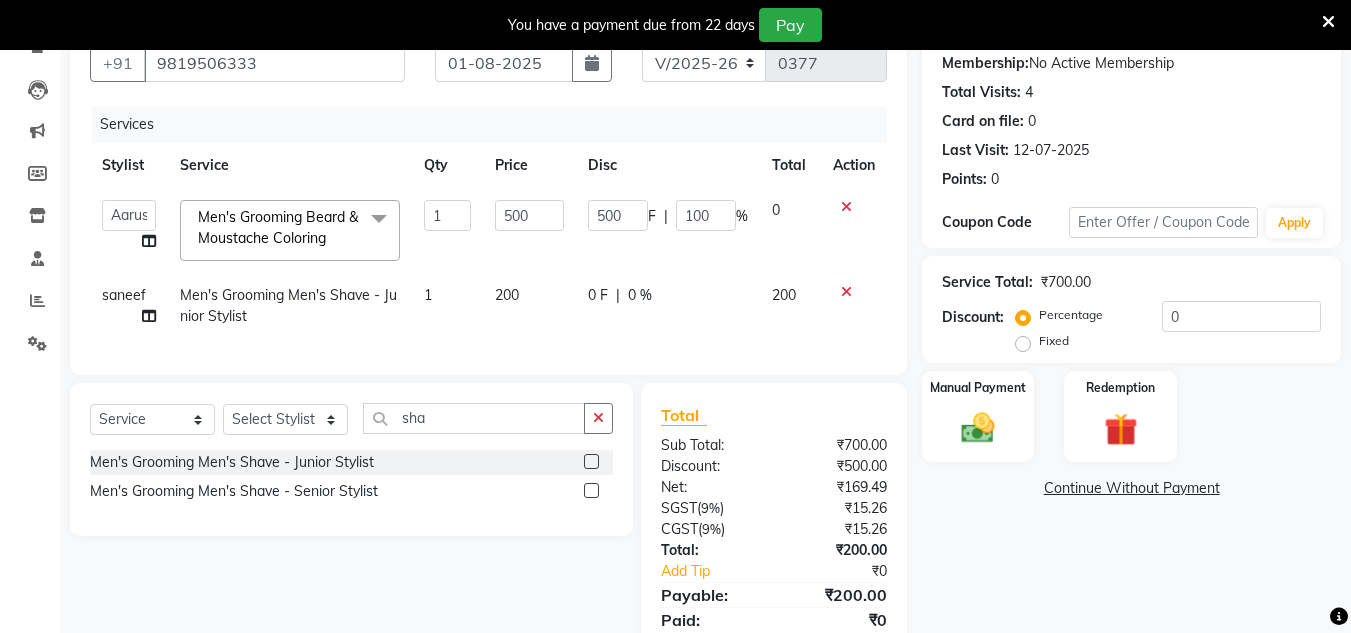 scroll, scrollTop: 193, scrollLeft: 0, axis: vertical 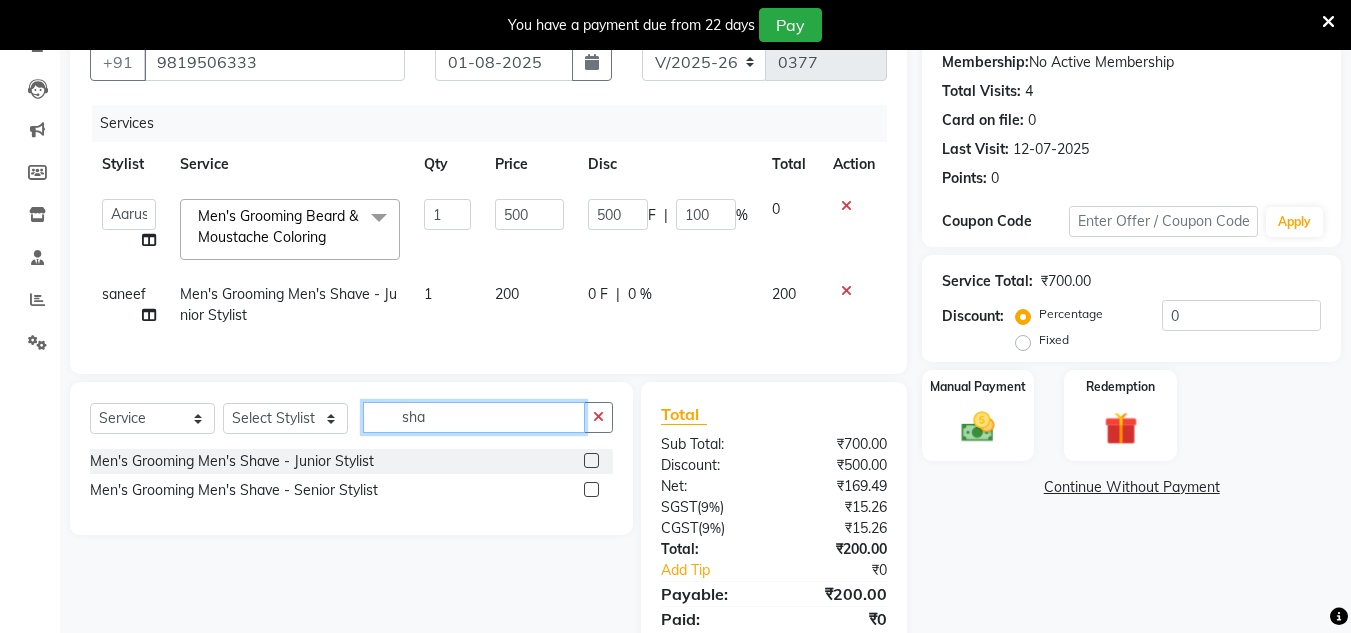 click on "sha" 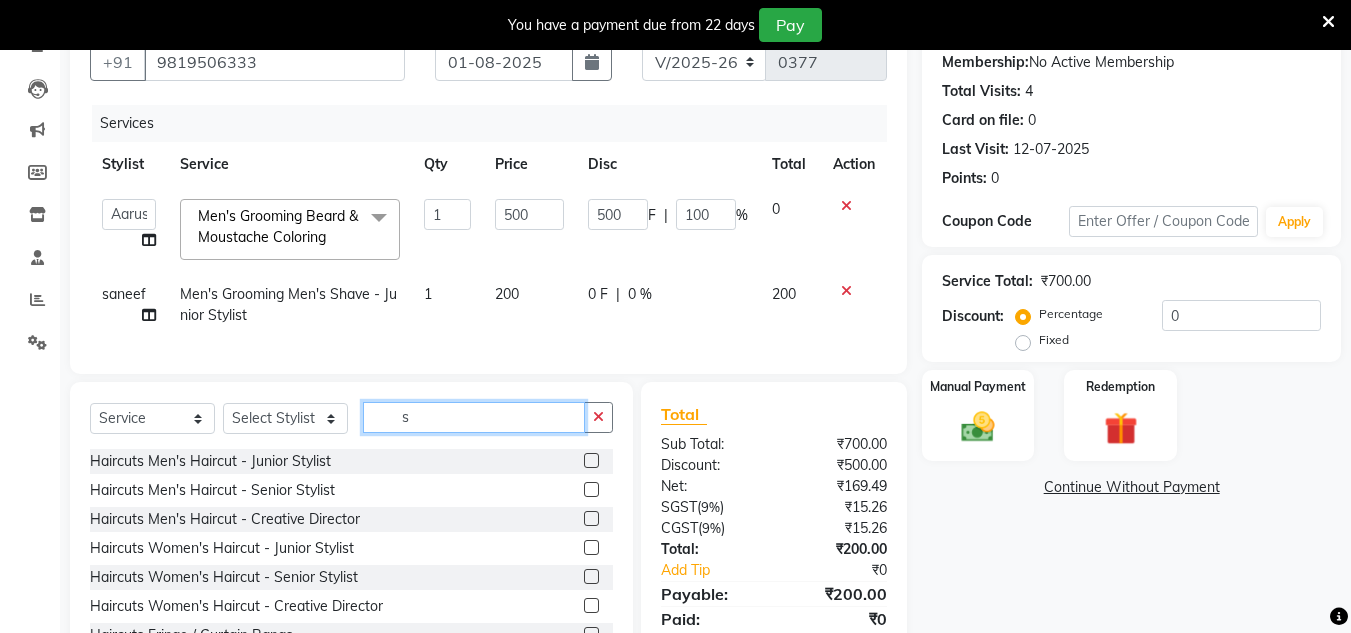 click on "s" 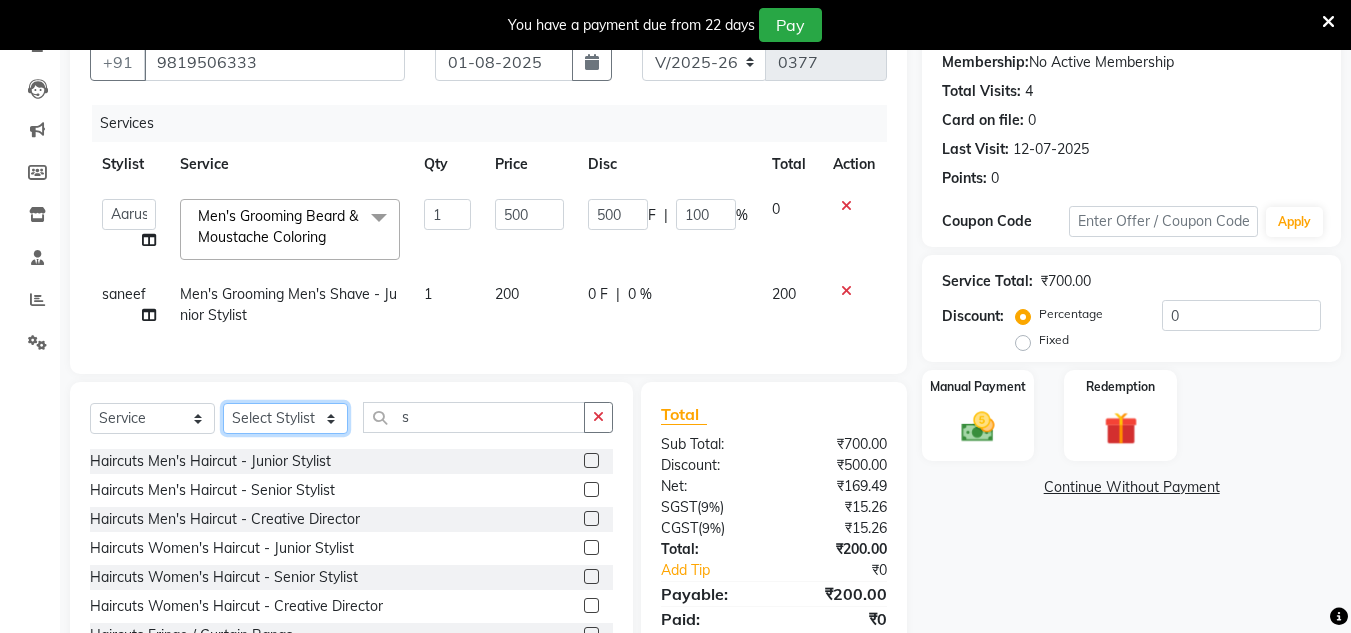 click on "Select Stylist [FIRST] [FIRST] [FIRST] [FIRST] [FIRST] [FIRST] [FIRST] [FIRST] [FIRST] [FIRST] [FIRST] [FIRST] [FIRST] [FIRST] [FIRST] [FIRST] [FIRST] [FIRST] [FIRST] [FIRST] [FIRST]" 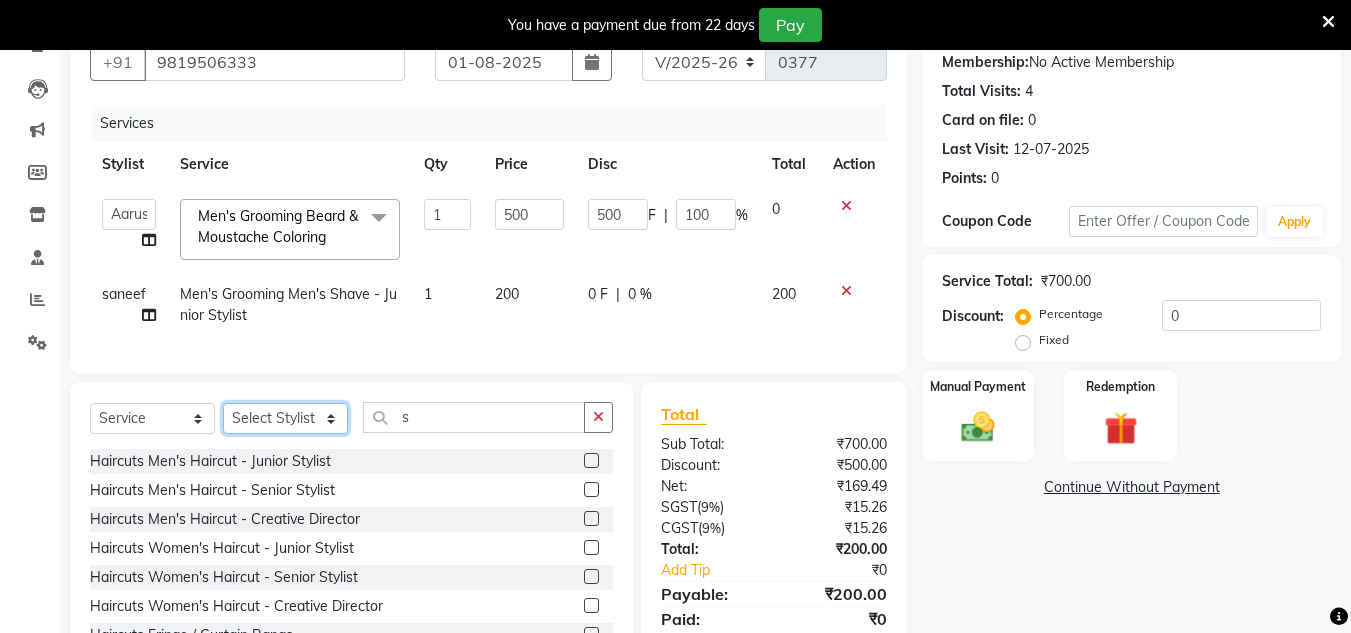 select on "85981" 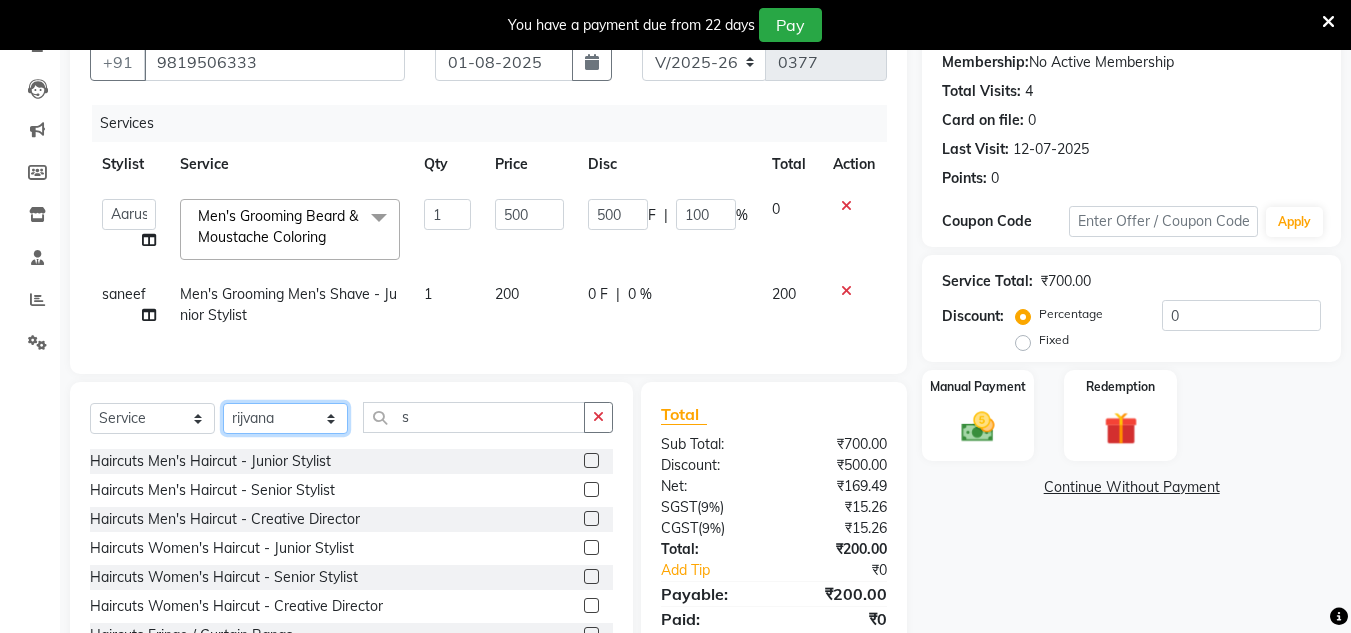 click on "Select Stylist [FIRST] [FIRST] [FIRST] [FIRST] [FIRST] [FIRST] [FIRST] [FIRST] [FIRST] [FIRST] [FIRST] [FIRST] [FIRST] [FIRST] [FIRST] [FIRST] [FIRST] [FIRST] [FIRST] [FIRST] [FIRST]" 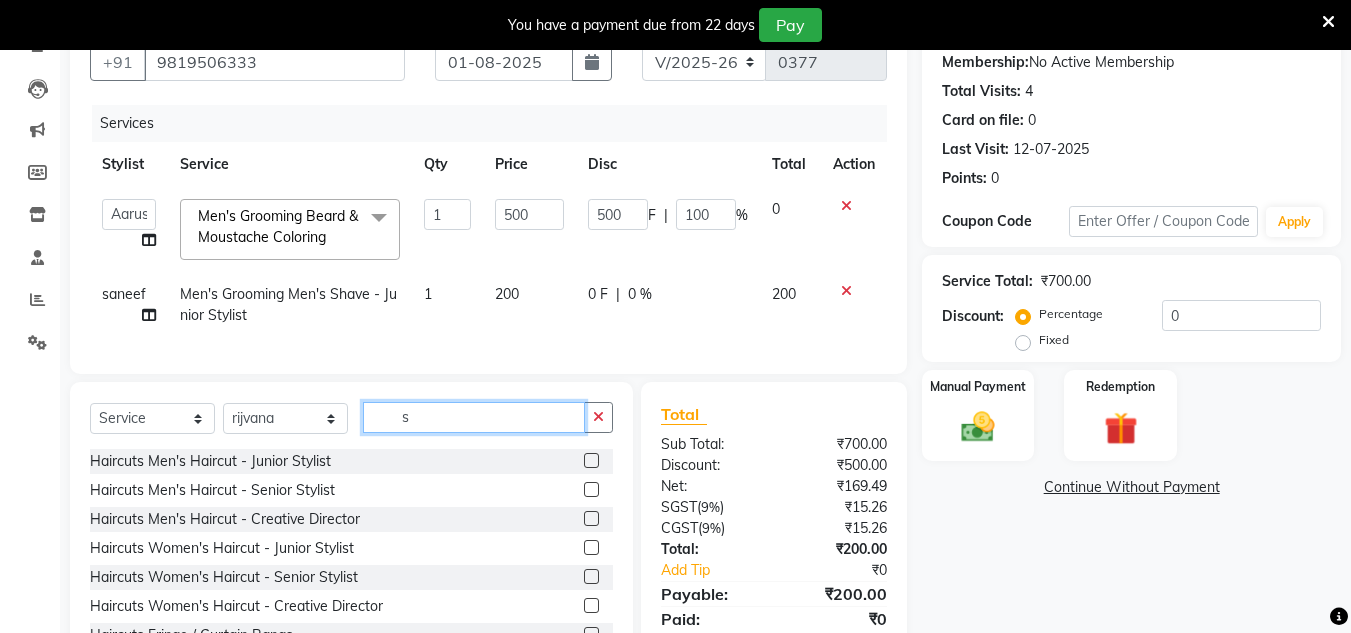 click on "s" 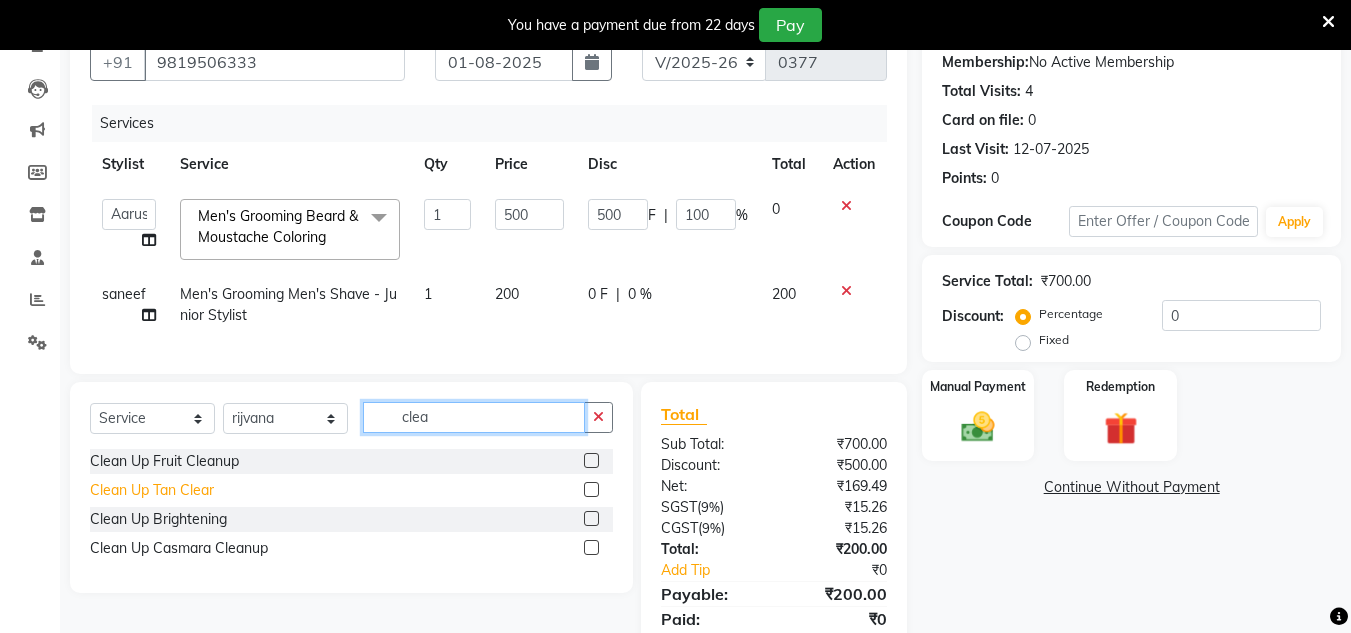 type on "clea" 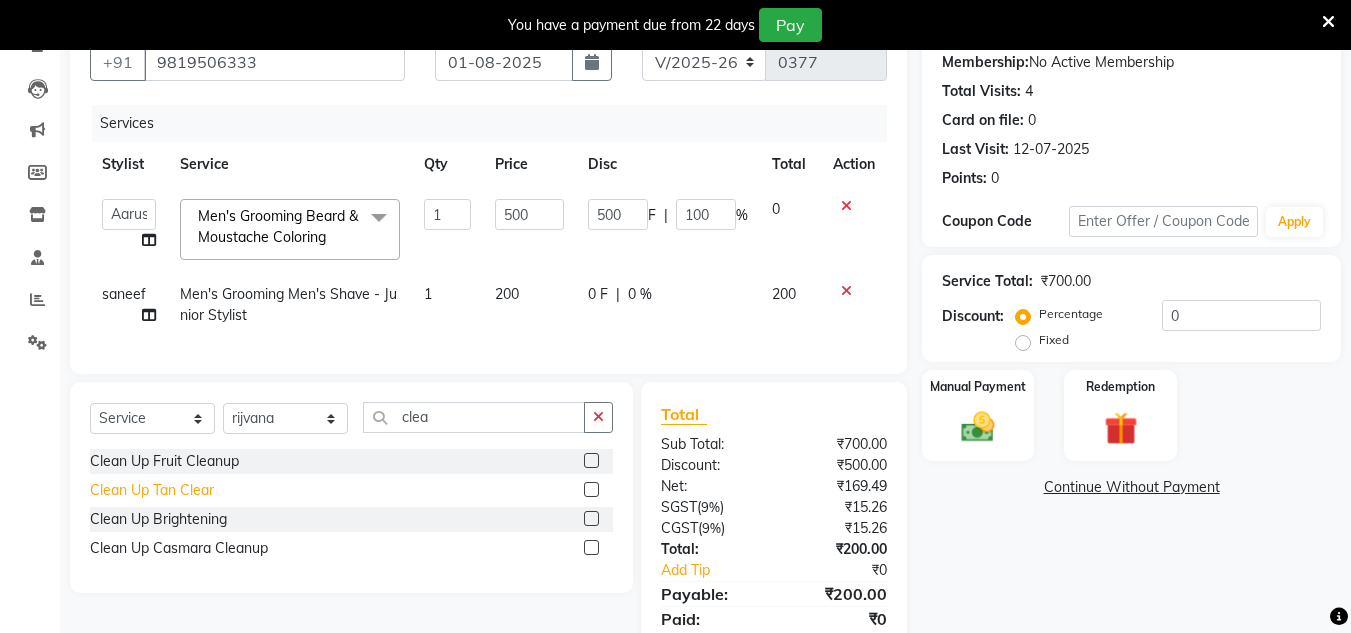 click on "Clean Up Tan Clear" 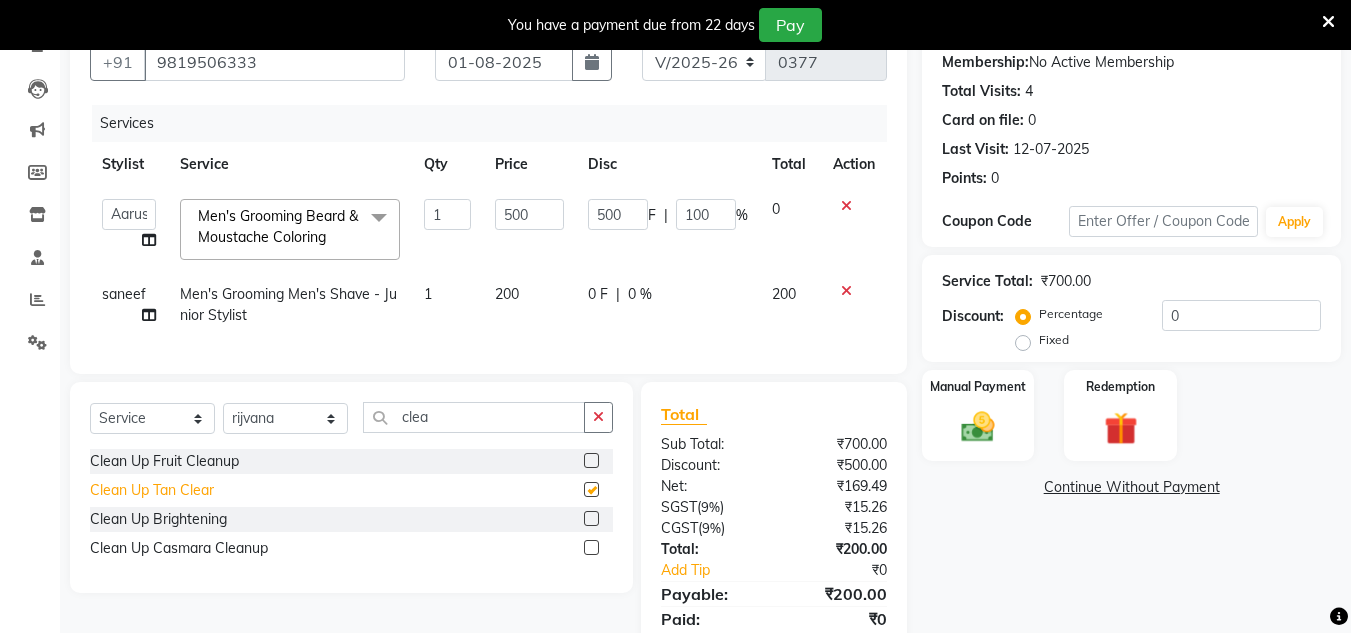 checkbox on "false" 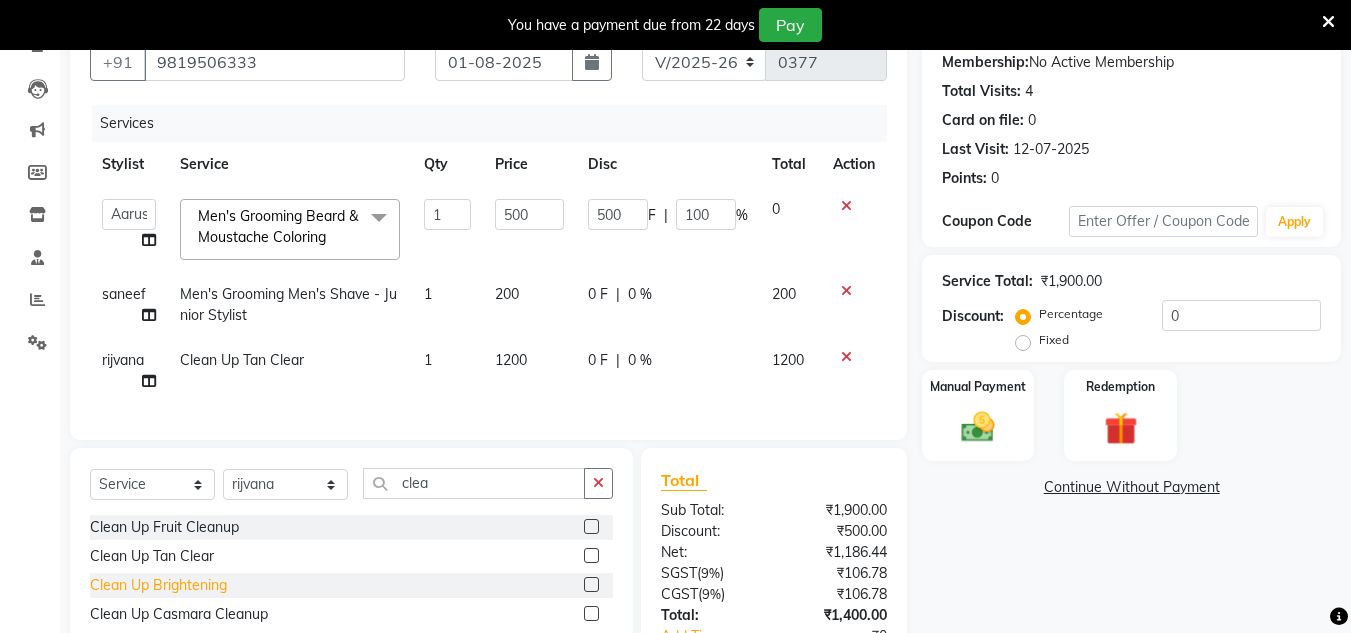 click on "Clean Up Brightening" 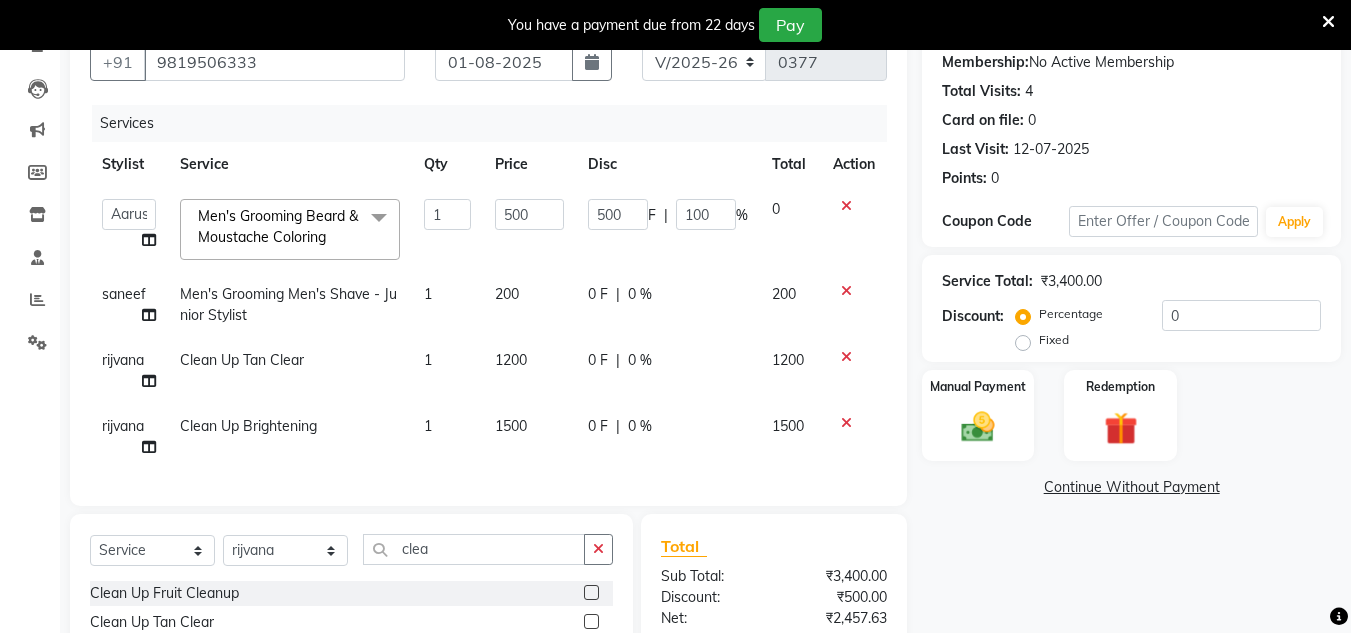 checkbox on "false" 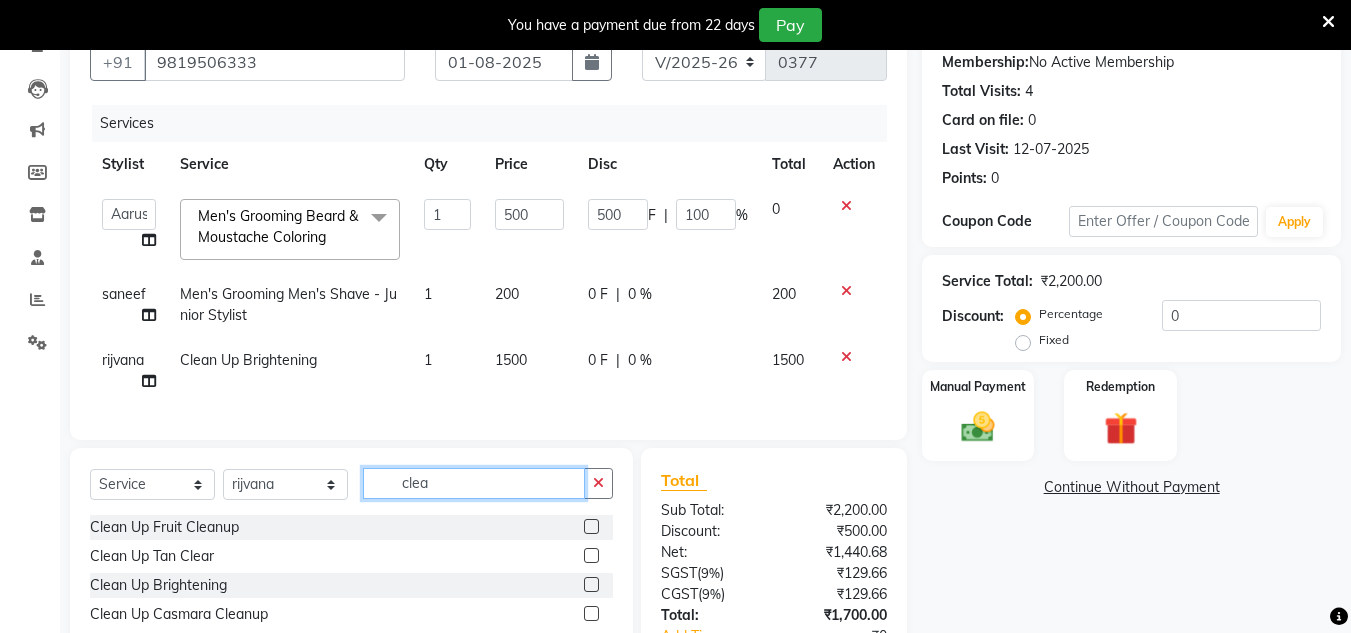 click on "clea" 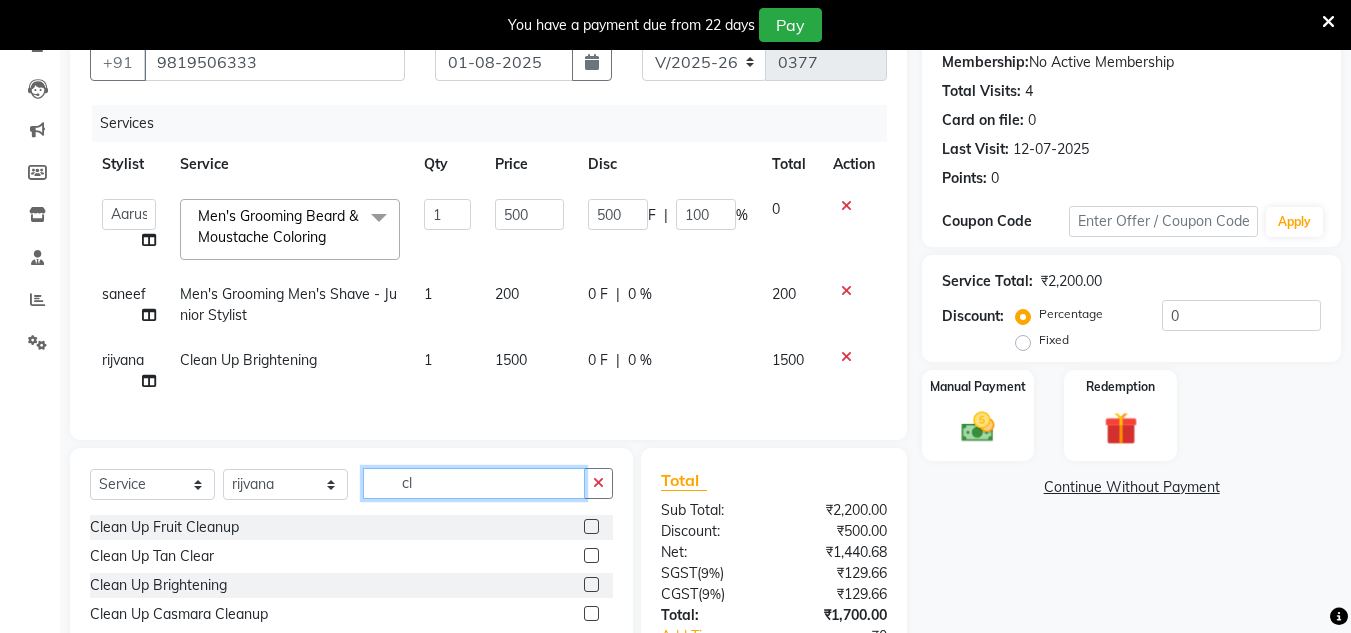 type on "c" 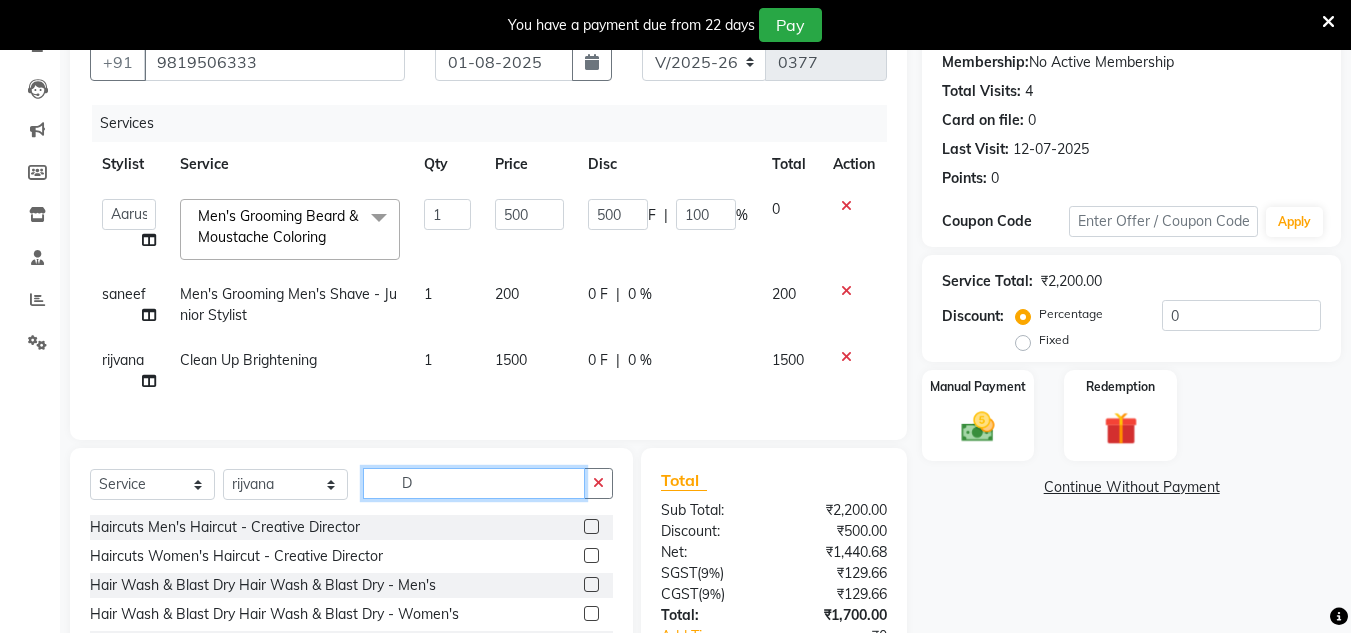 type on "D" 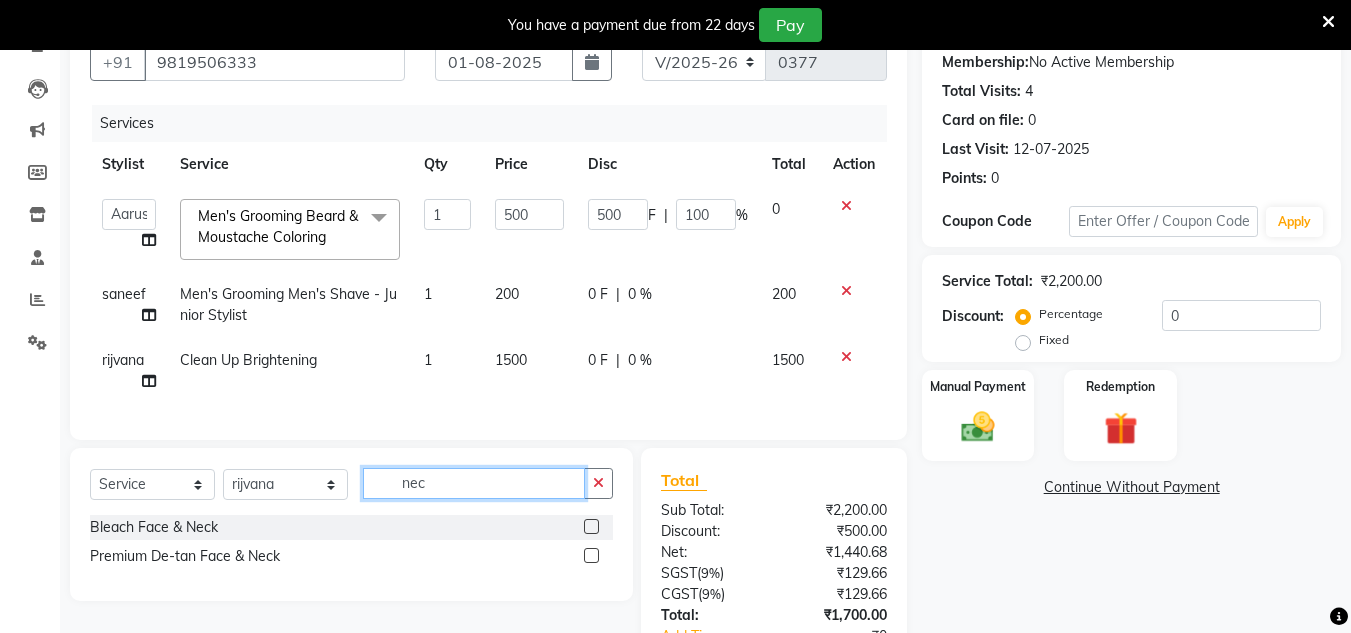 scroll, scrollTop: 0, scrollLeft: 0, axis: both 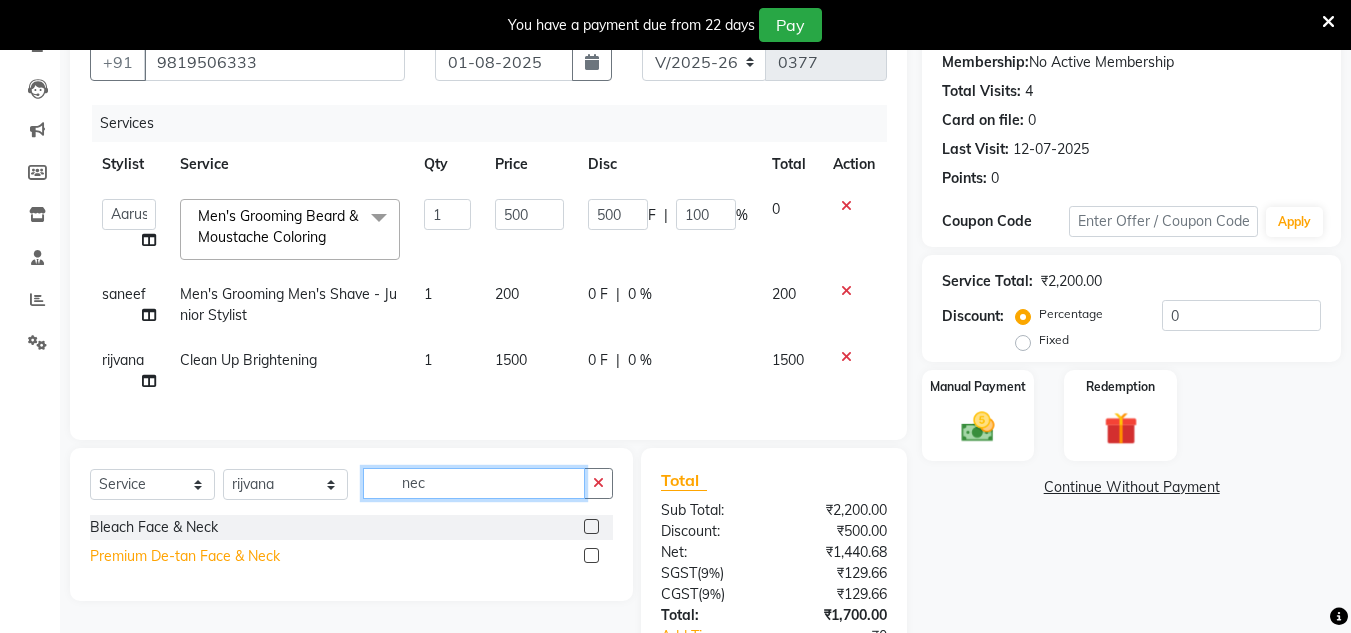 type on "nec" 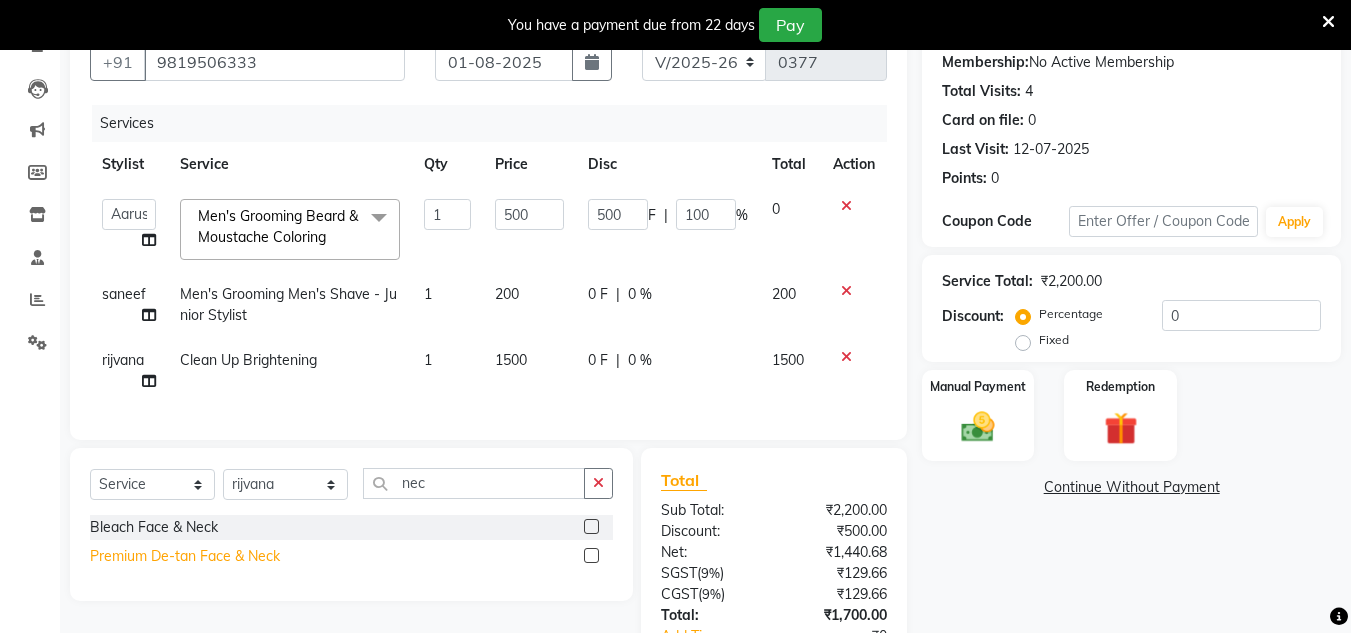 click on "Premium De-tan Face & Neck" 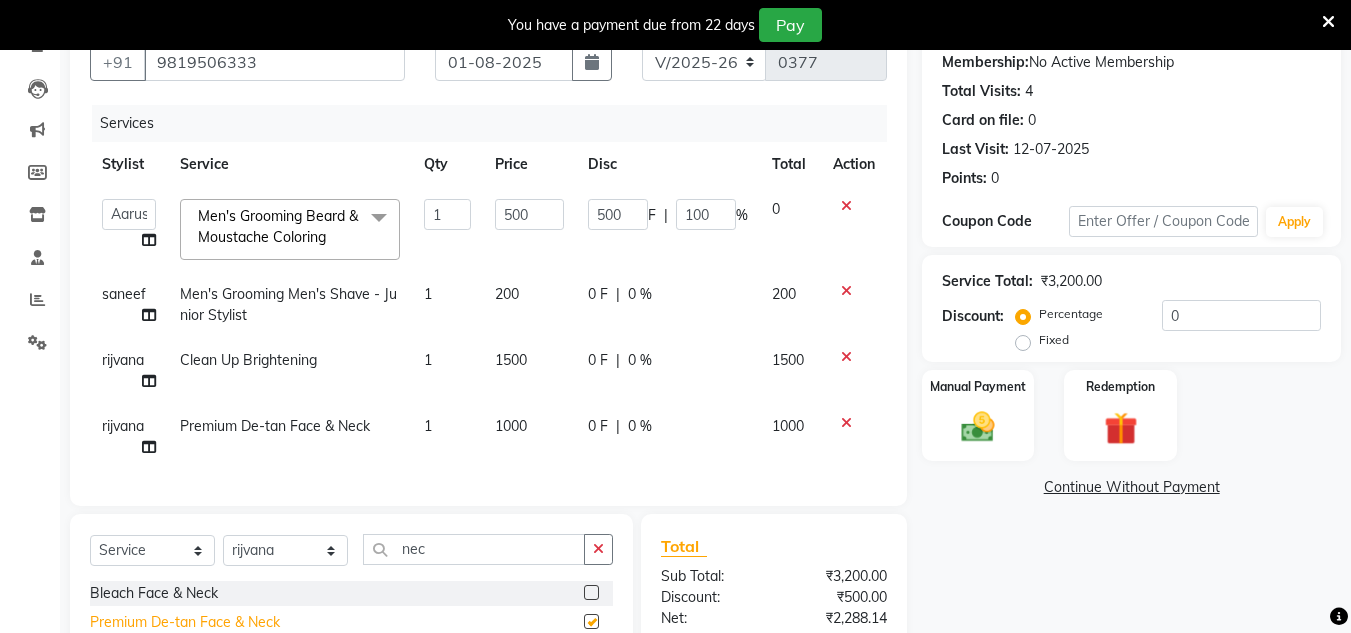 checkbox on "false" 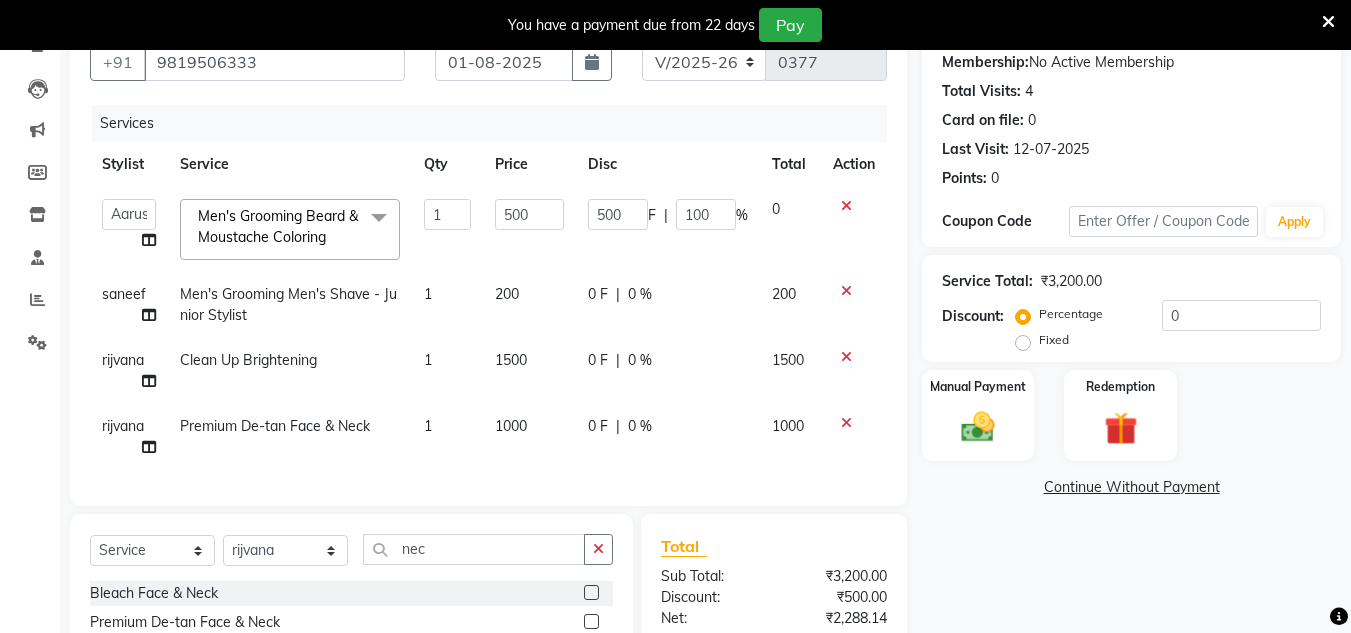 click on "1000" 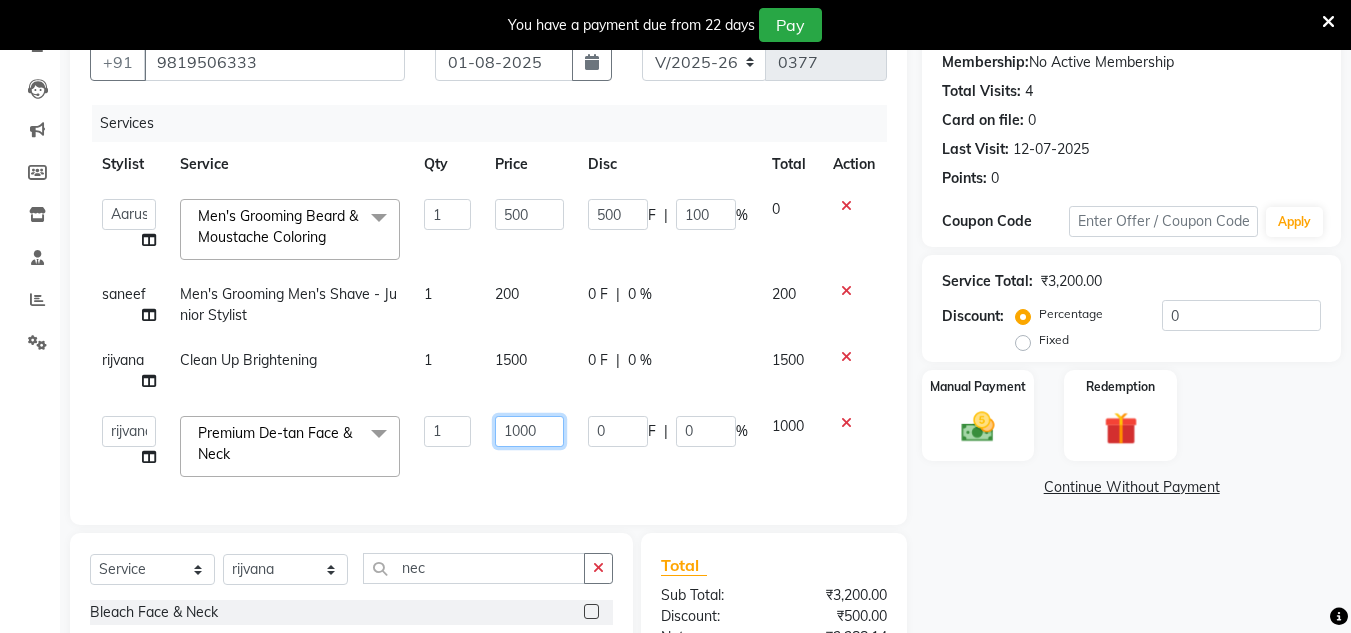 click on "1000" 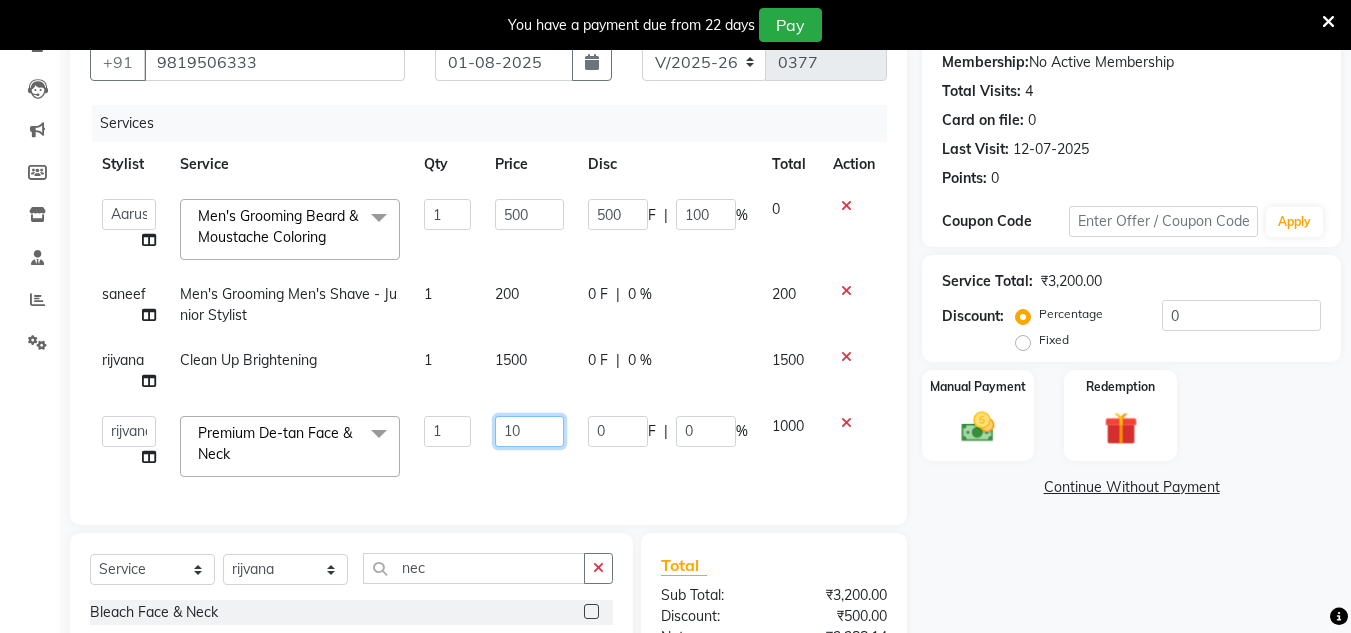 type on "1" 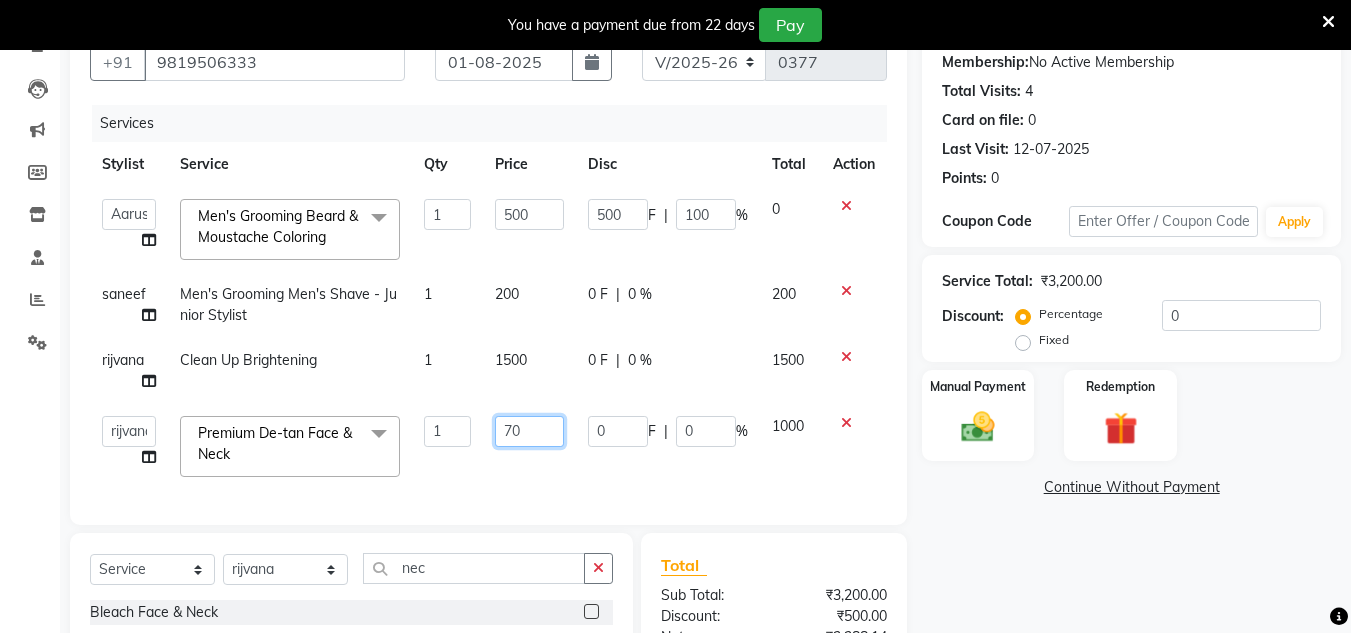 type on "700" 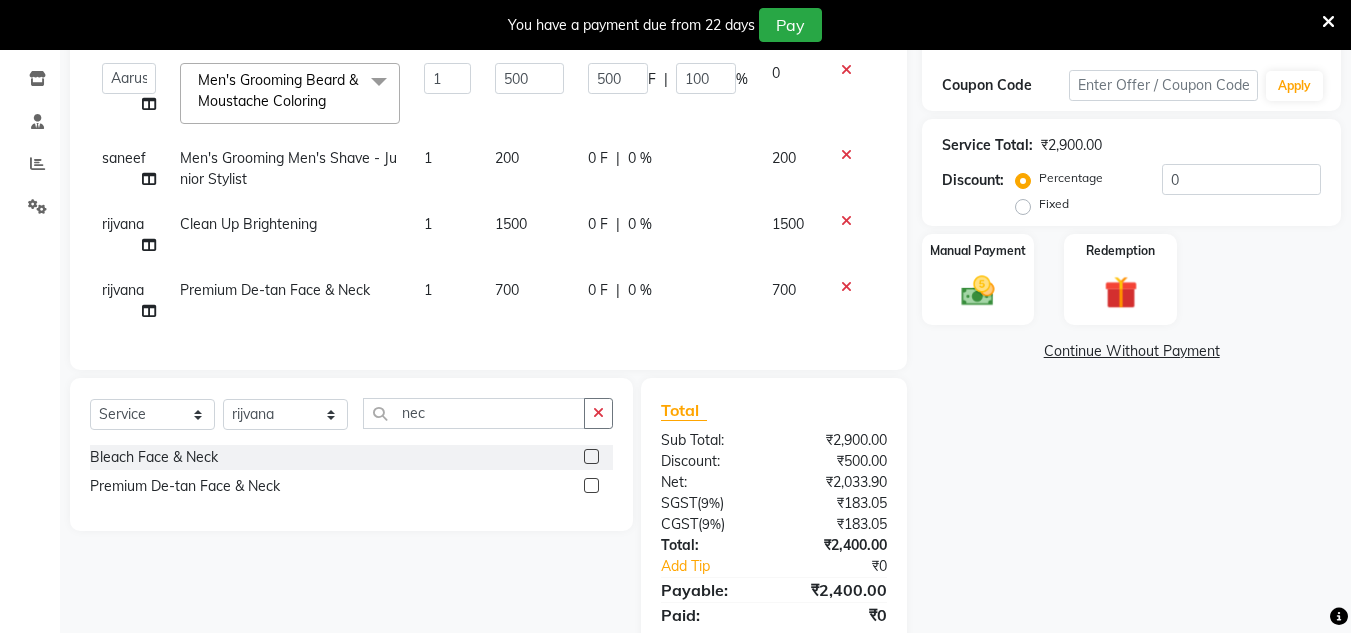 scroll, scrollTop: 413, scrollLeft: 0, axis: vertical 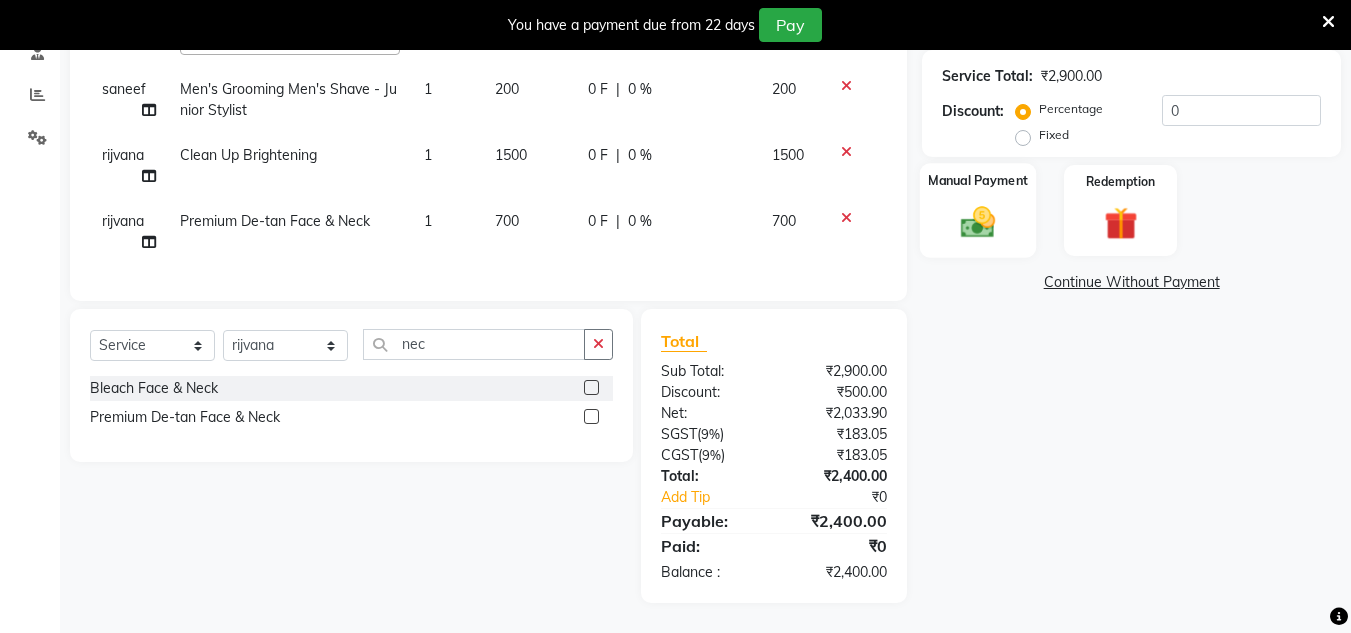 click 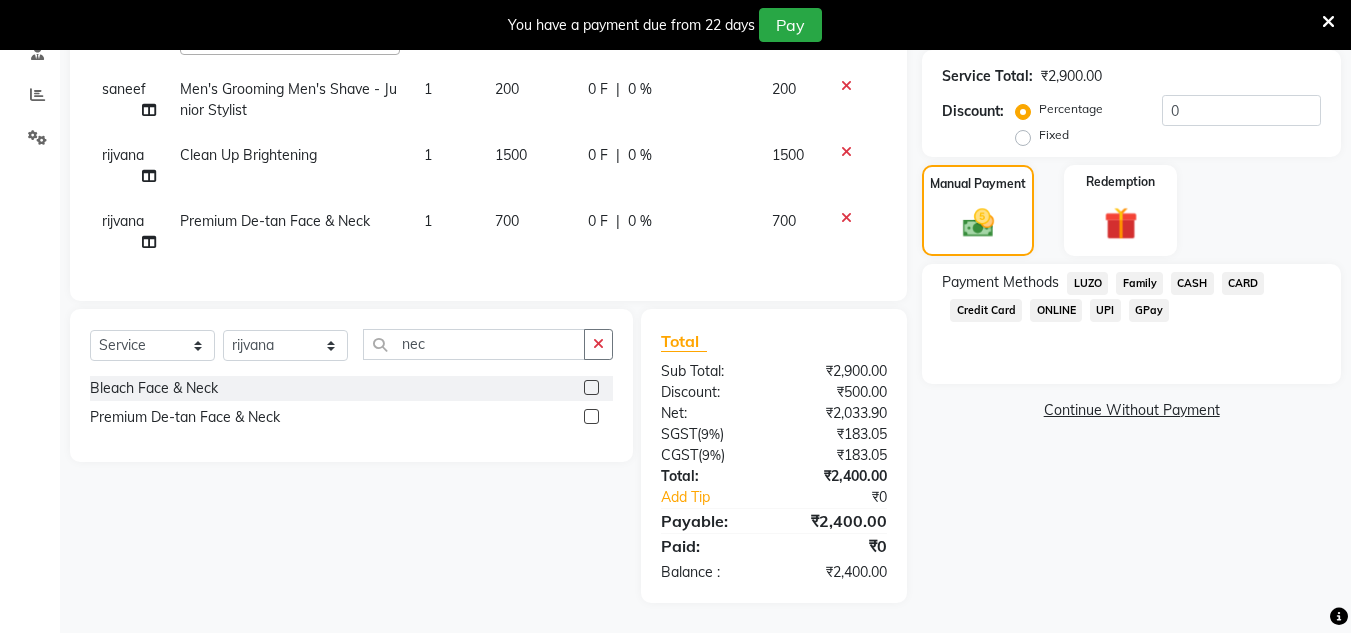 click on "GPay" 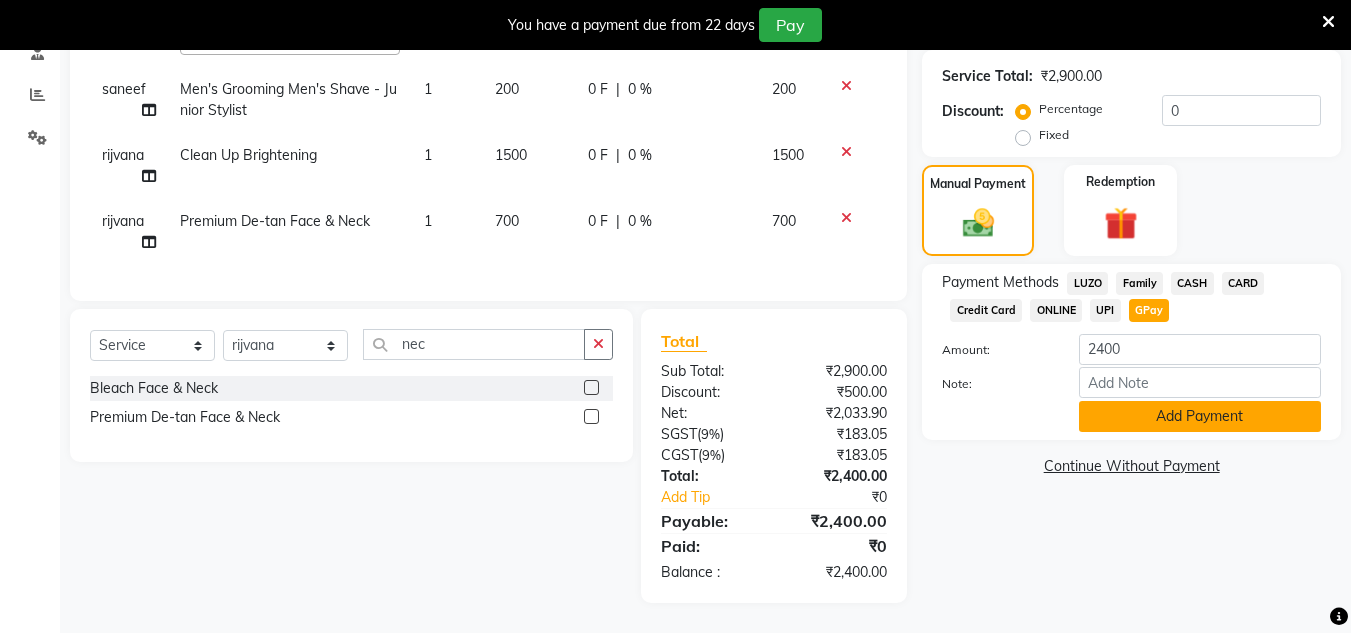 click on "Add Payment" 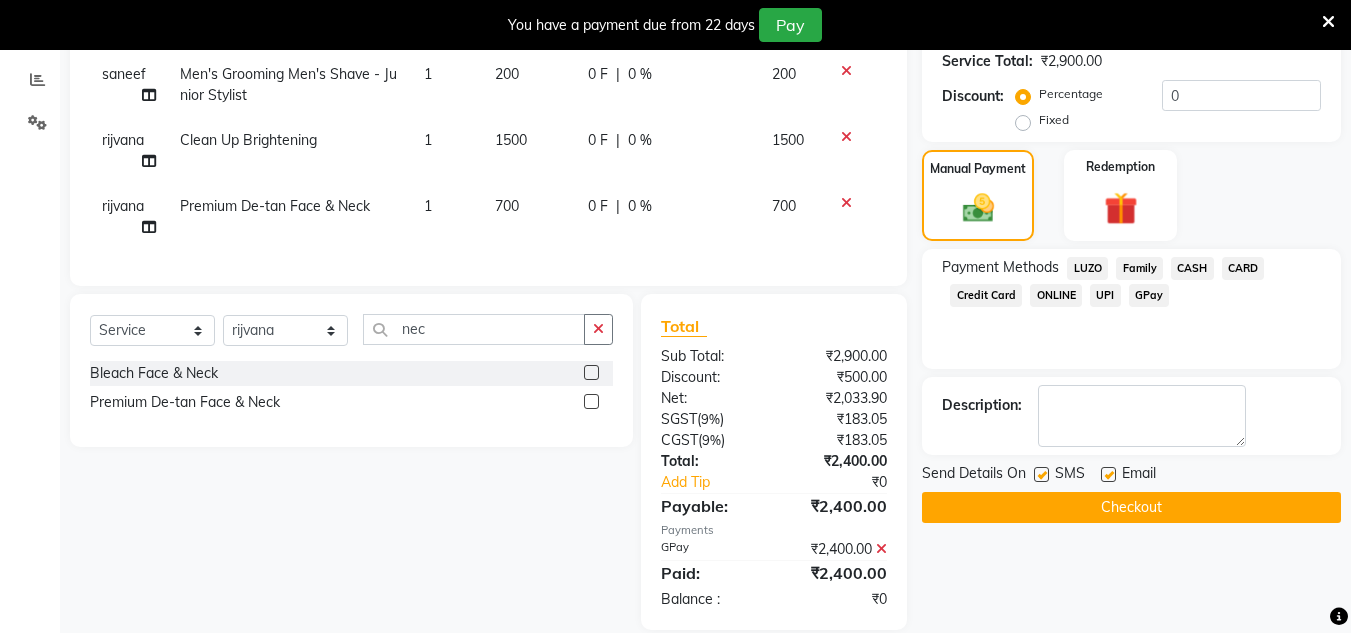 scroll, scrollTop: 455, scrollLeft: 0, axis: vertical 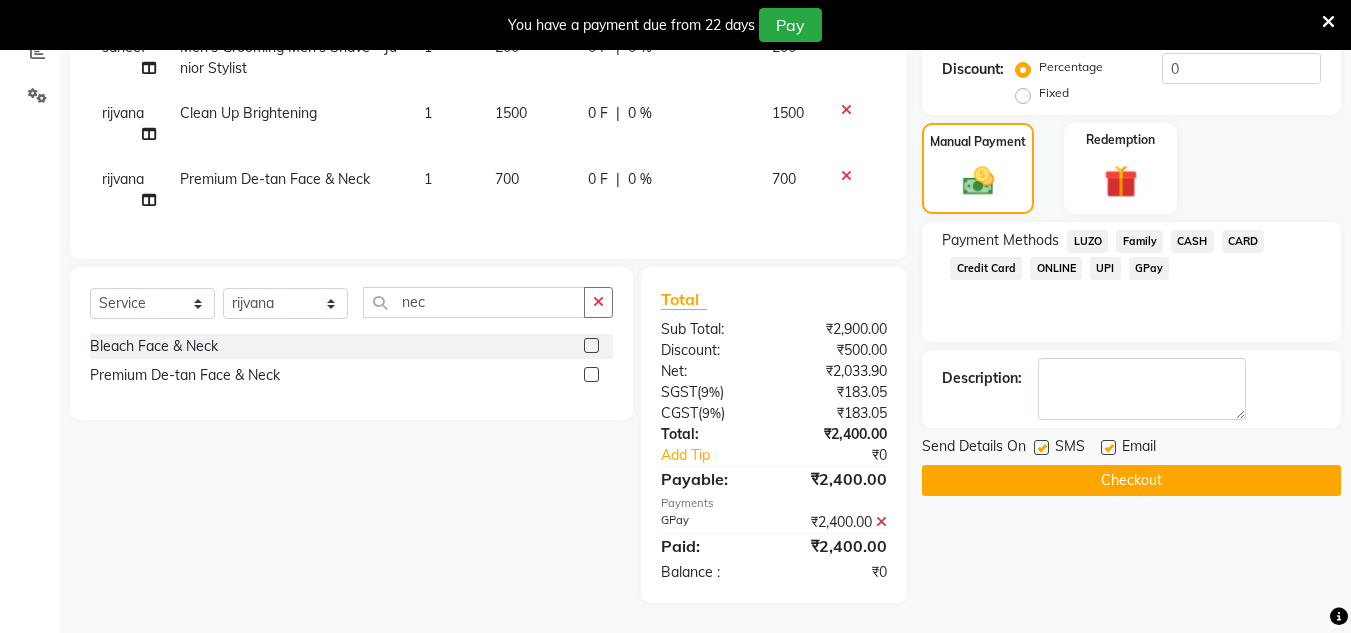 click on "Checkout" 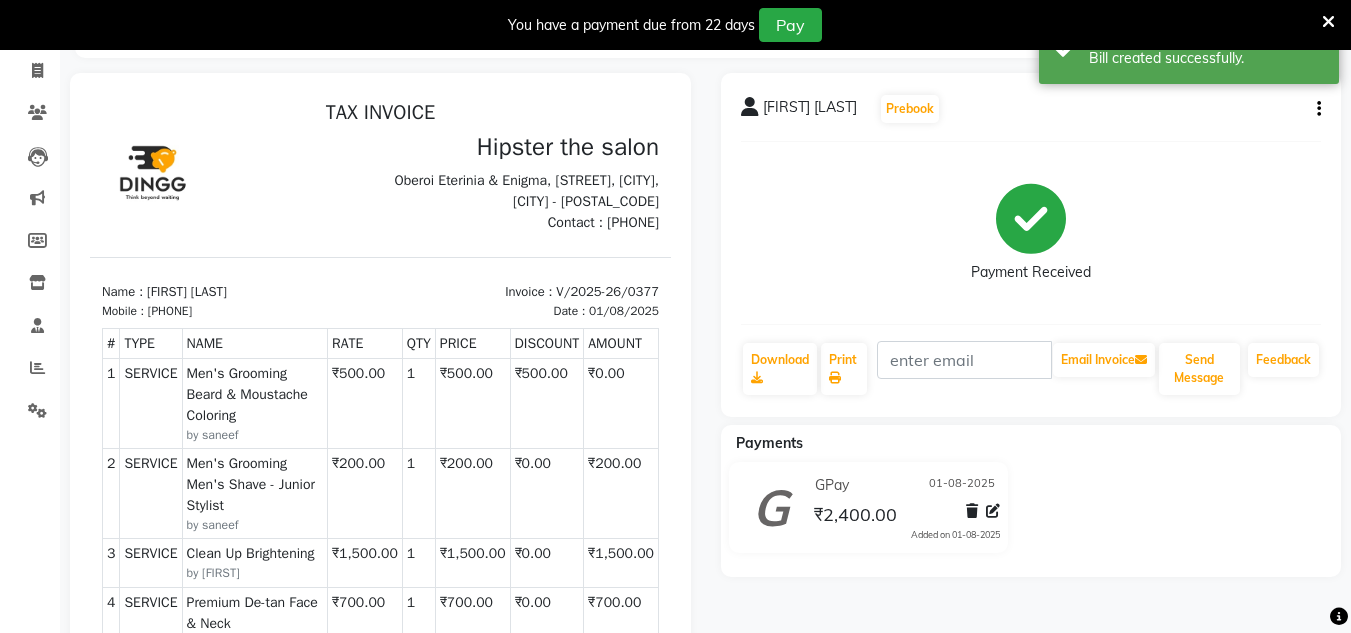 scroll, scrollTop: 124, scrollLeft: 0, axis: vertical 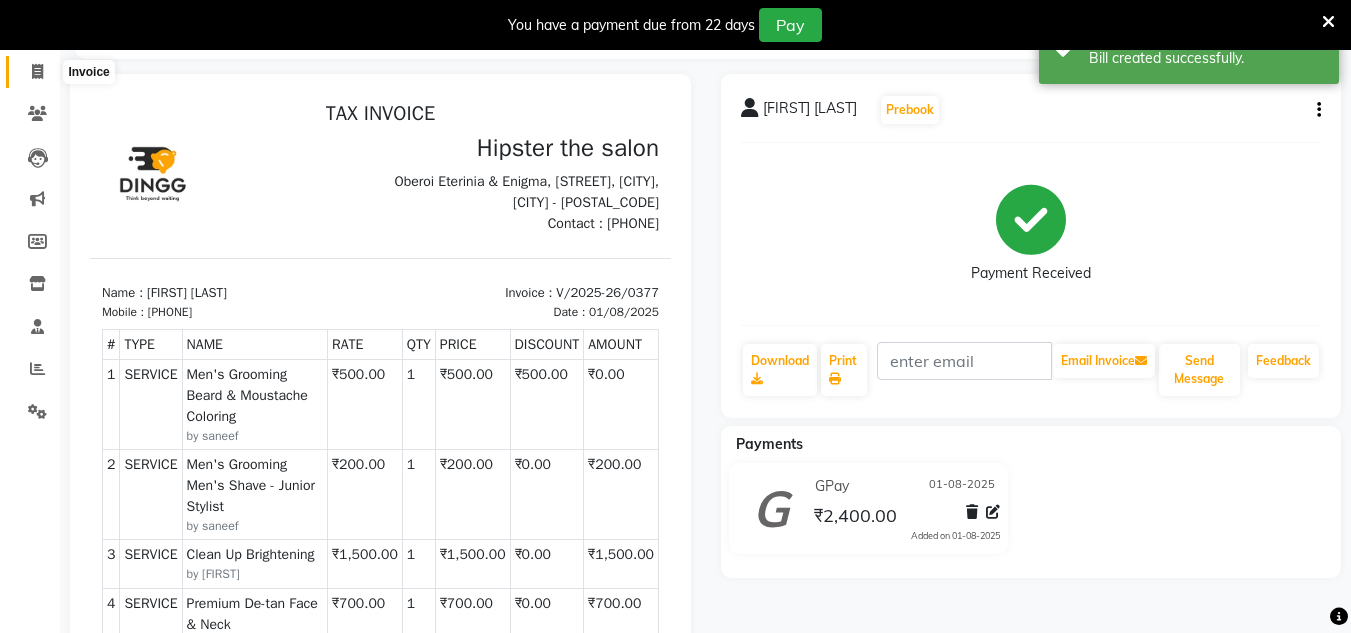 click 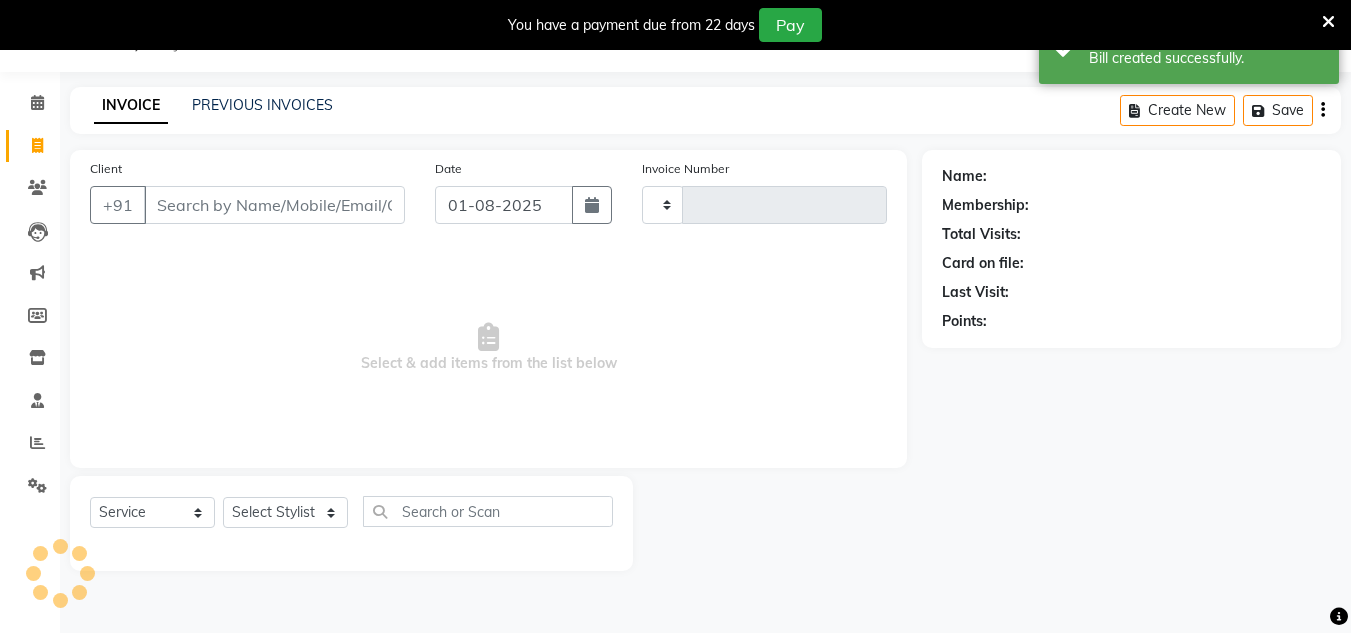 scroll, scrollTop: 50, scrollLeft: 0, axis: vertical 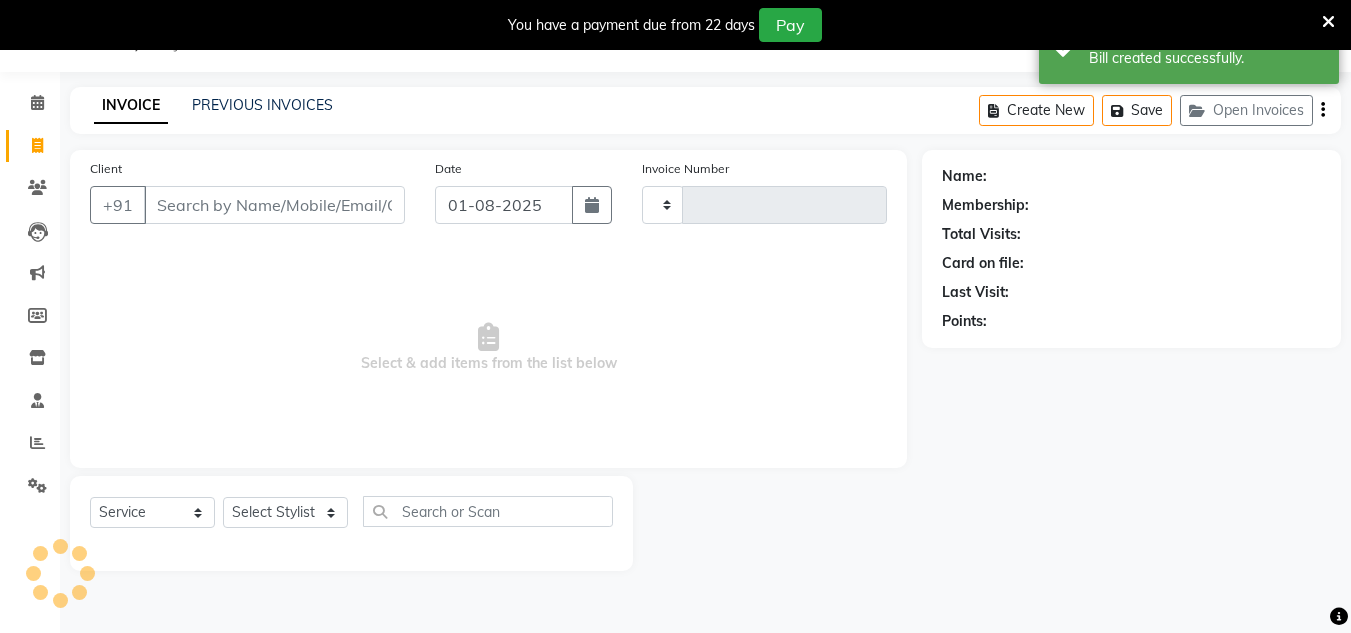 type on "0378" 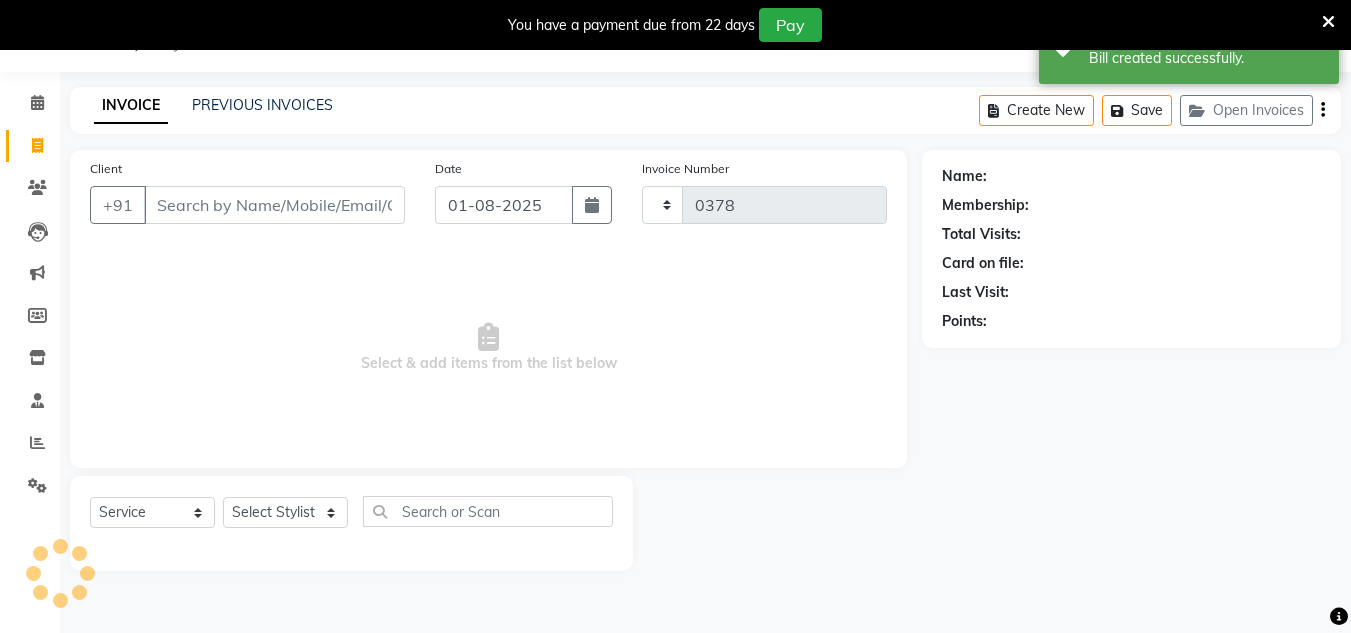 select on "8592" 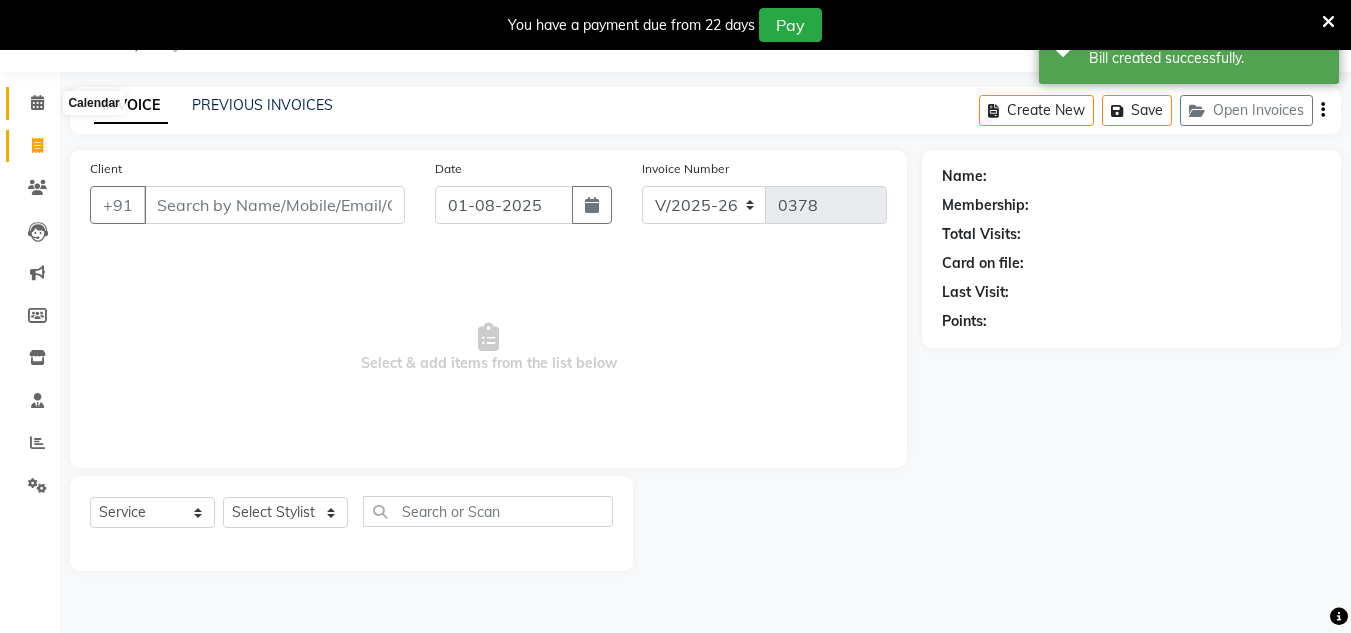 click 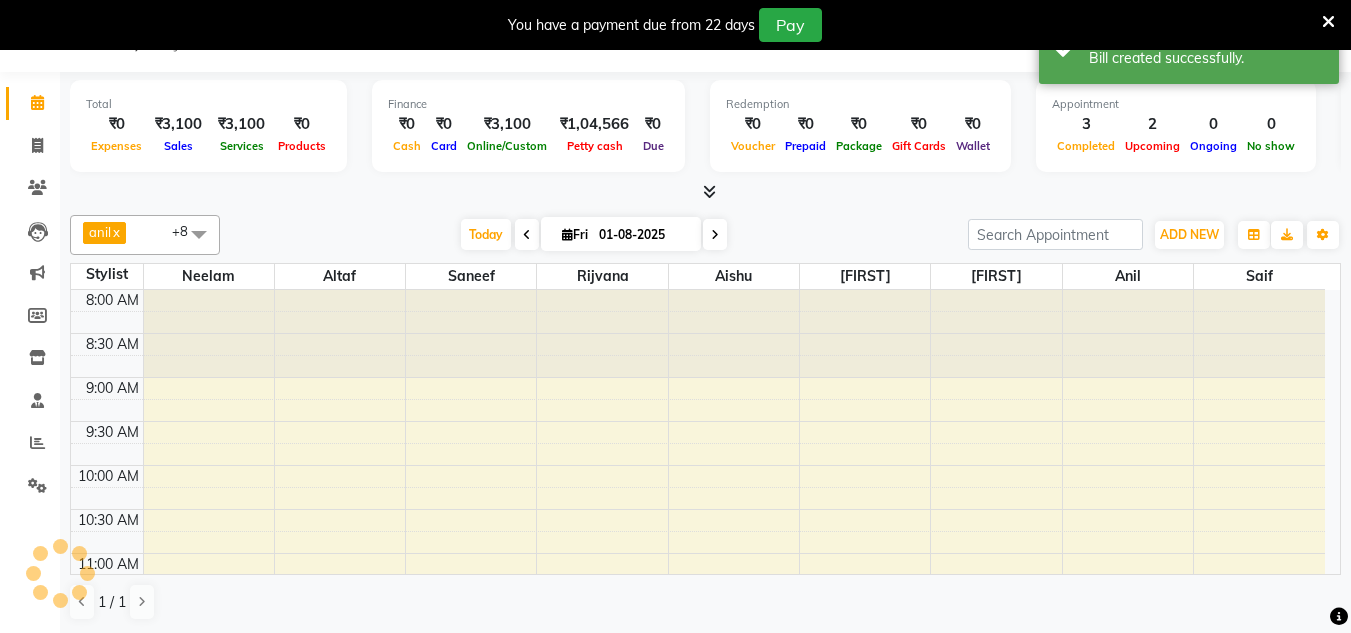 scroll, scrollTop: 0, scrollLeft: 0, axis: both 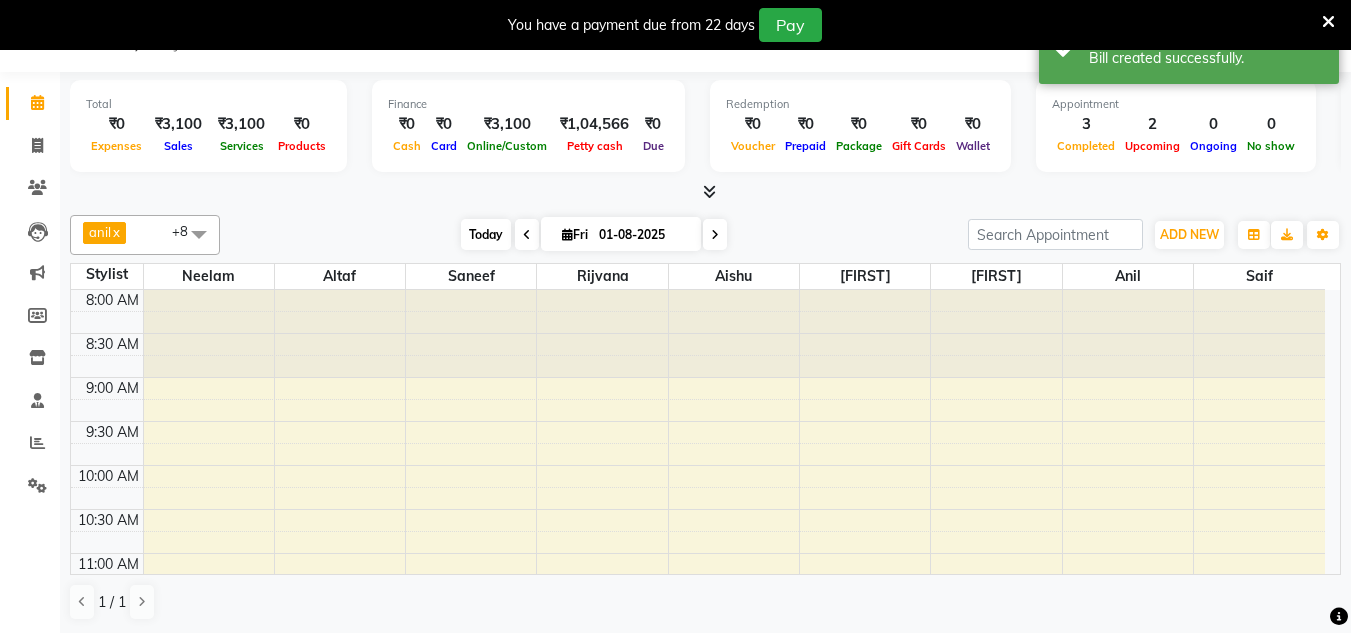 click on "Today" at bounding box center [486, 234] 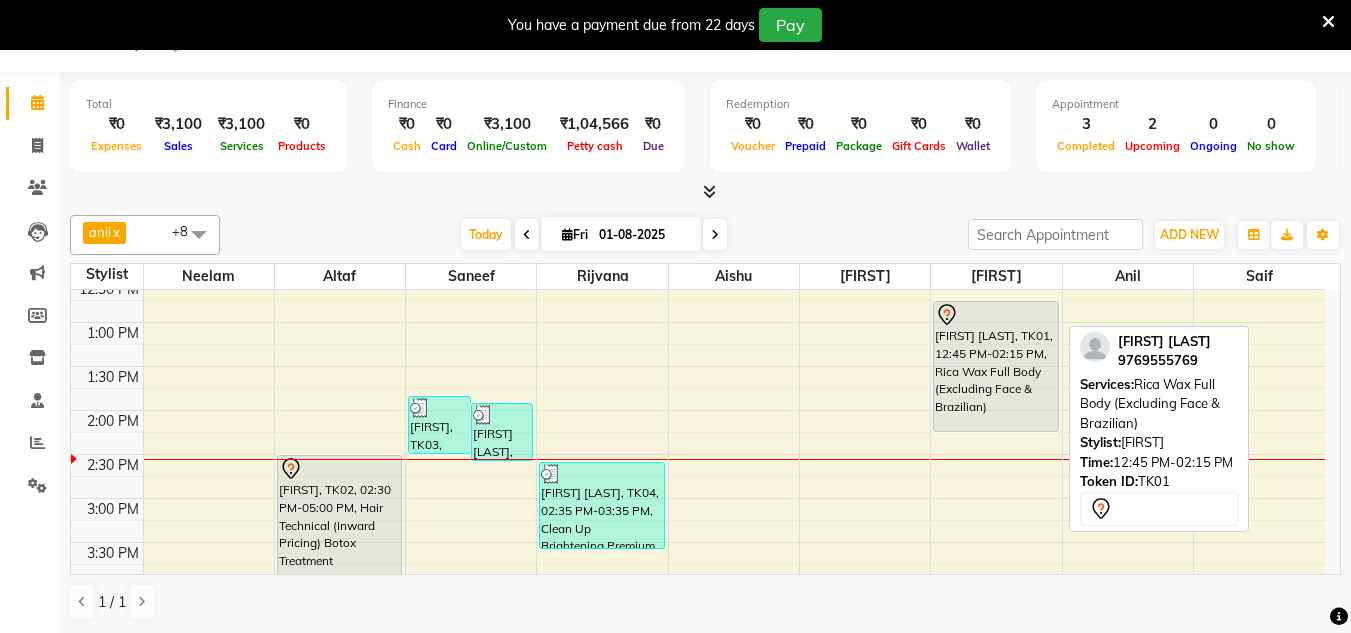 scroll, scrollTop: 398, scrollLeft: 0, axis: vertical 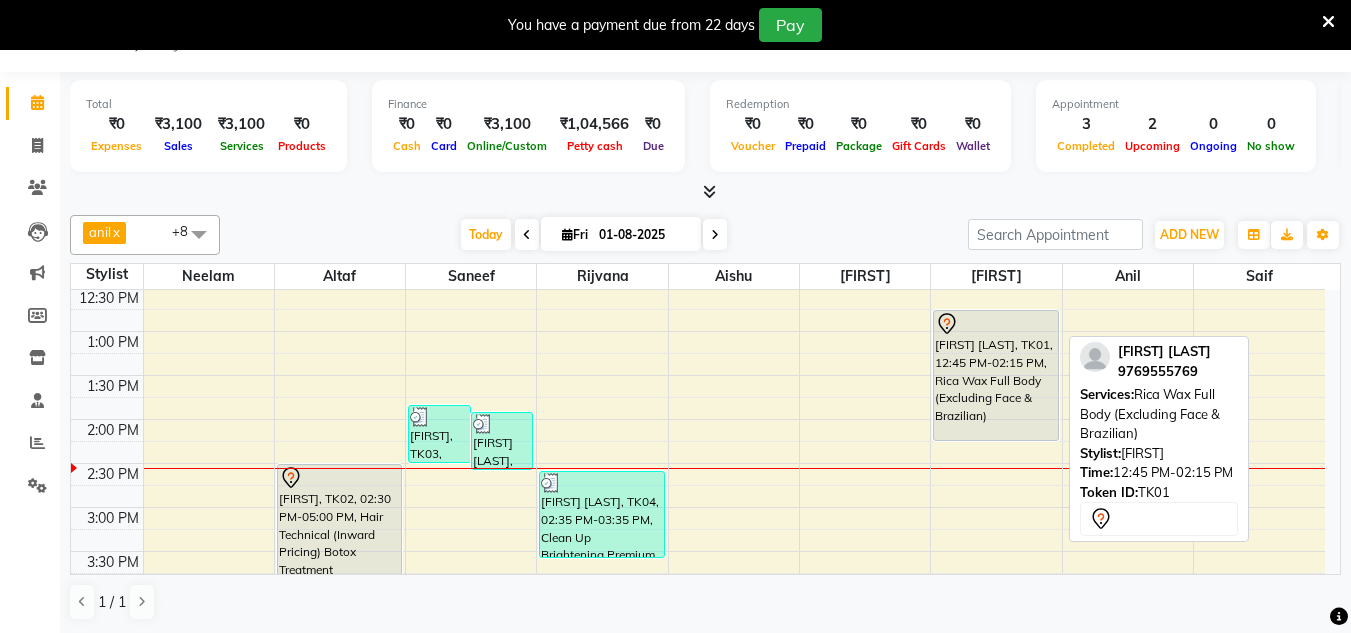 click on "[FIRST] [LAST], TK01, 12:45 PM-02:15 PM, Rica Wax Full Body (Excluding Face & Brazilian)" at bounding box center [995, 375] 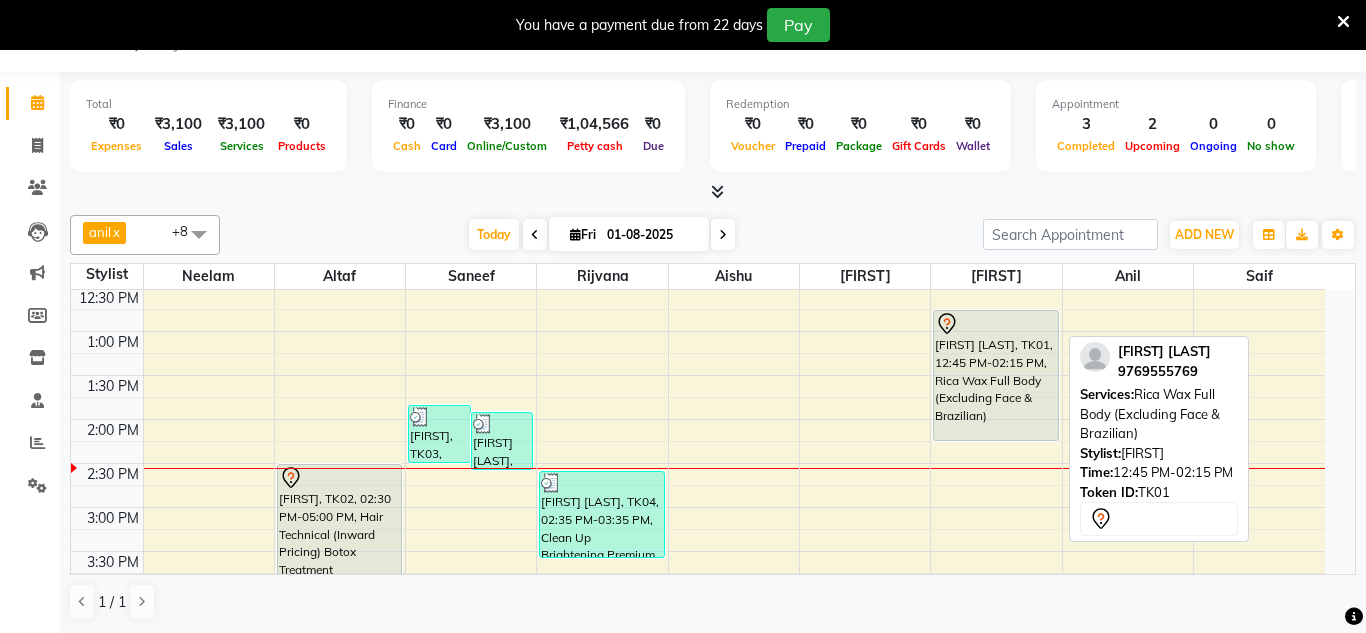 select on "7" 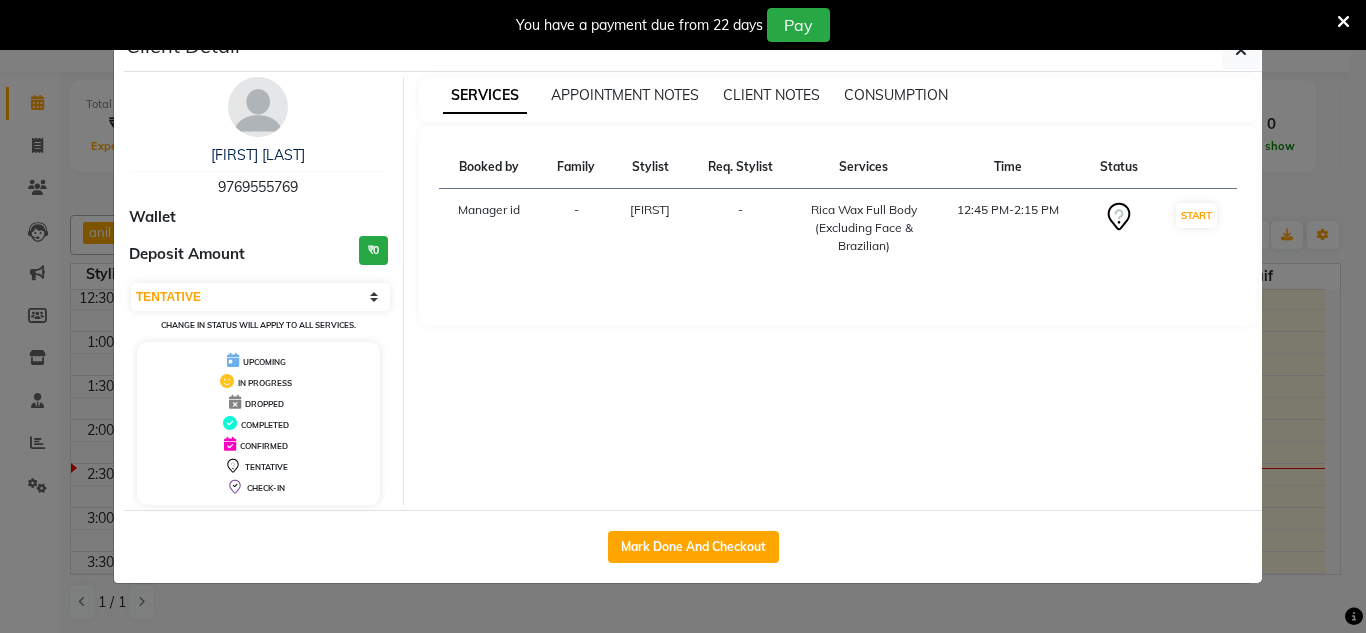 click on "You have a payment due from 22 days   Pay" at bounding box center (683, 25) 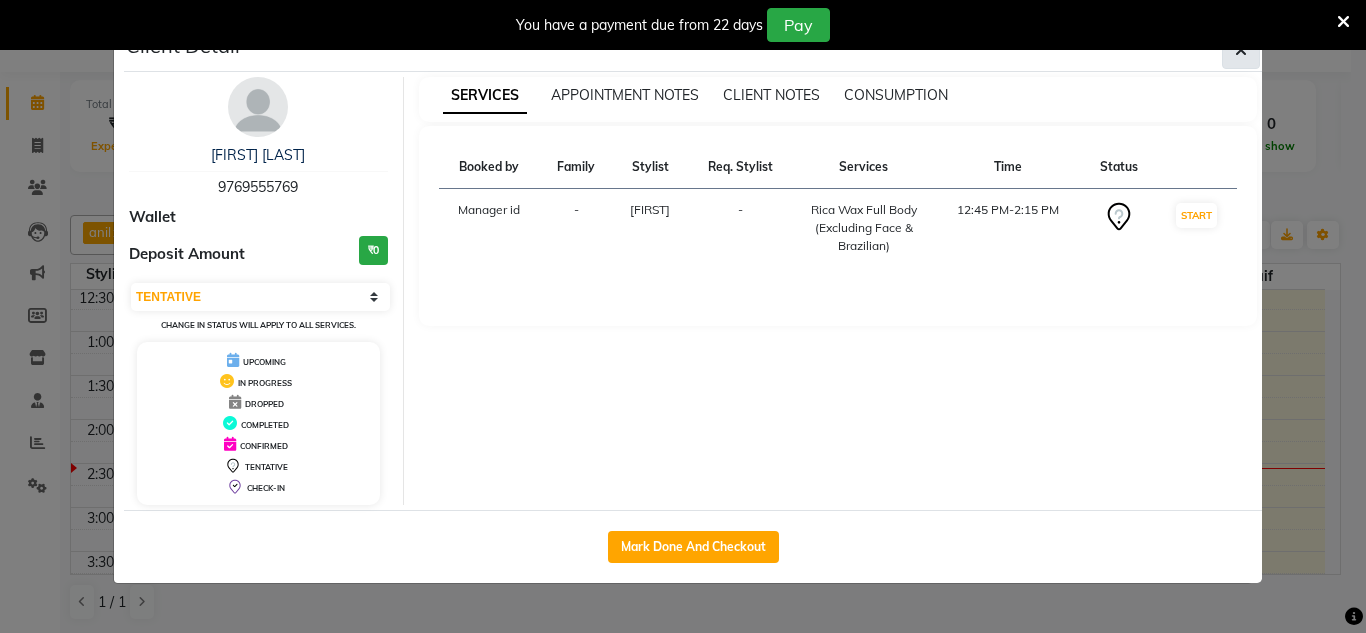 click 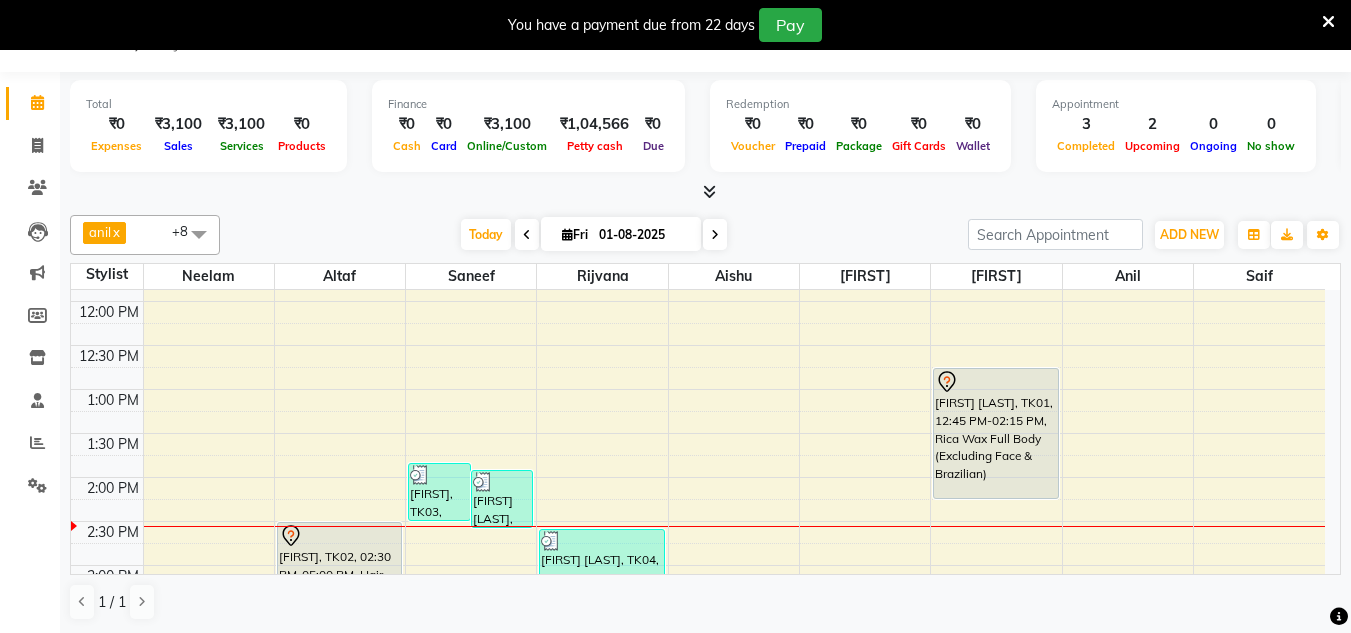 scroll, scrollTop: 339, scrollLeft: 0, axis: vertical 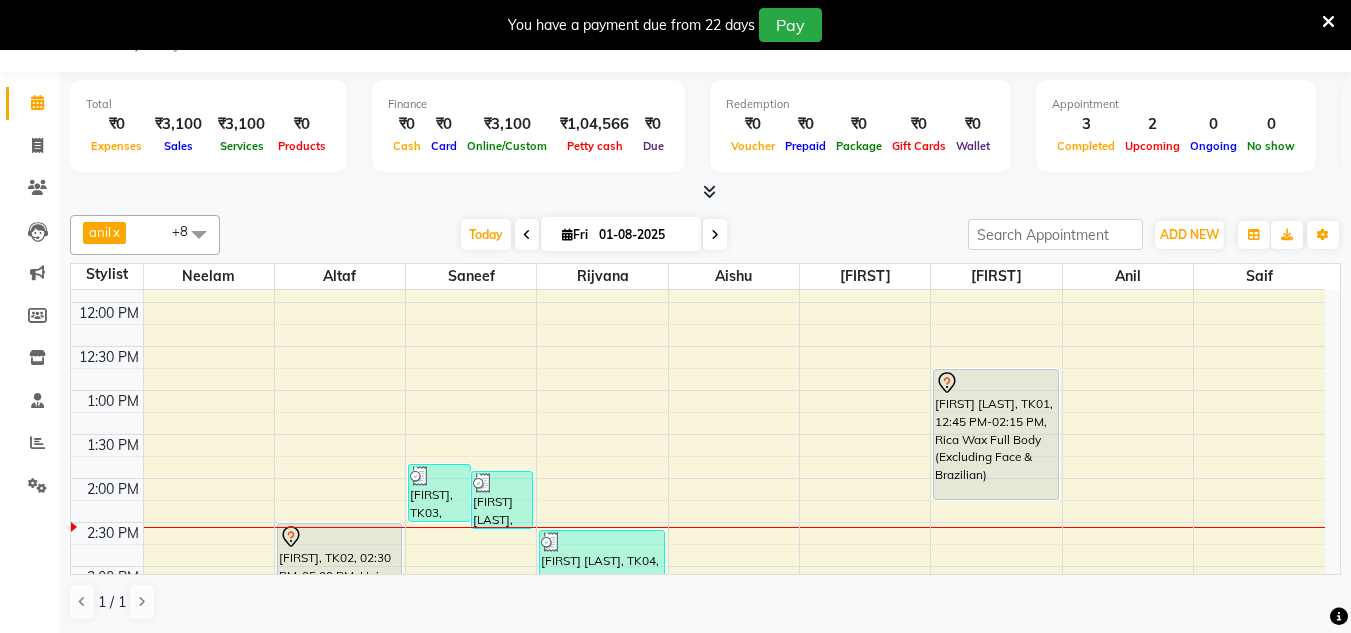 click at bounding box center (199, 234) 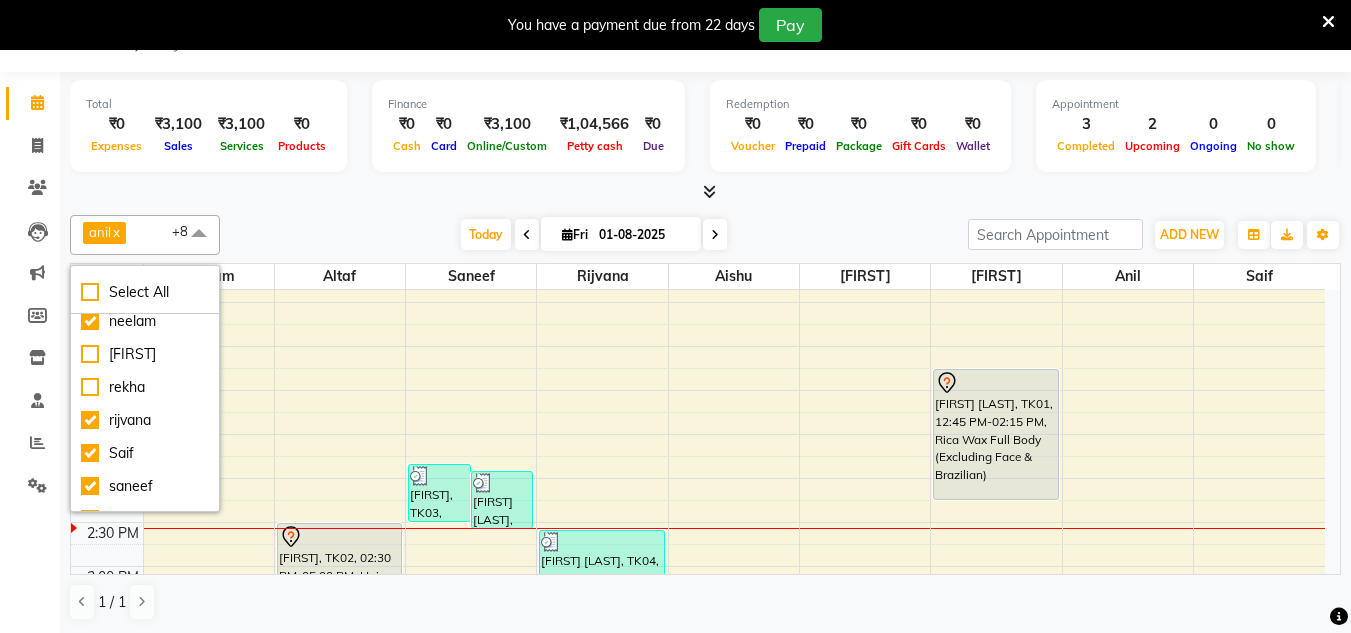 scroll, scrollTop: 364, scrollLeft: 0, axis: vertical 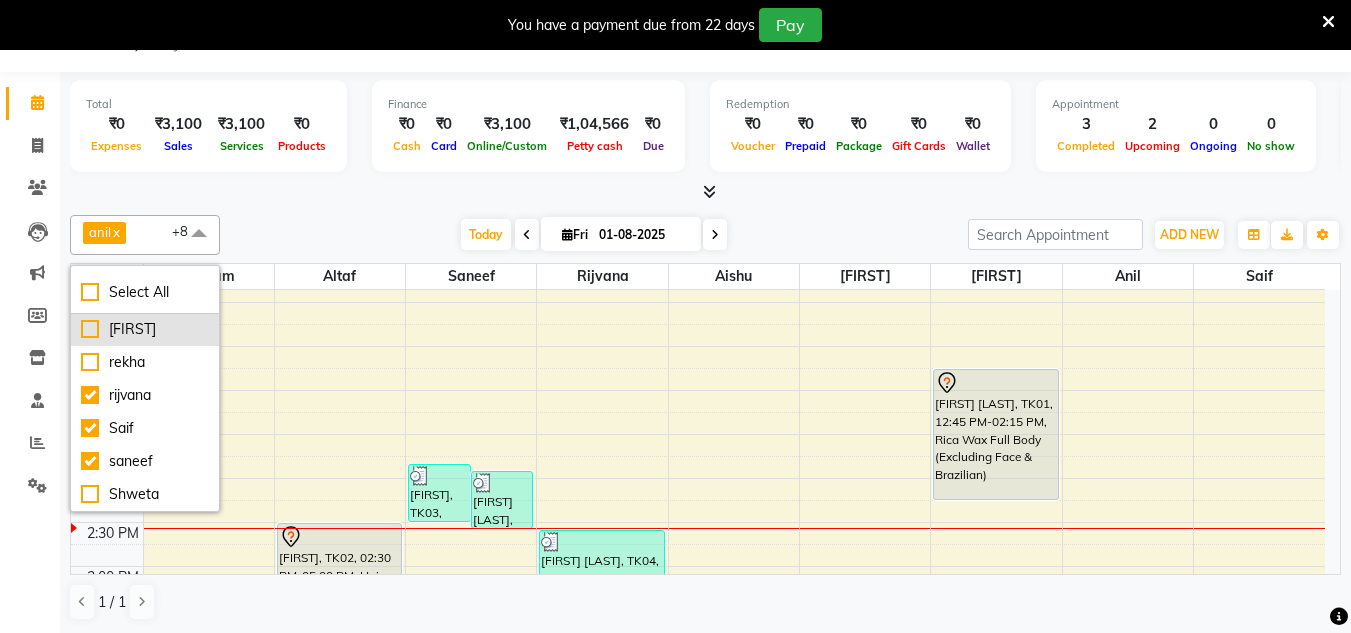 click on "[FIRST]" at bounding box center [145, 329] 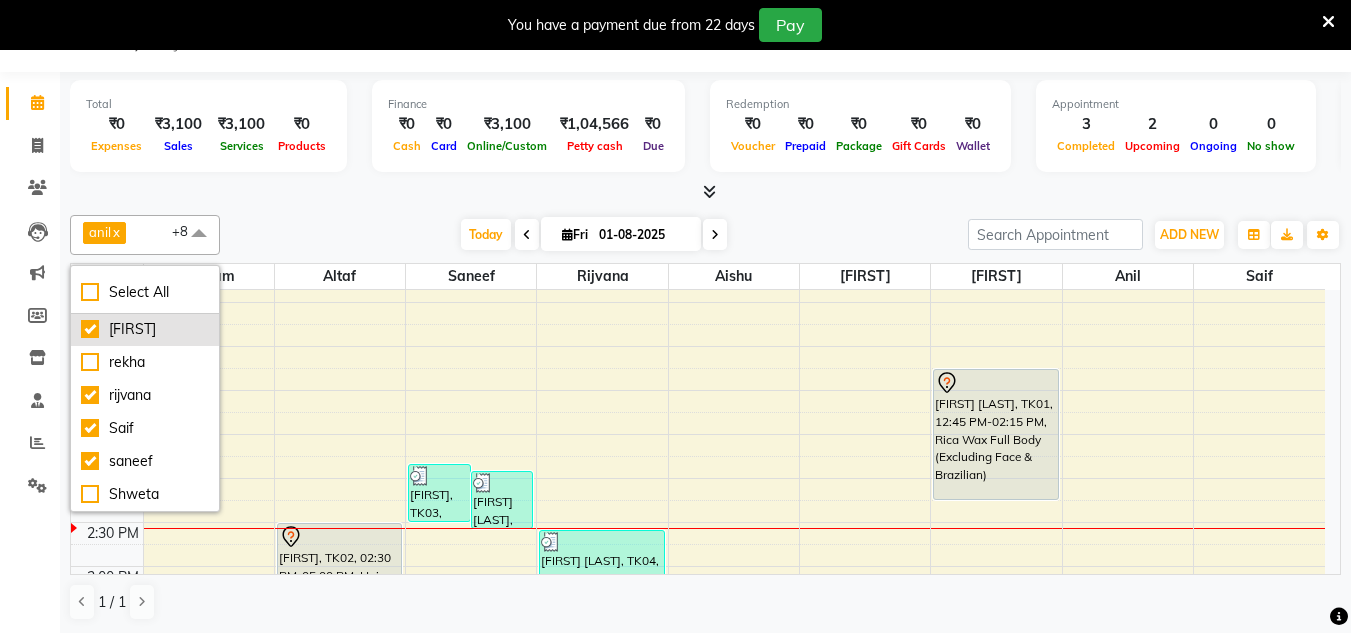 checkbox on "true" 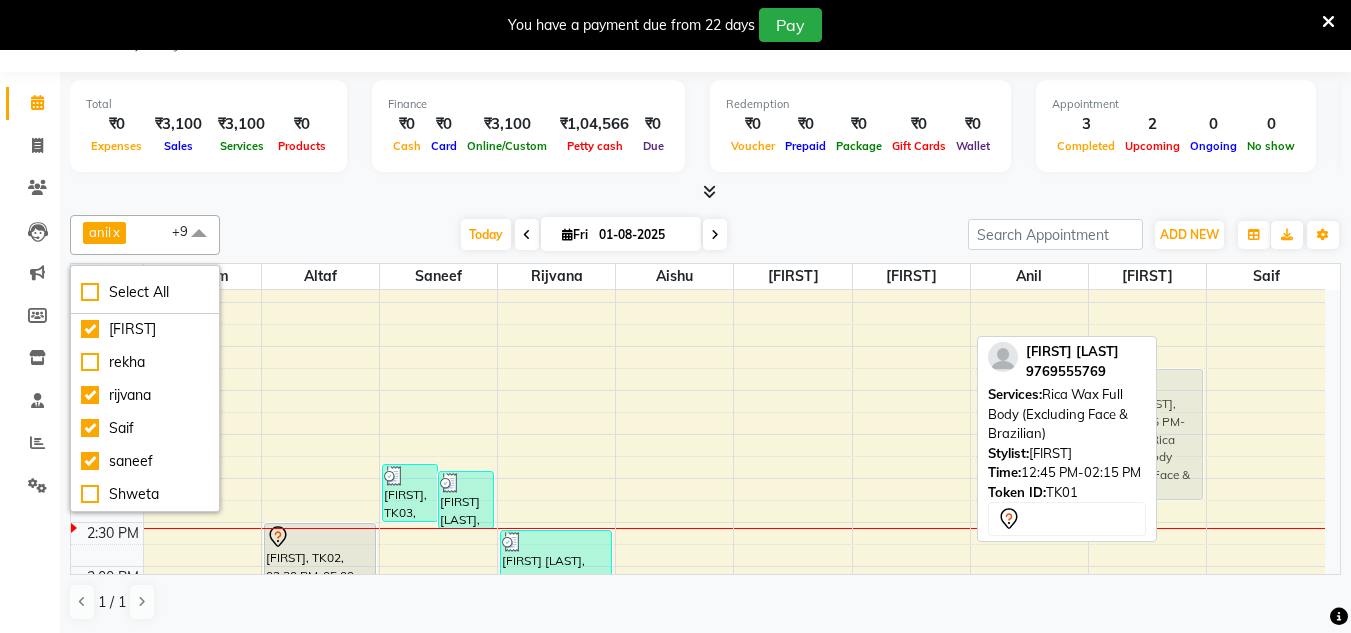 drag, startPoint x: 926, startPoint y: 399, endPoint x: 1142, endPoint y: 400, distance: 216.00232 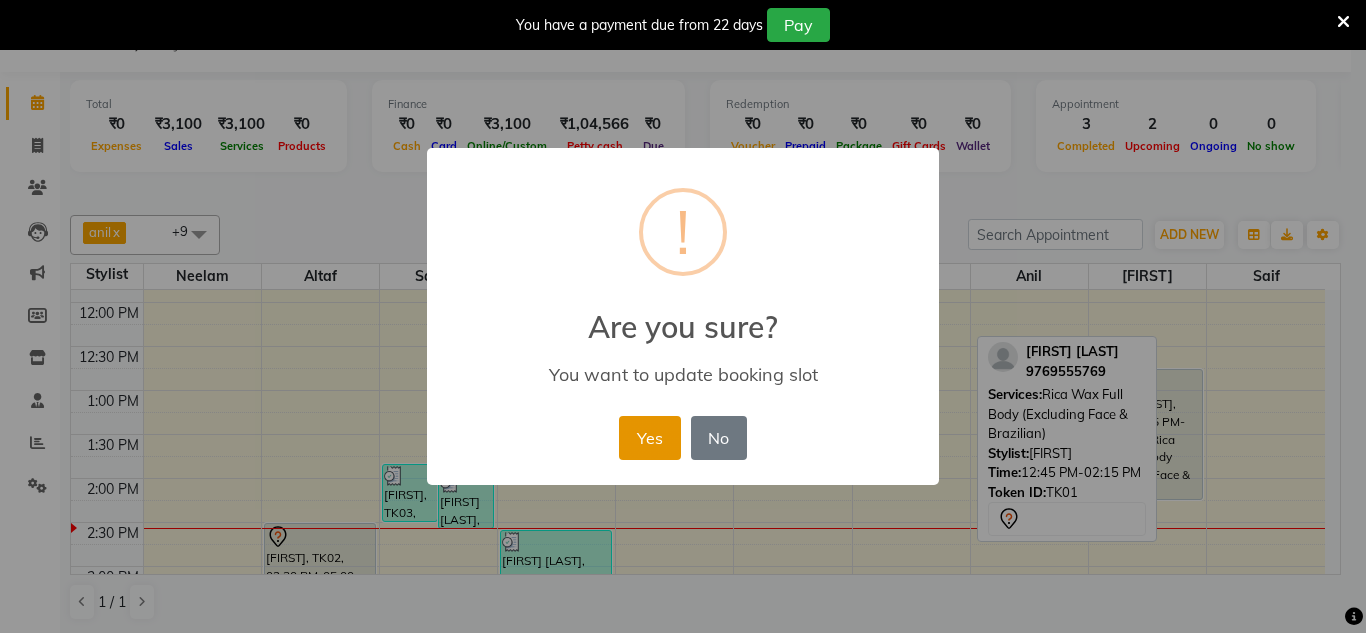 click on "Yes" at bounding box center (649, 438) 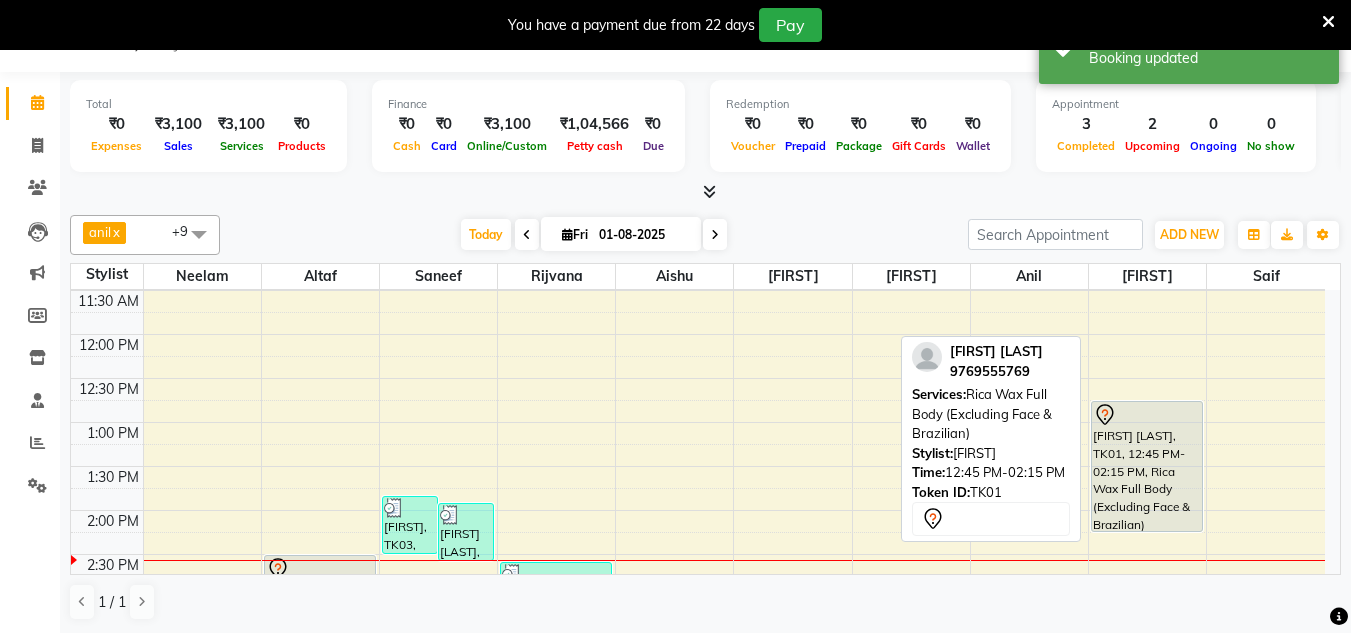 scroll, scrollTop: 306, scrollLeft: 0, axis: vertical 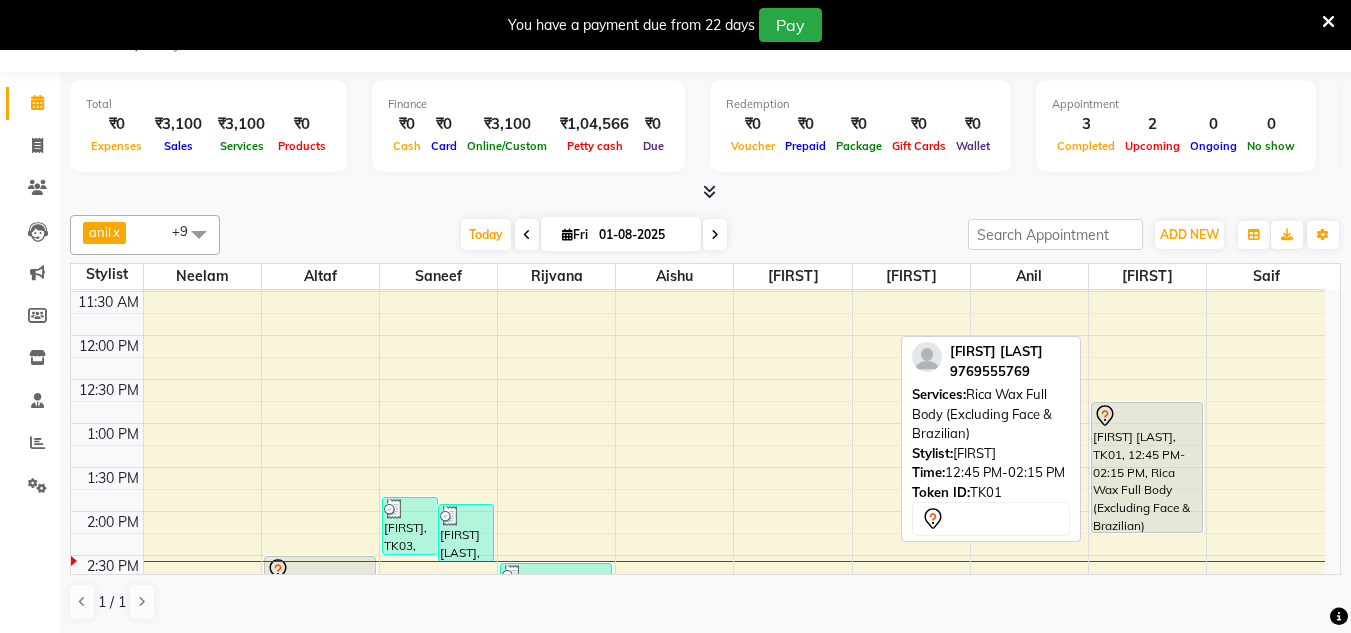 click on "[FIRST] [LAST], TK01, 12:45 PM-02:15 PM, Rica Wax Full Body (Excluding Face & Brazilian)" at bounding box center [1147, 467] 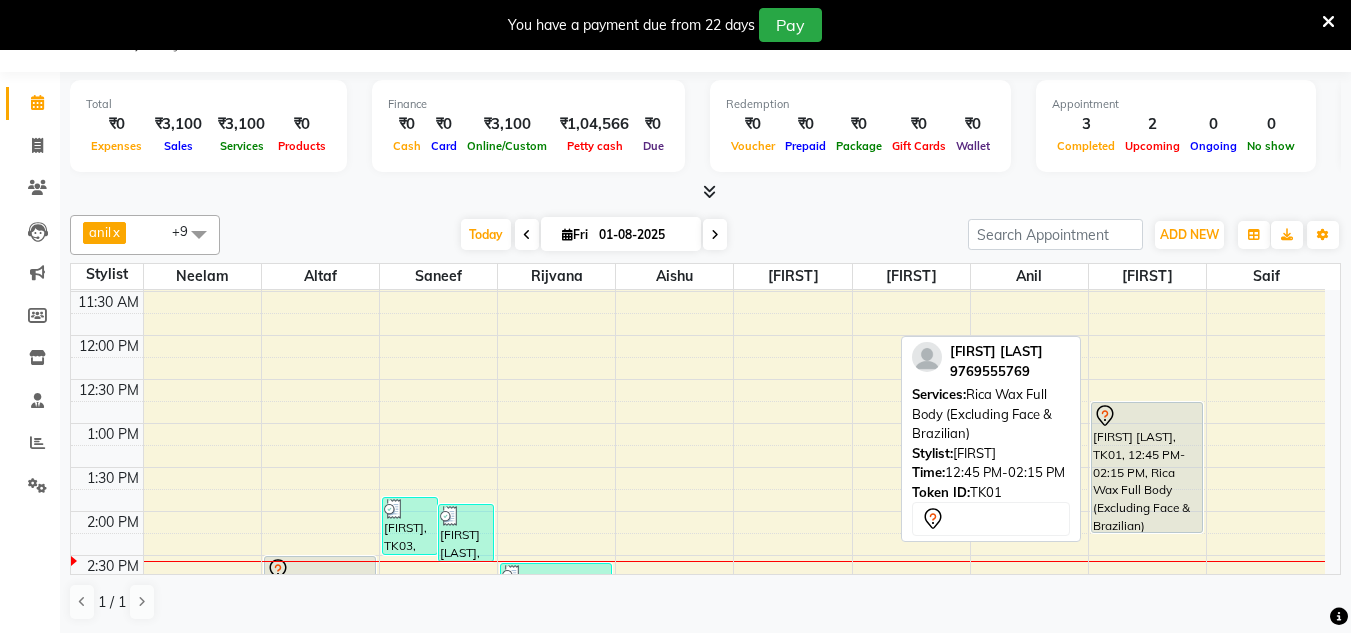 click on "[FIRST] [LAST], TK01, 12:45 PM-02:15 PM, Rica Wax Full Body (Excluding Face & Brazilian)" at bounding box center (1147, 467) 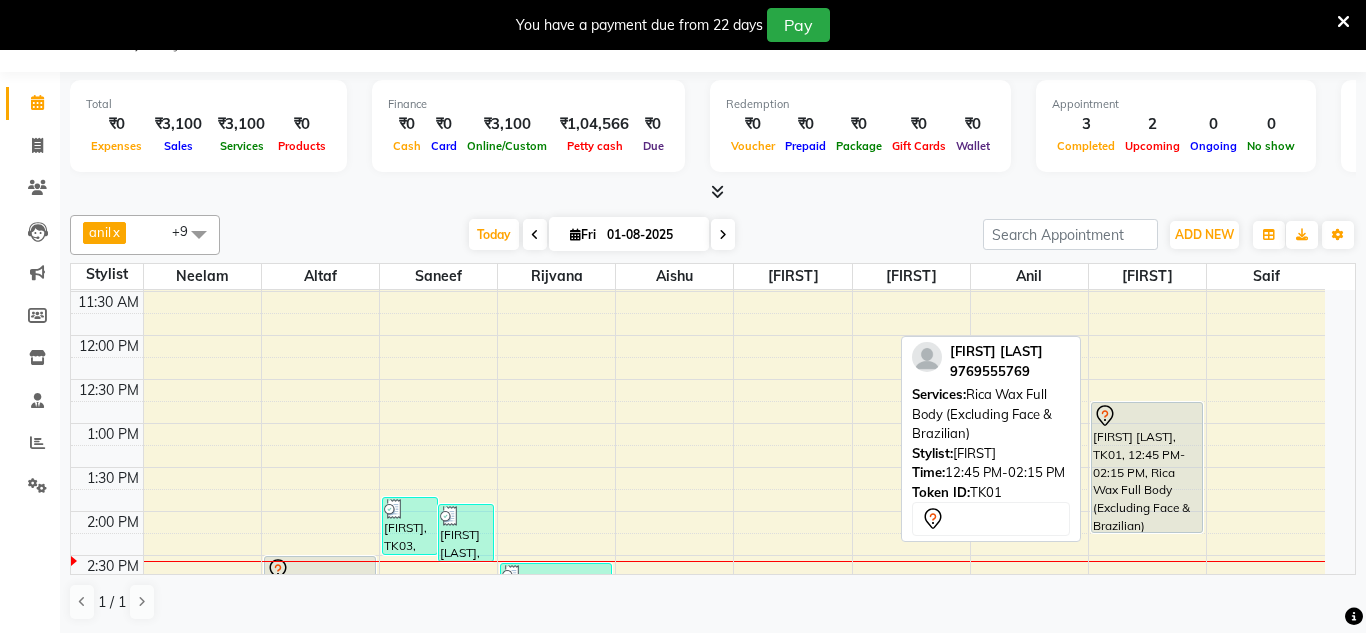 select on "7" 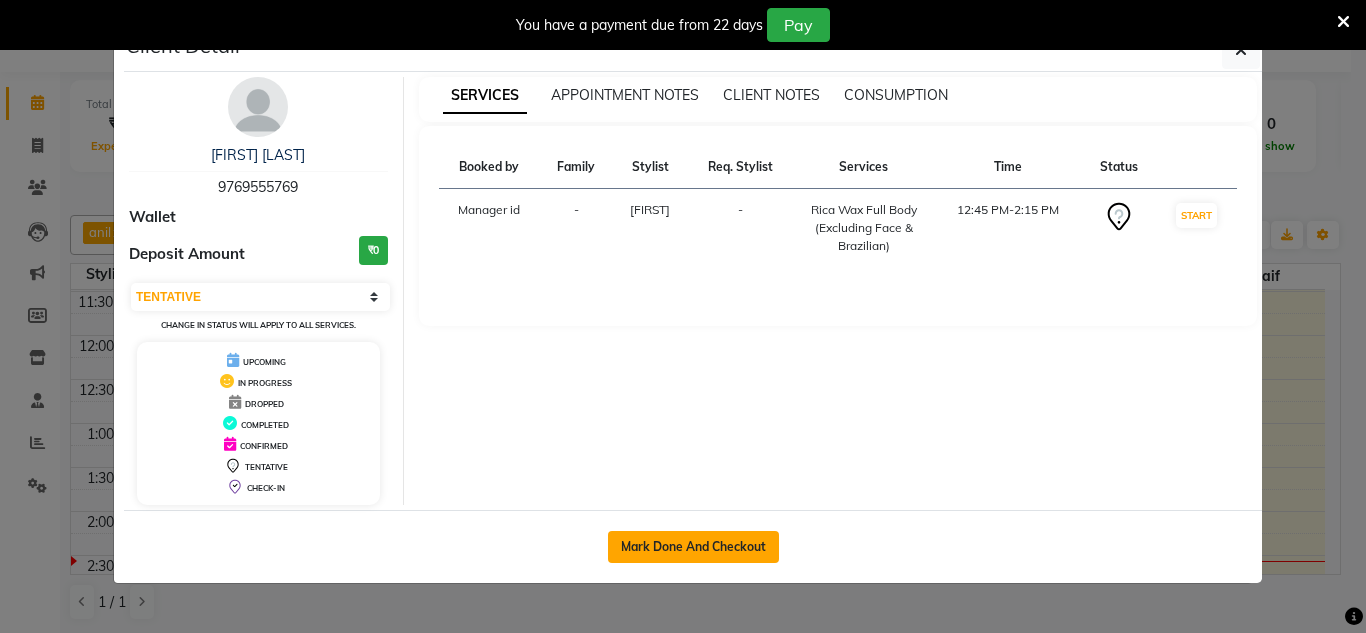 click on "Mark Done And Checkout" 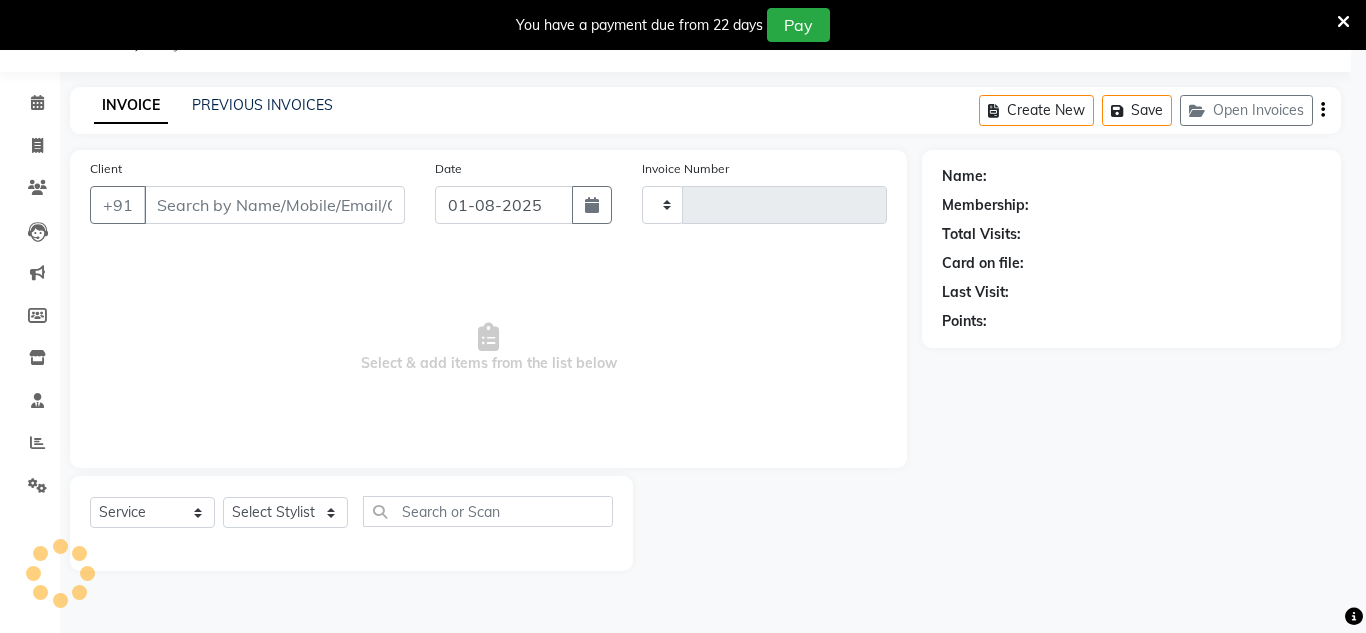 type on "0378" 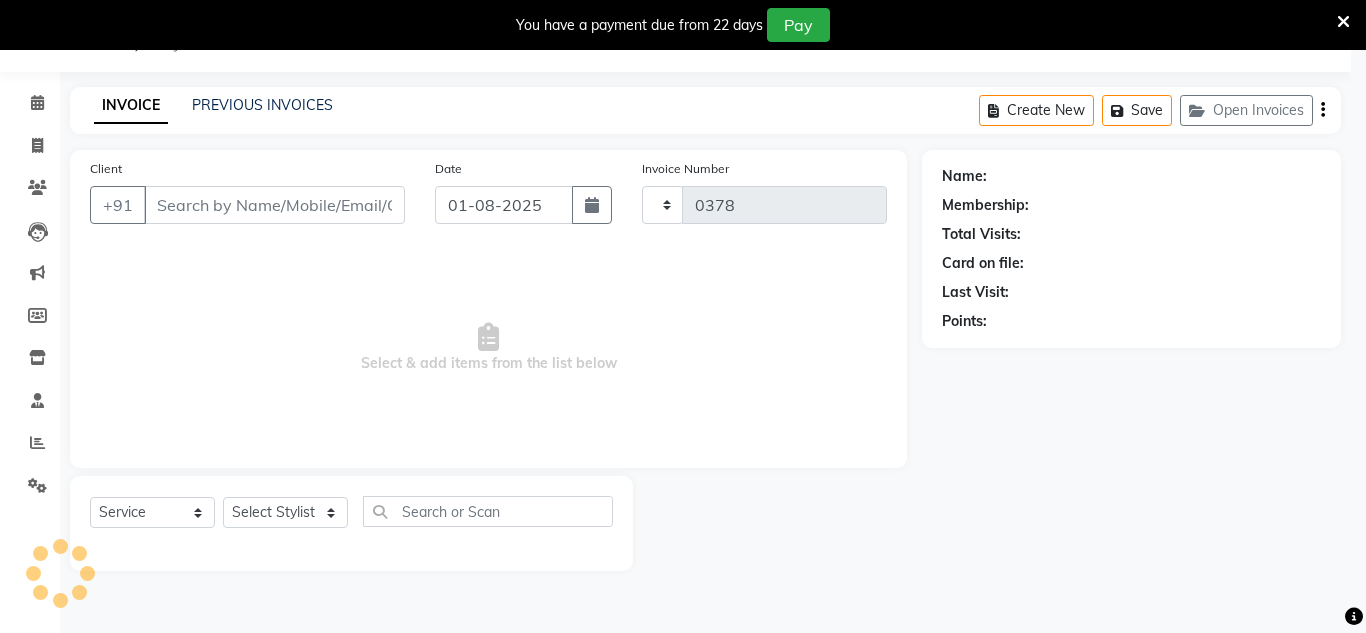 select on "8592" 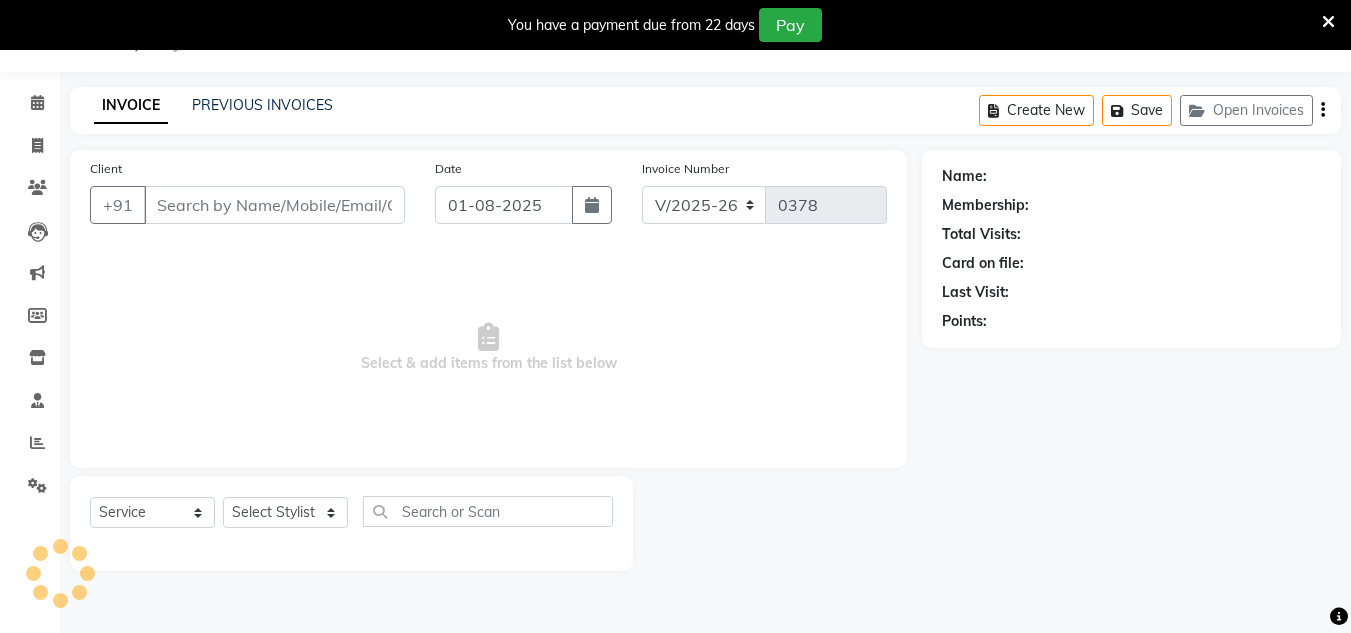 type on "9769555769" 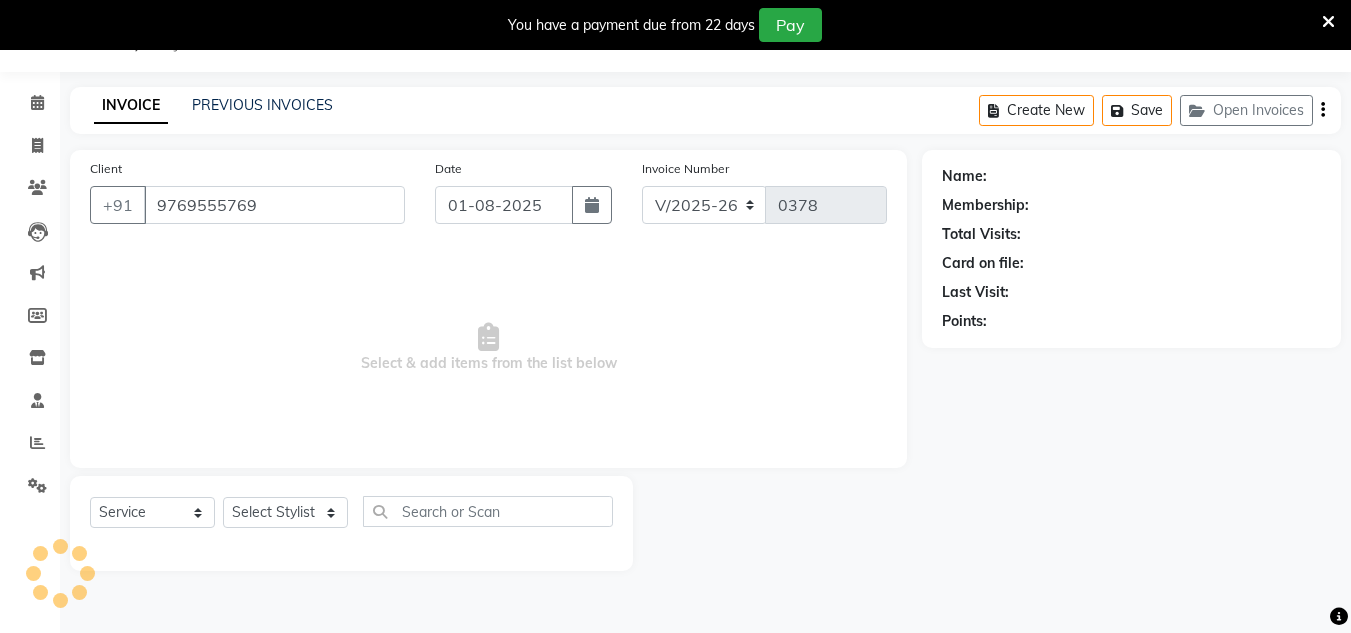 select on "86439" 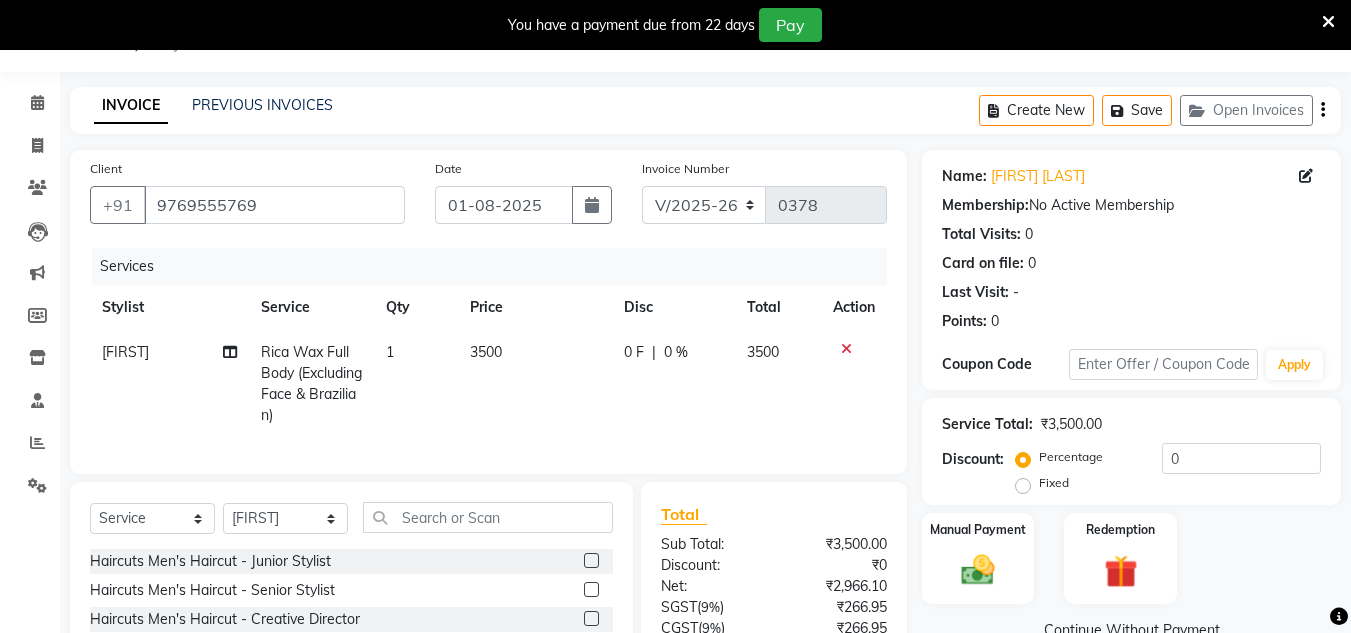 click 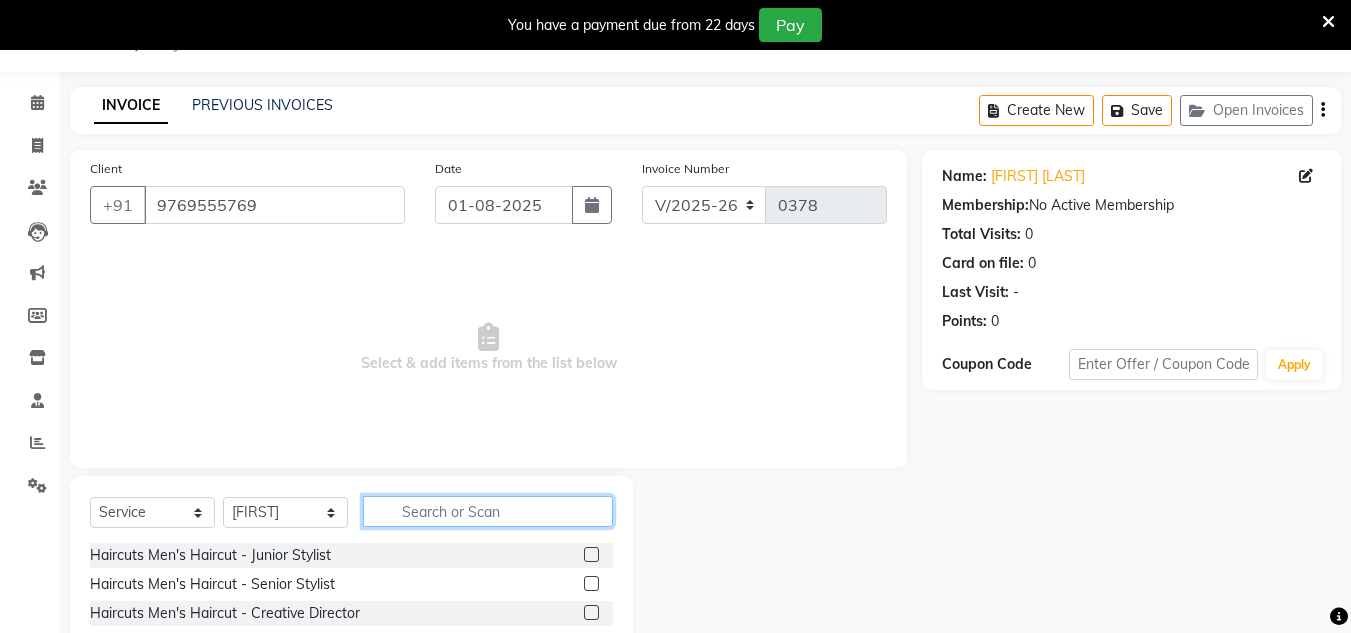 click 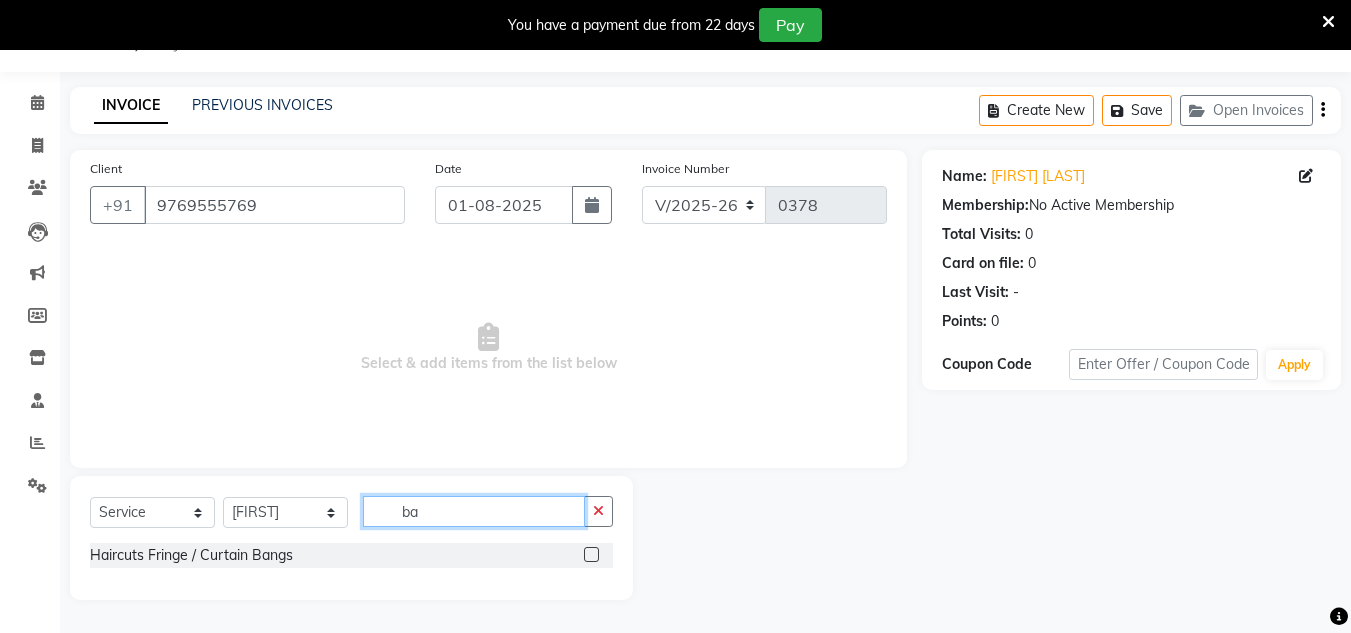 type on "b" 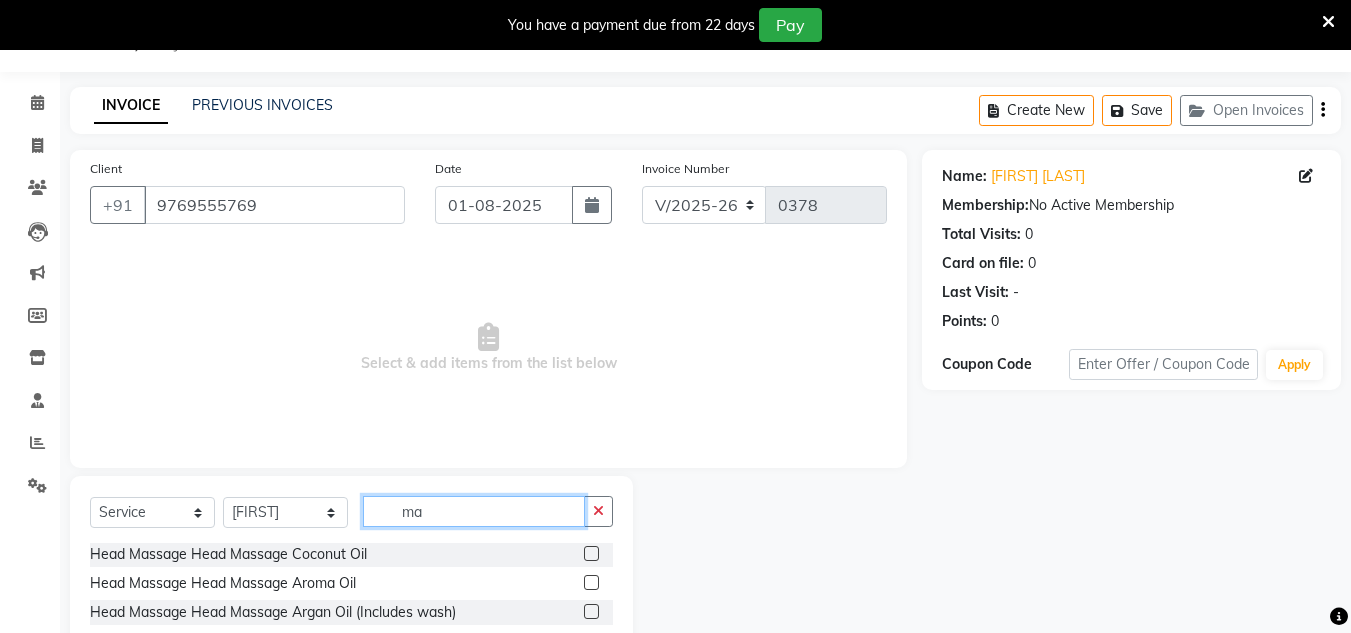 scroll, scrollTop: 0, scrollLeft: 0, axis: both 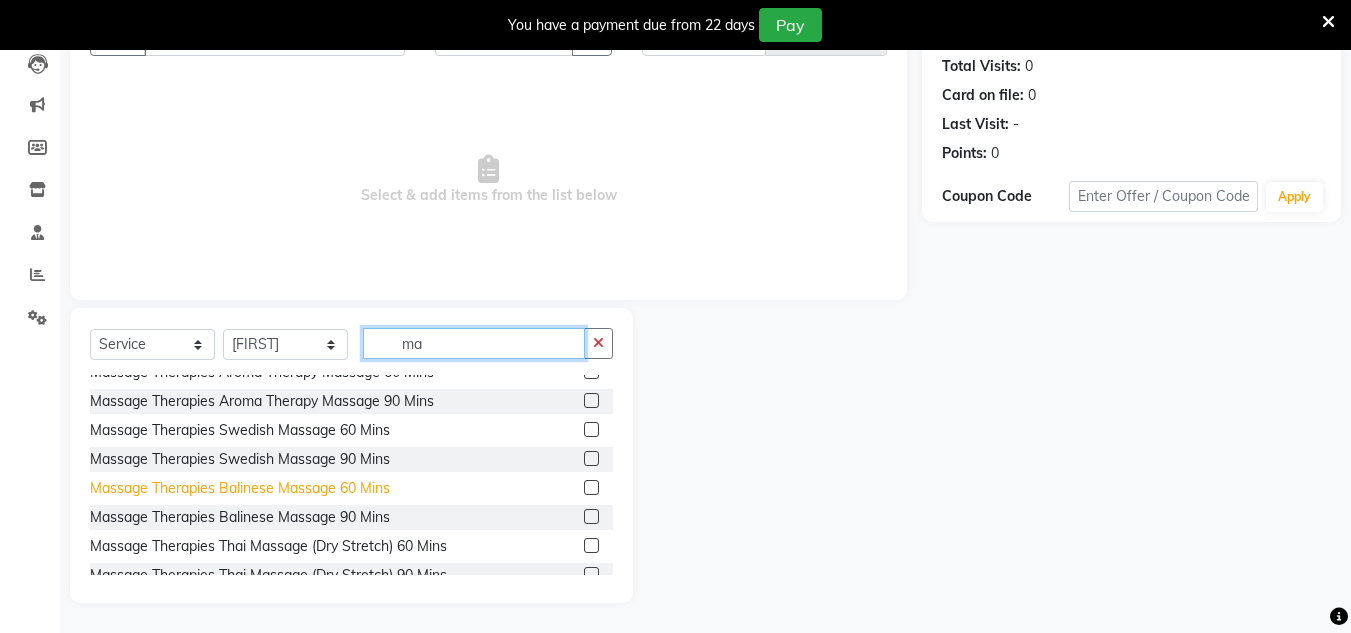 type on "ma" 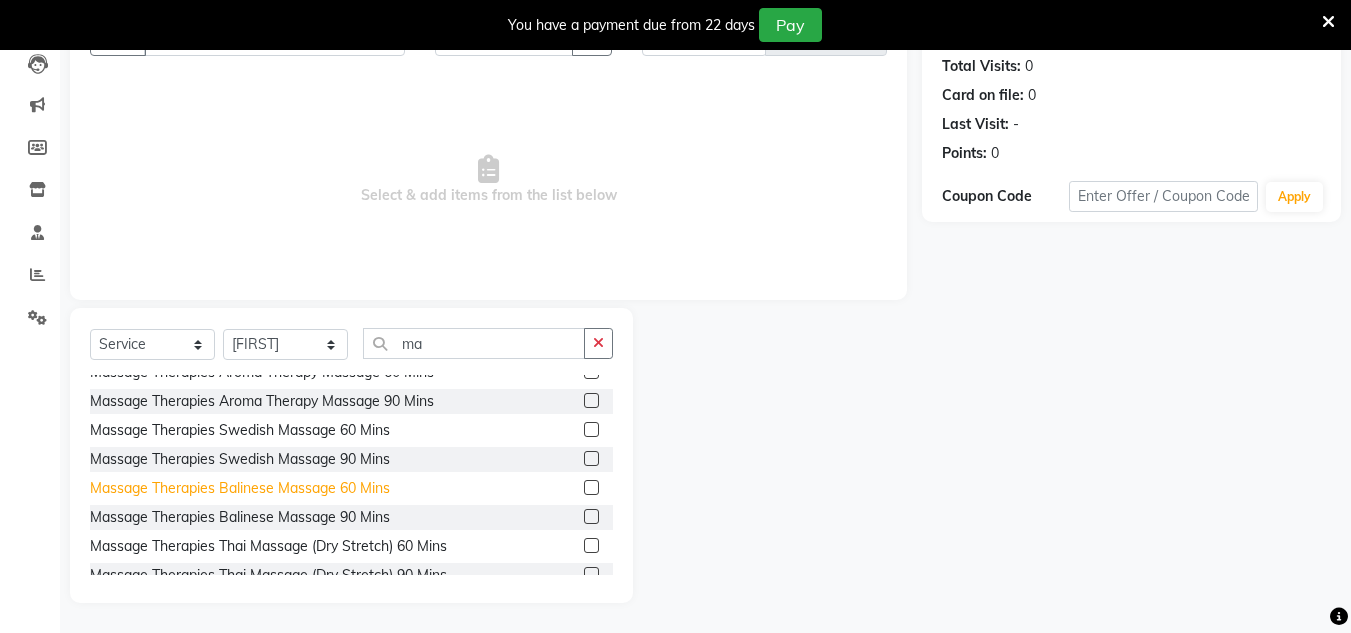 click on "Massage Therapies Balinese Massage 60 Mins" 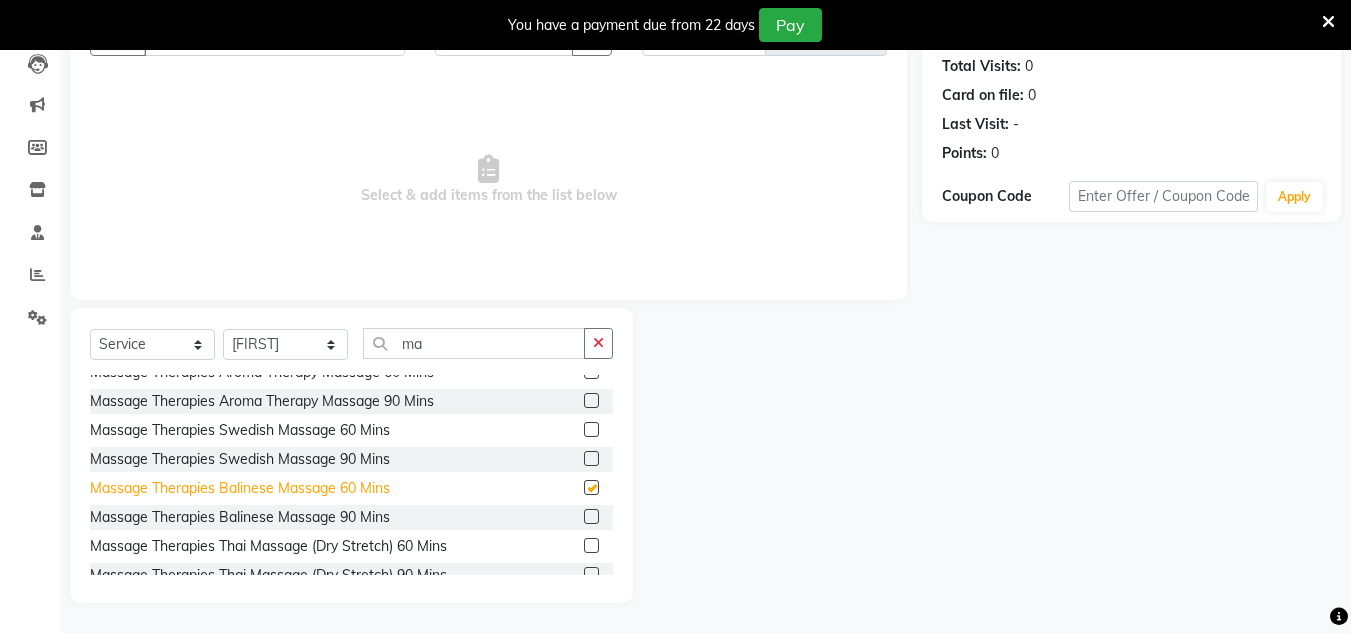 checkbox on "false" 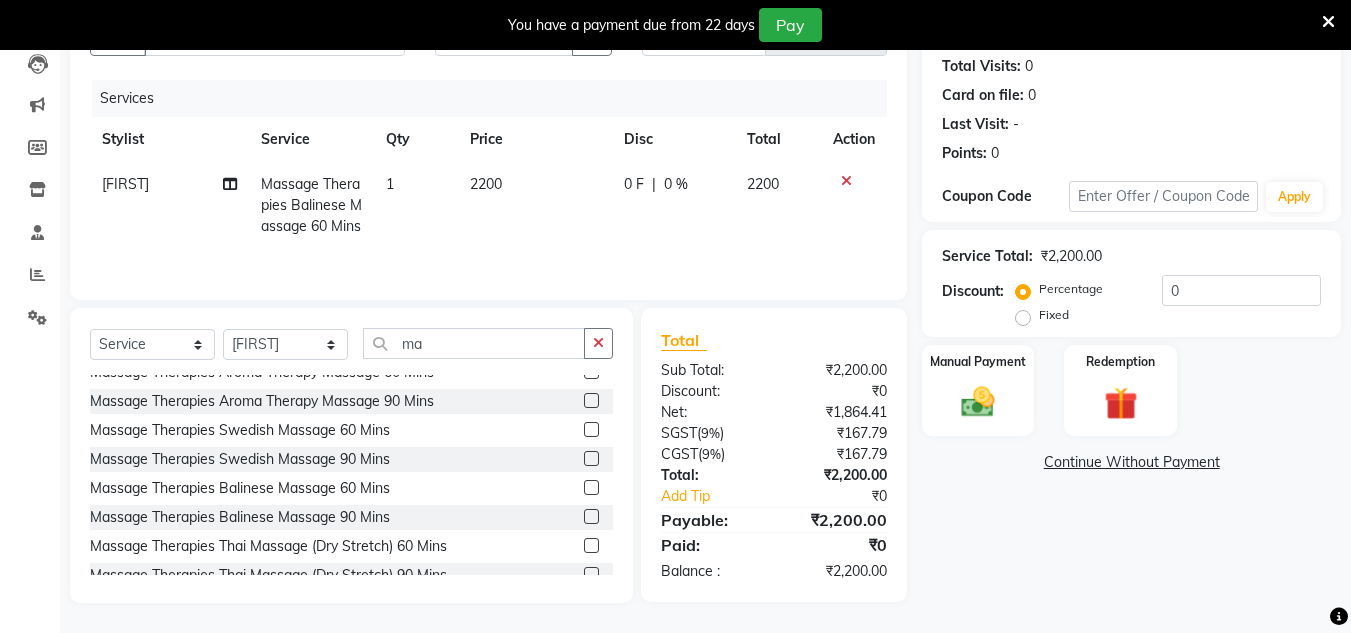 click on "2200" 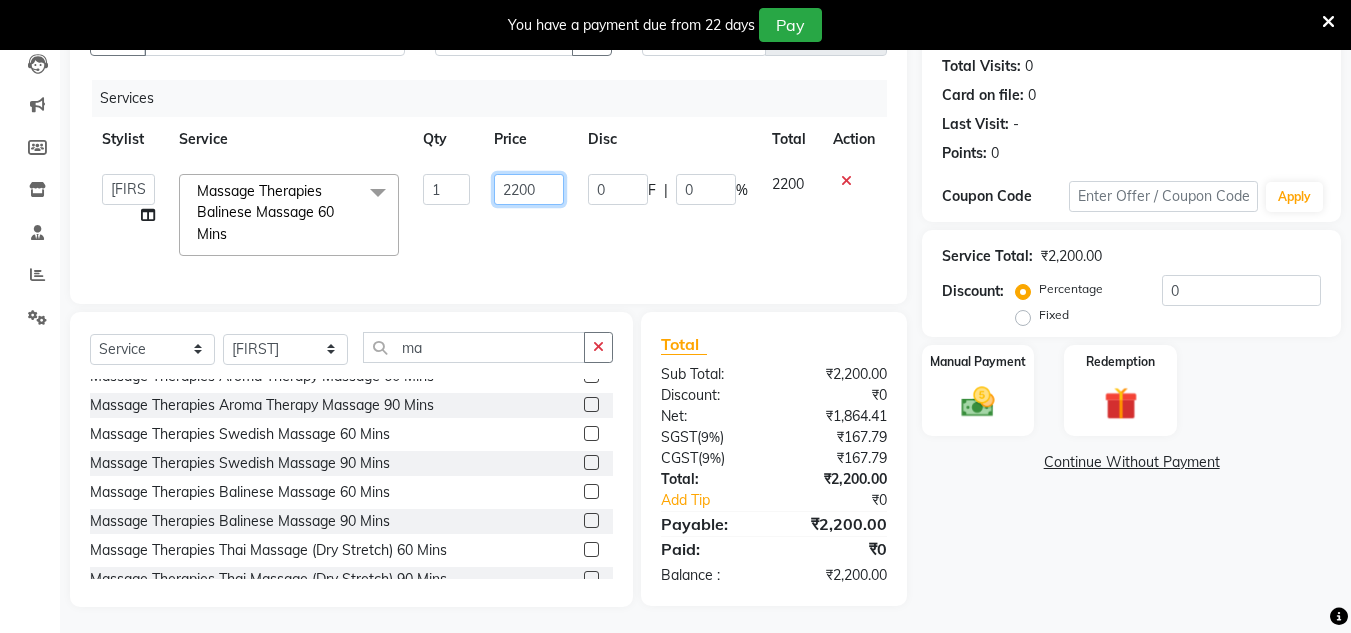click on "2200" 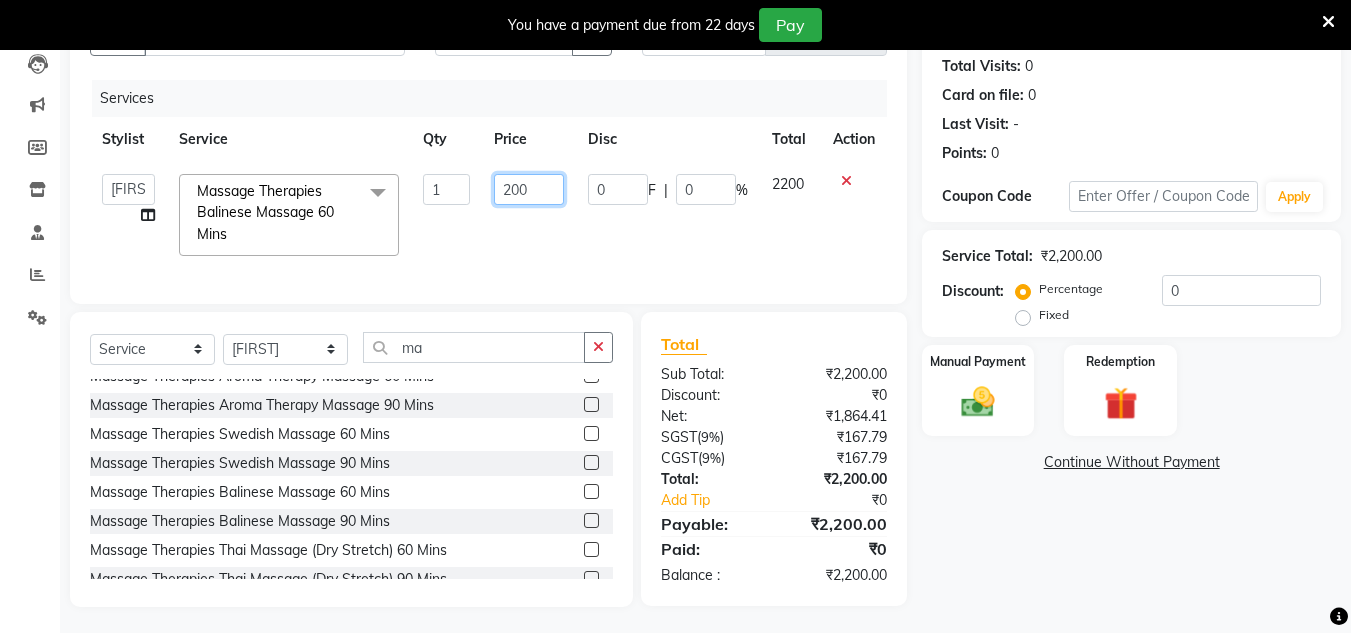 type on "2500" 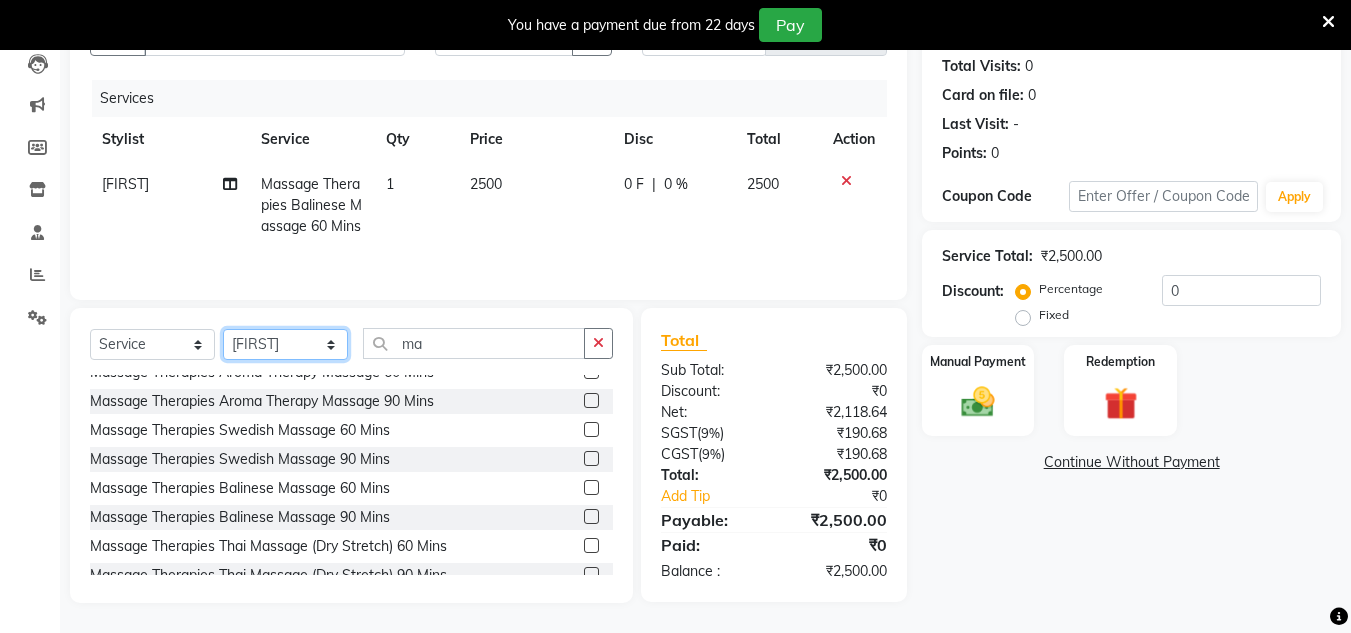 click on "Select Stylist [FIRST] [FIRST] [FIRST] [FIRST] [FIRST] [FIRST] [FIRST] [FIRST] [FIRST] [FIRST] [FIRST] [FIRST] [FIRST] [FIRST] [FIRST] [FIRST] [FIRST] [FIRST] [FIRST] [FIRST] [FIRST]" 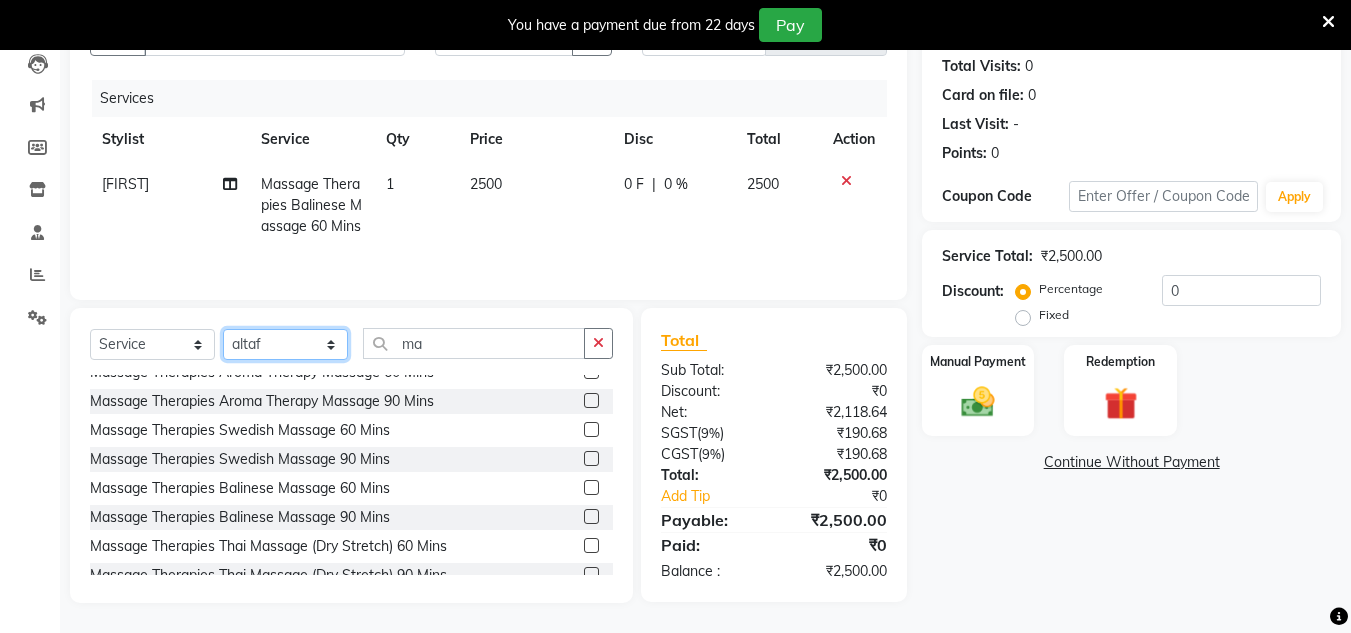 click on "Select Stylist [FIRST] [FIRST] [FIRST] [FIRST] [FIRST] [FIRST] [FIRST] [FIRST] [FIRST] [FIRST] [FIRST] [FIRST] [FIRST] [FIRST] [FIRST] [FIRST] [FIRST] [FIRST] [FIRST] [FIRST] [FIRST]" 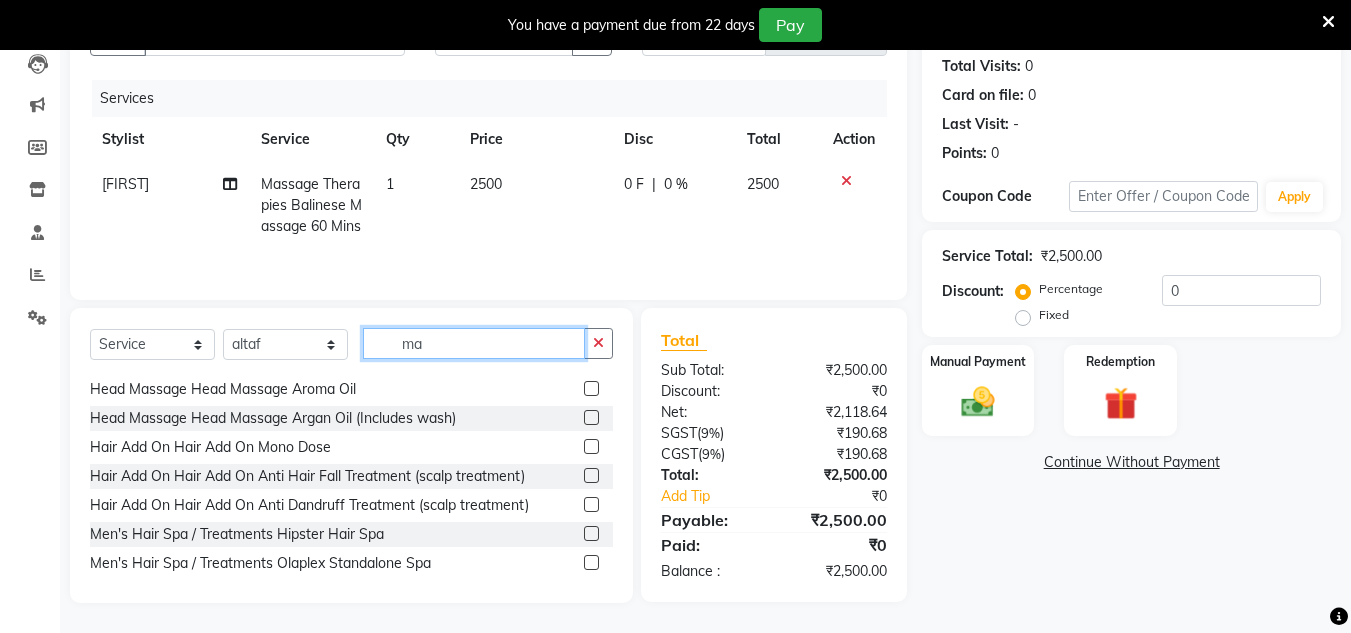 click on "ma" 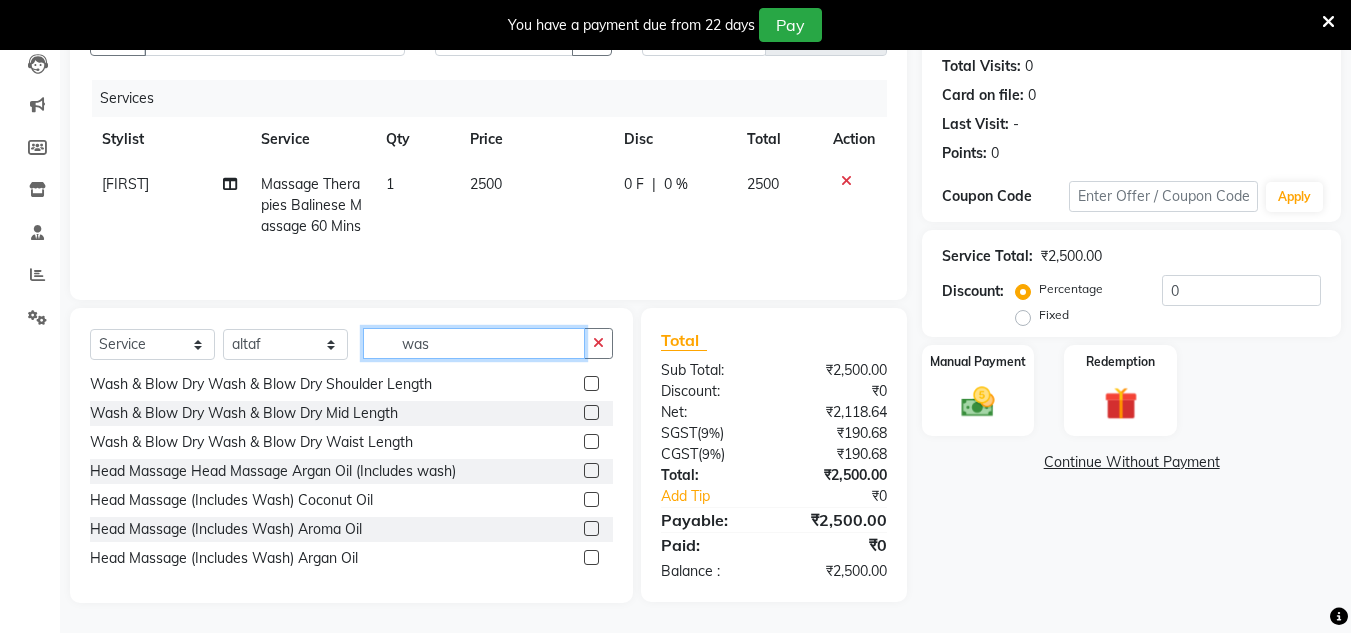 scroll, scrollTop: 90, scrollLeft: 0, axis: vertical 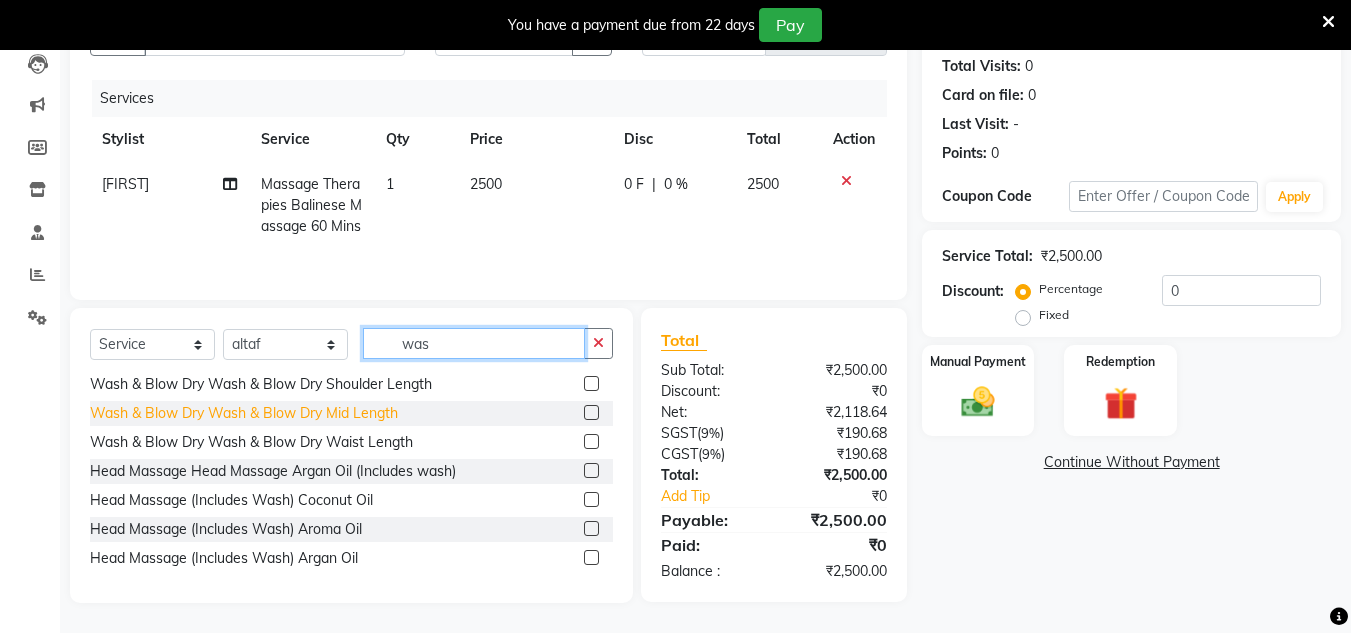 type on "was" 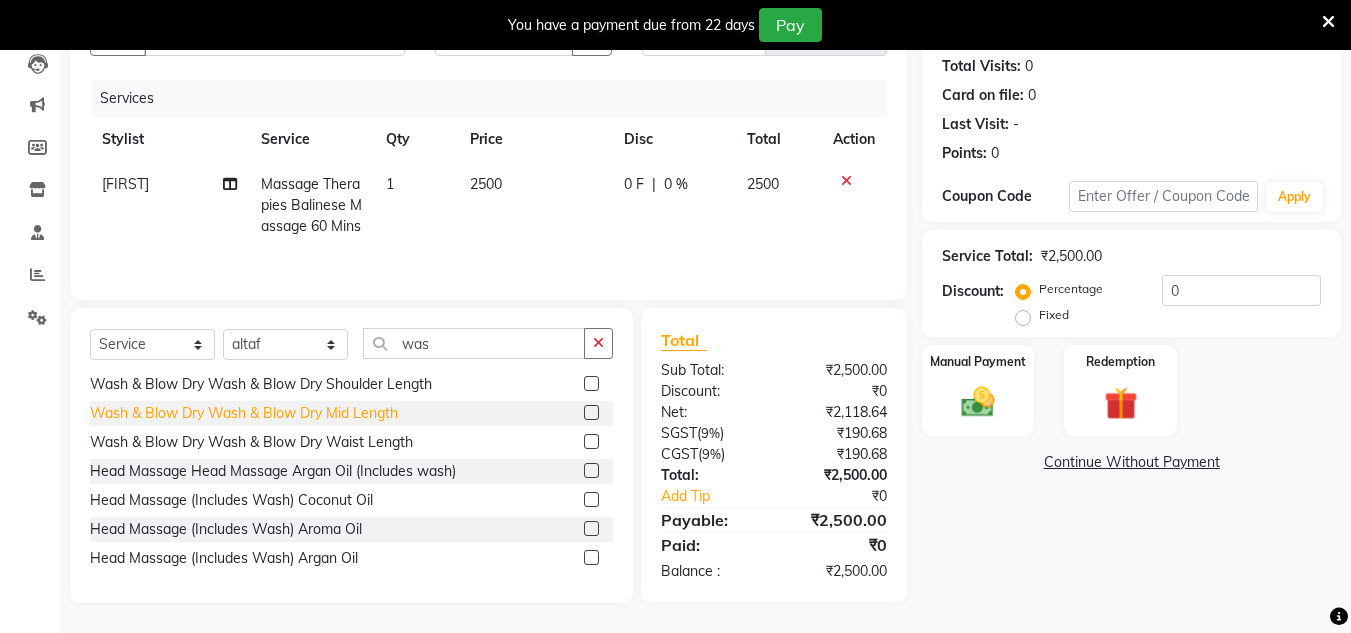 click on "Wash & Blow Dry Wash & Blow Dry Mid Length" 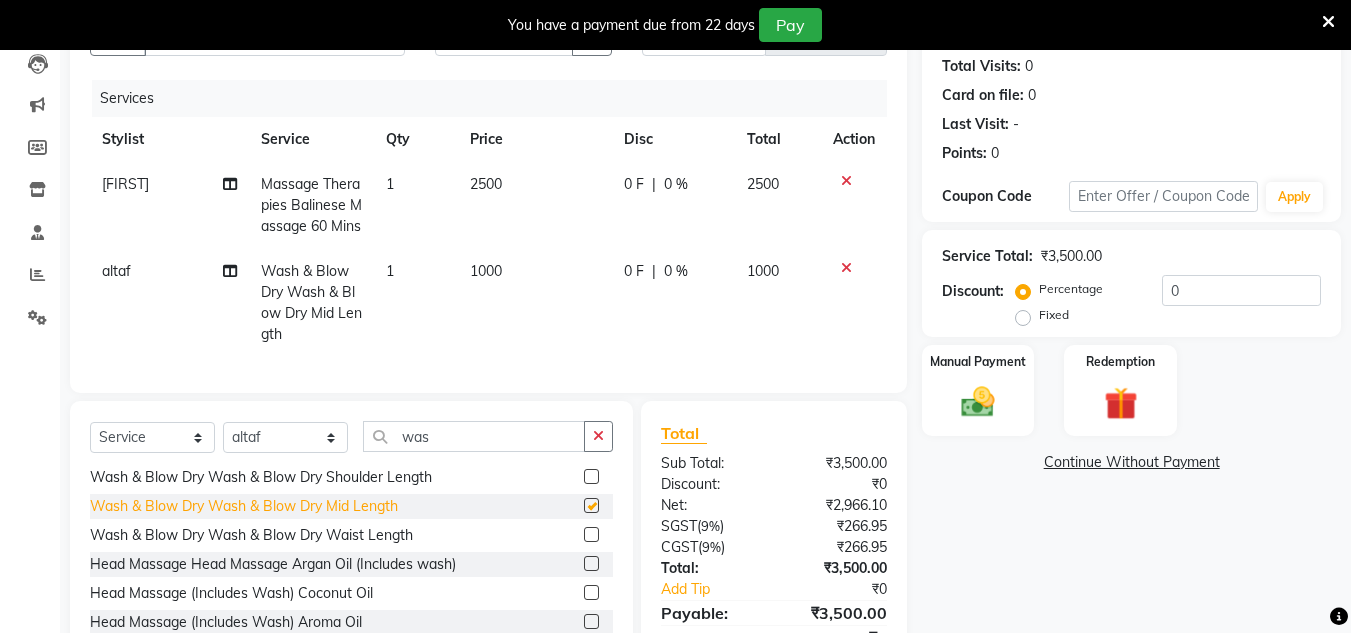 checkbox on "false" 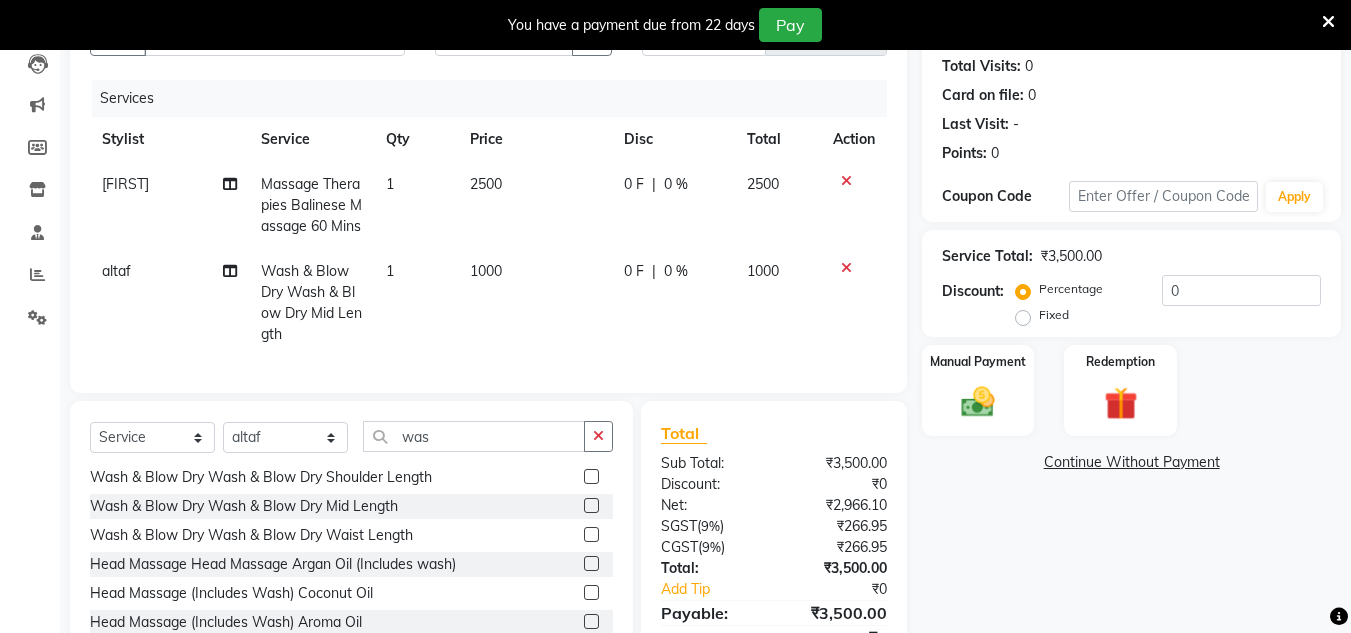 click on "Wash & Blow Dry Wash & Blow Dry Mid Length" 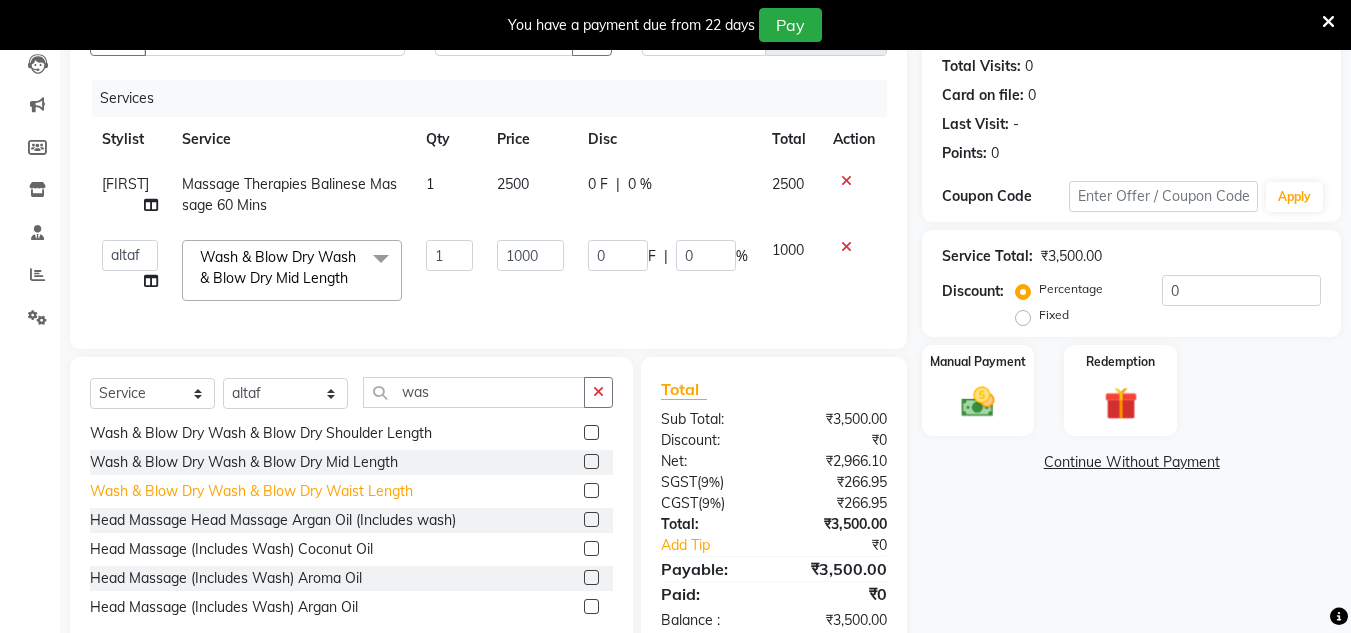 scroll, scrollTop: 0, scrollLeft: 0, axis: both 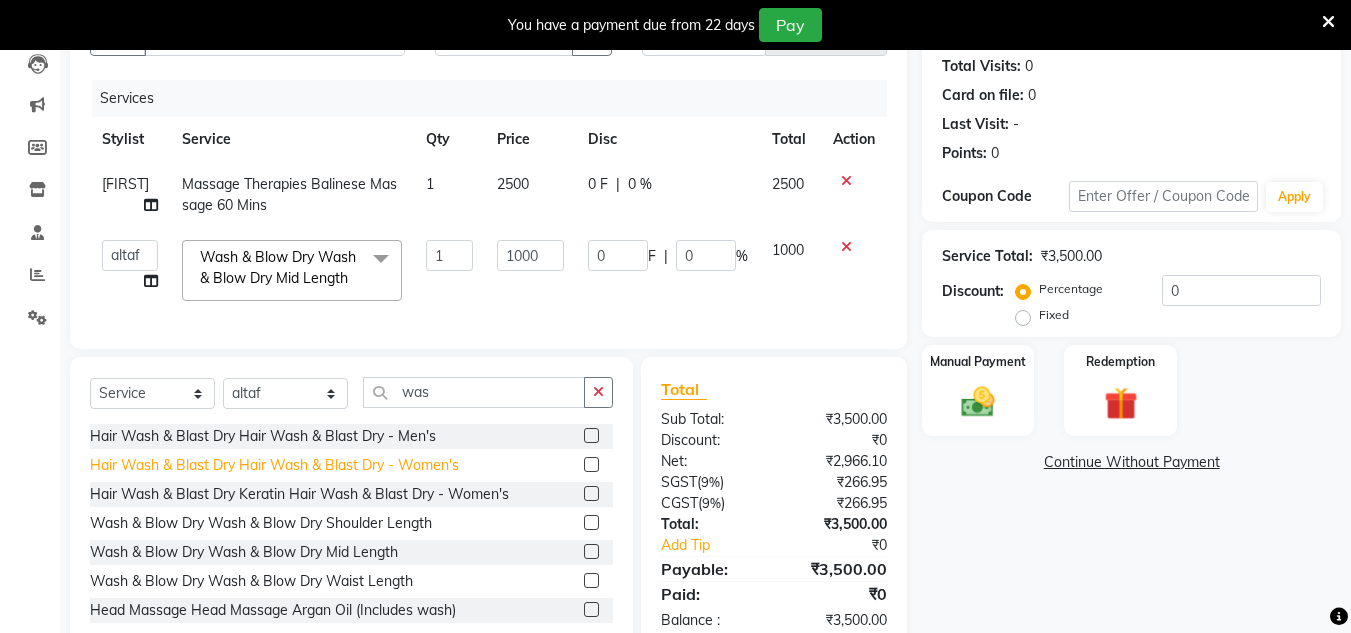 click on "Hair Wash & Blast Dry Hair Wash & Blast Dry - Women's" 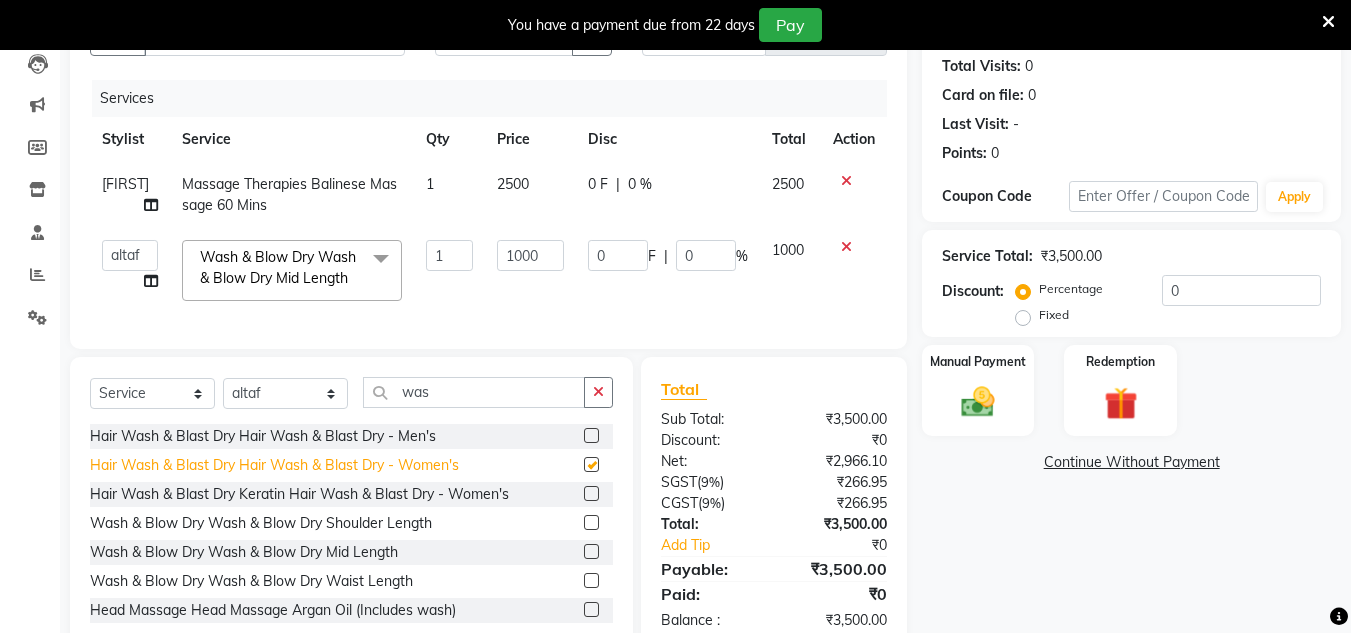 checkbox on "false" 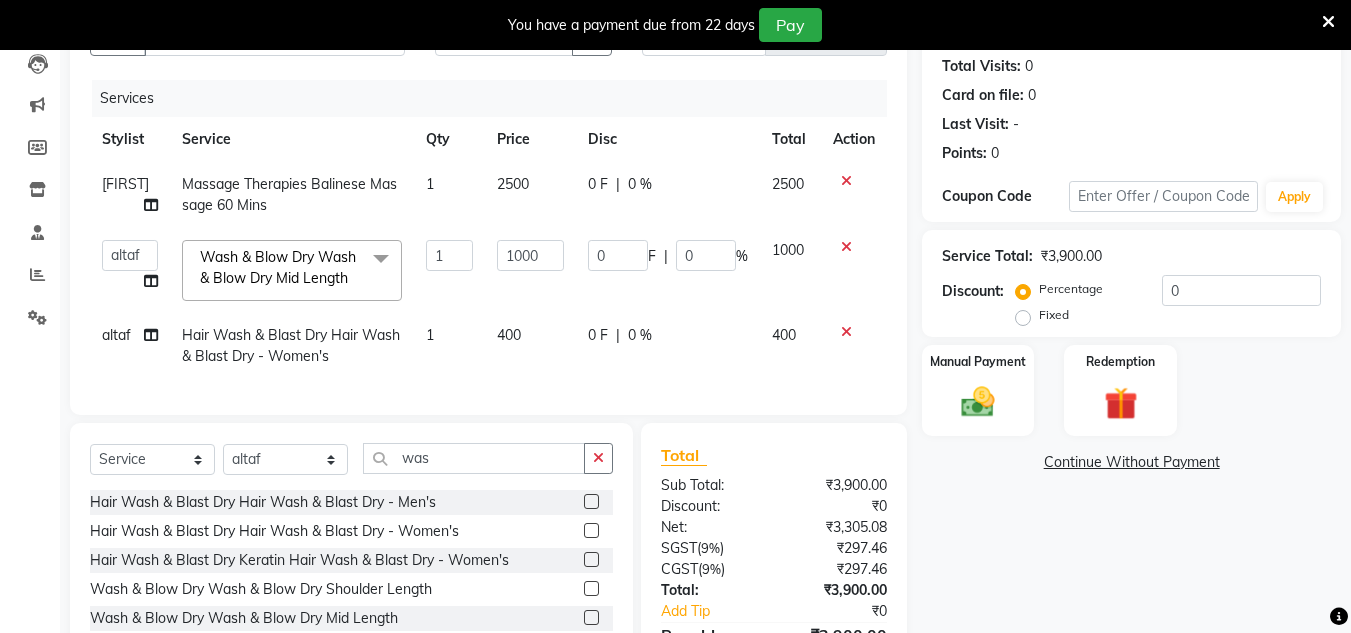 click 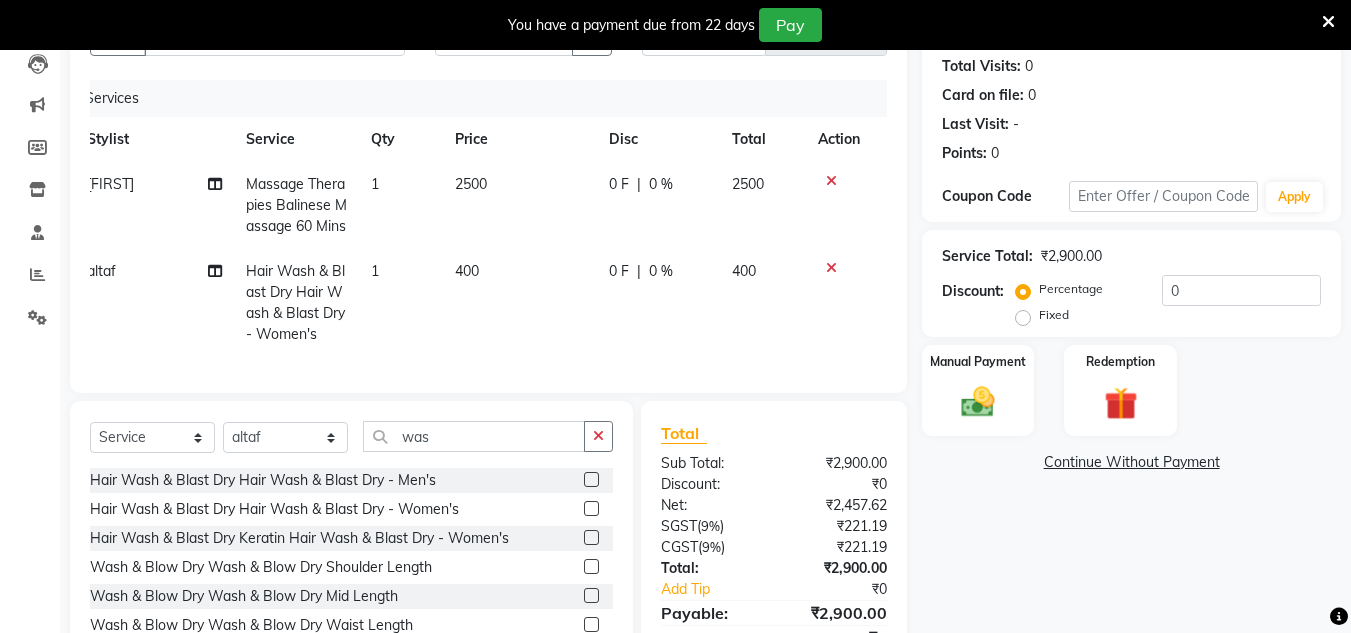 scroll, scrollTop: 0, scrollLeft: 0, axis: both 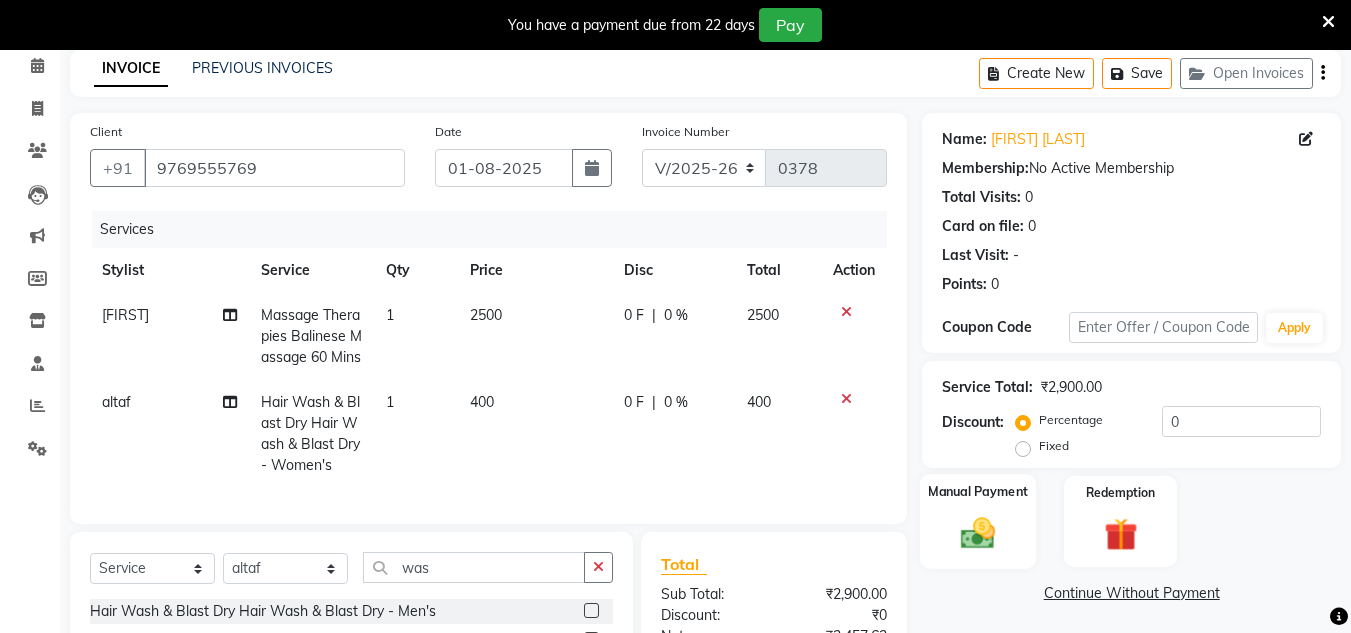 click 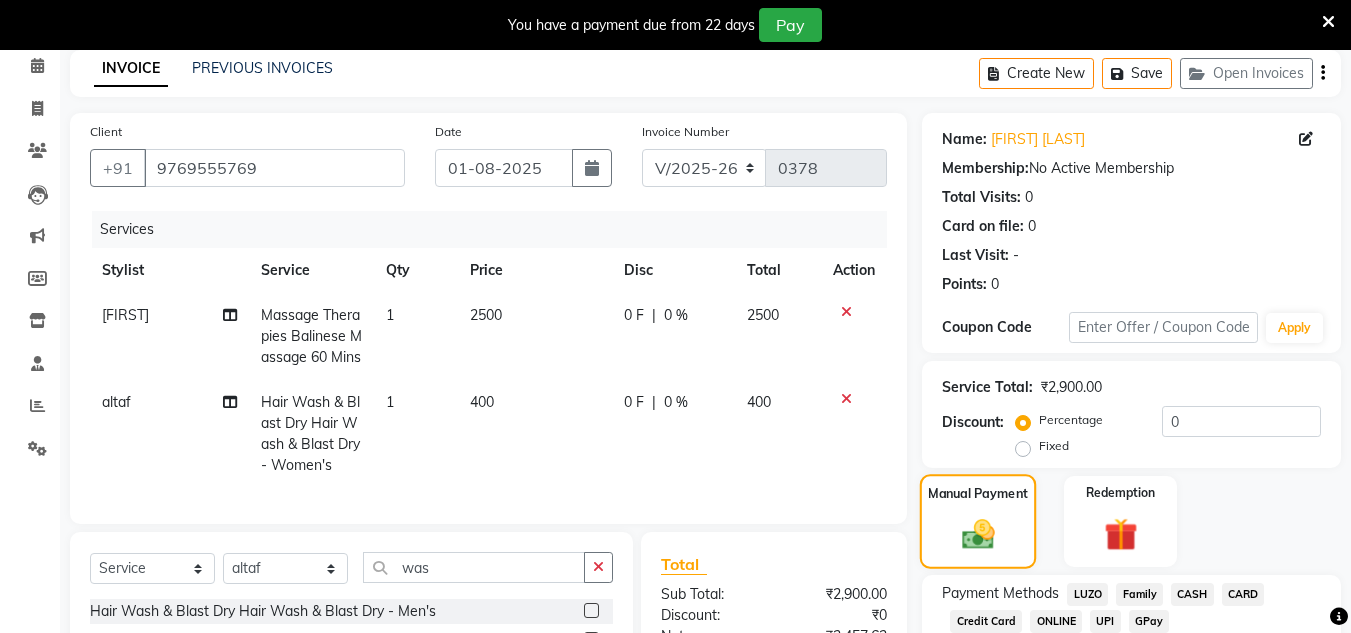 scroll, scrollTop: 347, scrollLeft: 0, axis: vertical 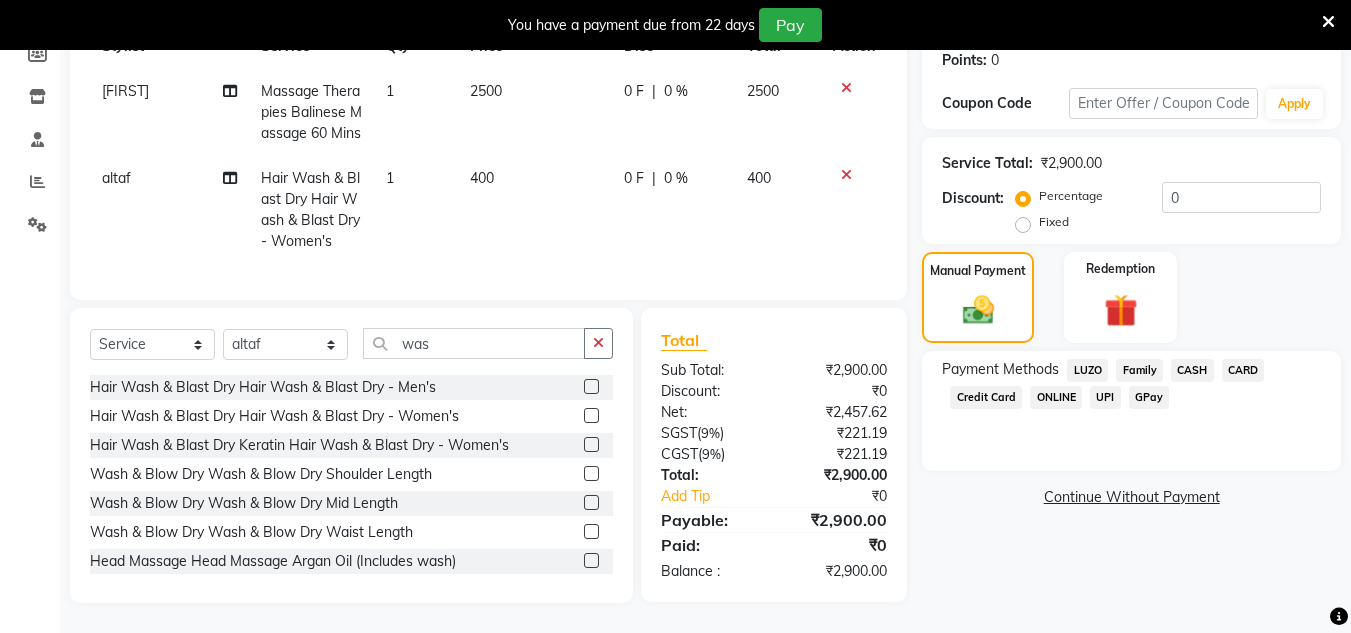 click on "GPay" 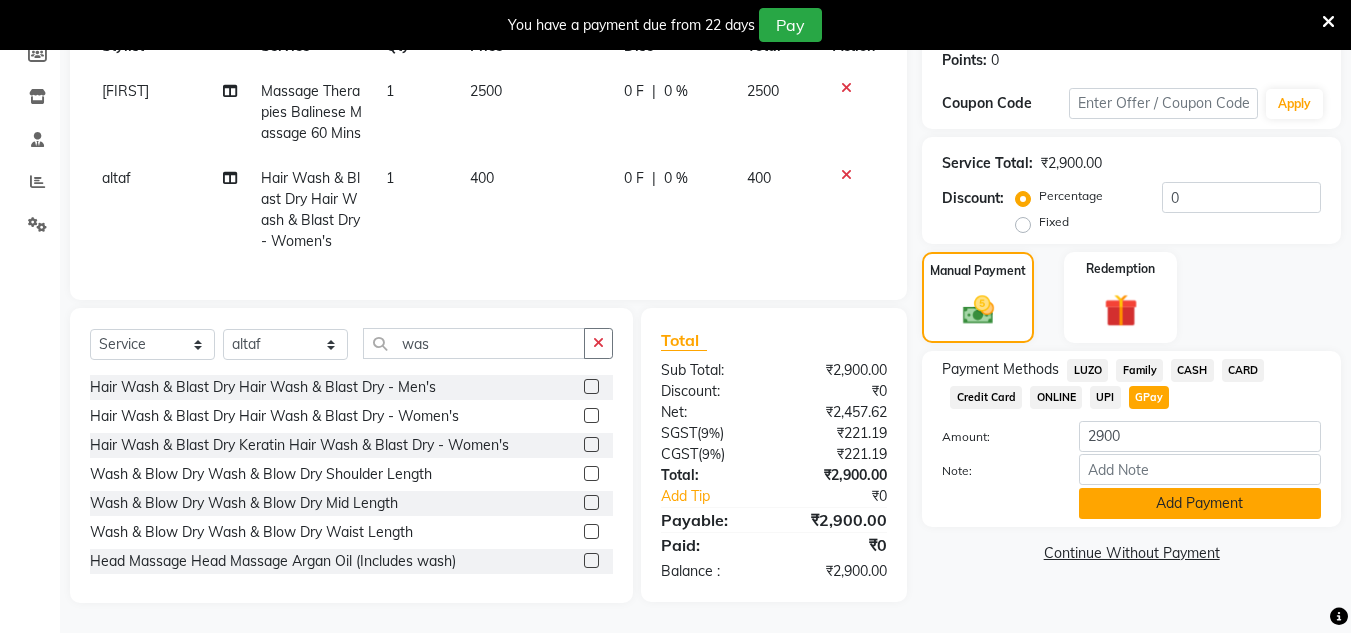 click on "Add Payment" 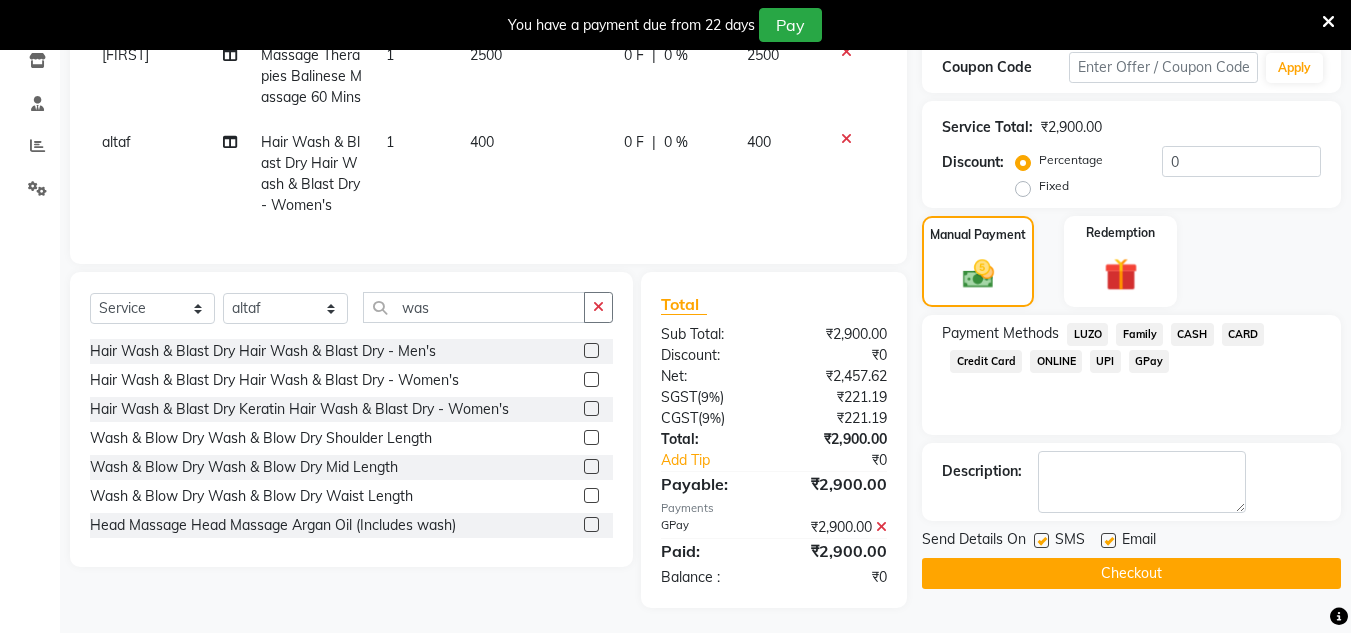 scroll, scrollTop: 388, scrollLeft: 0, axis: vertical 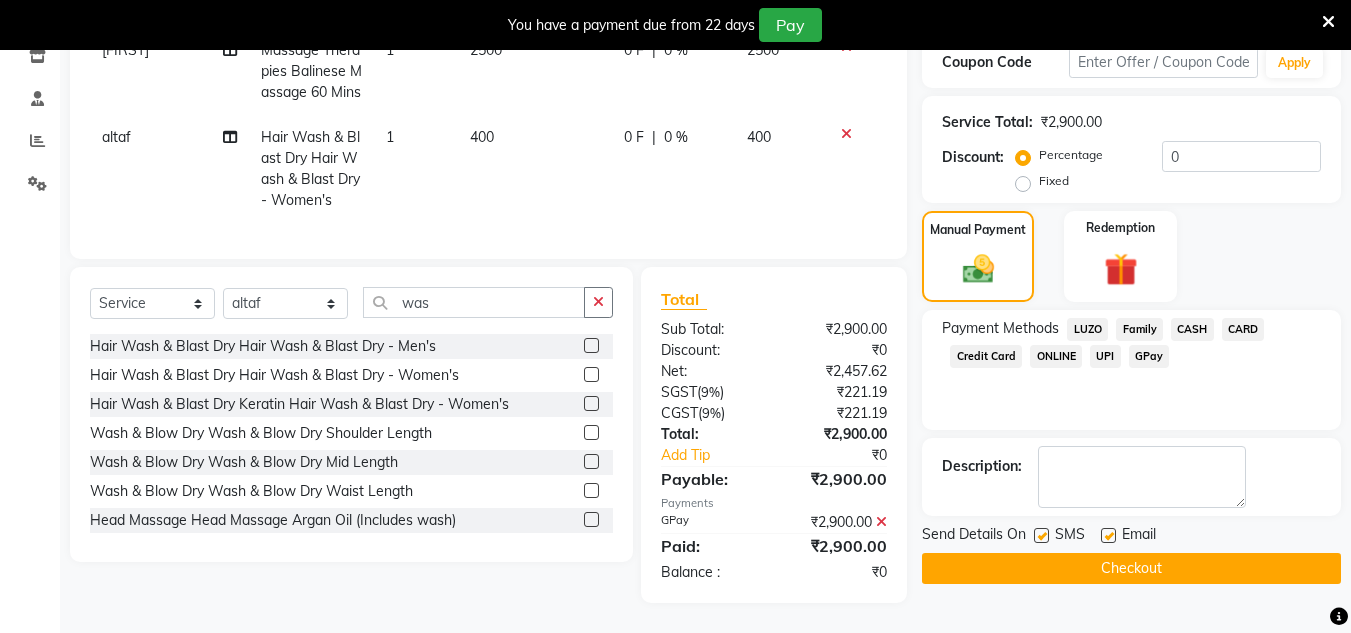 click on "Checkout" 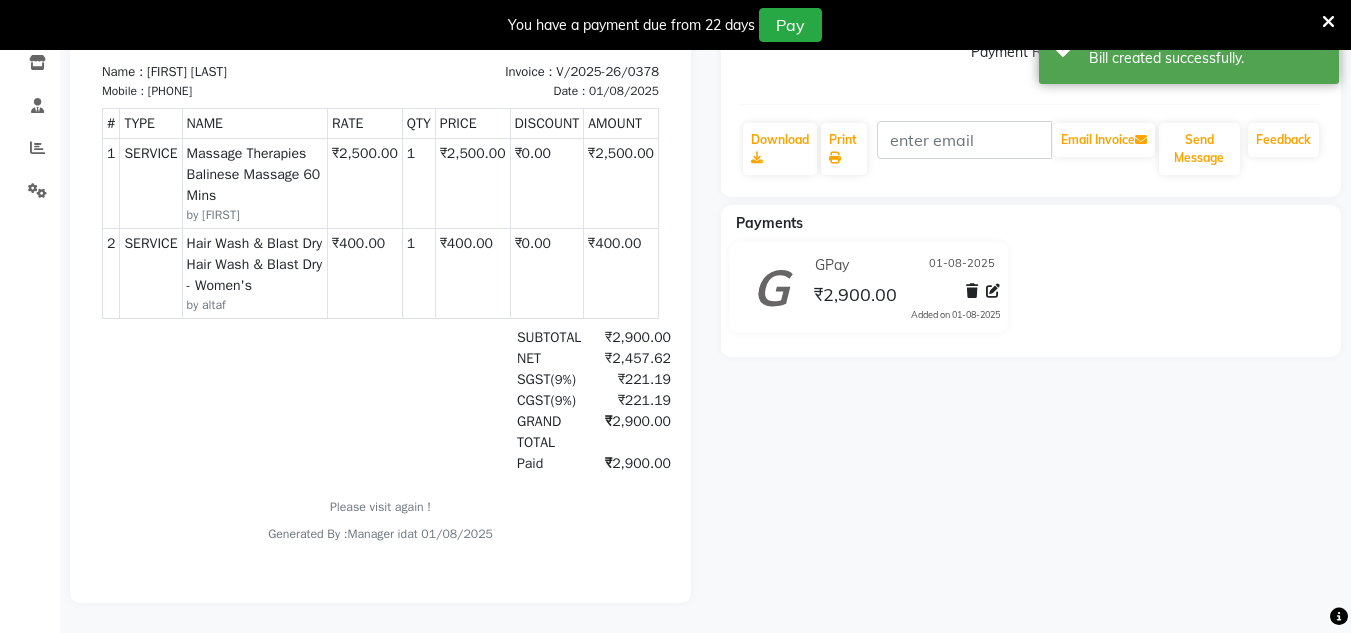 scroll, scrollTop: 0, scrollLeft: 0, axis: both 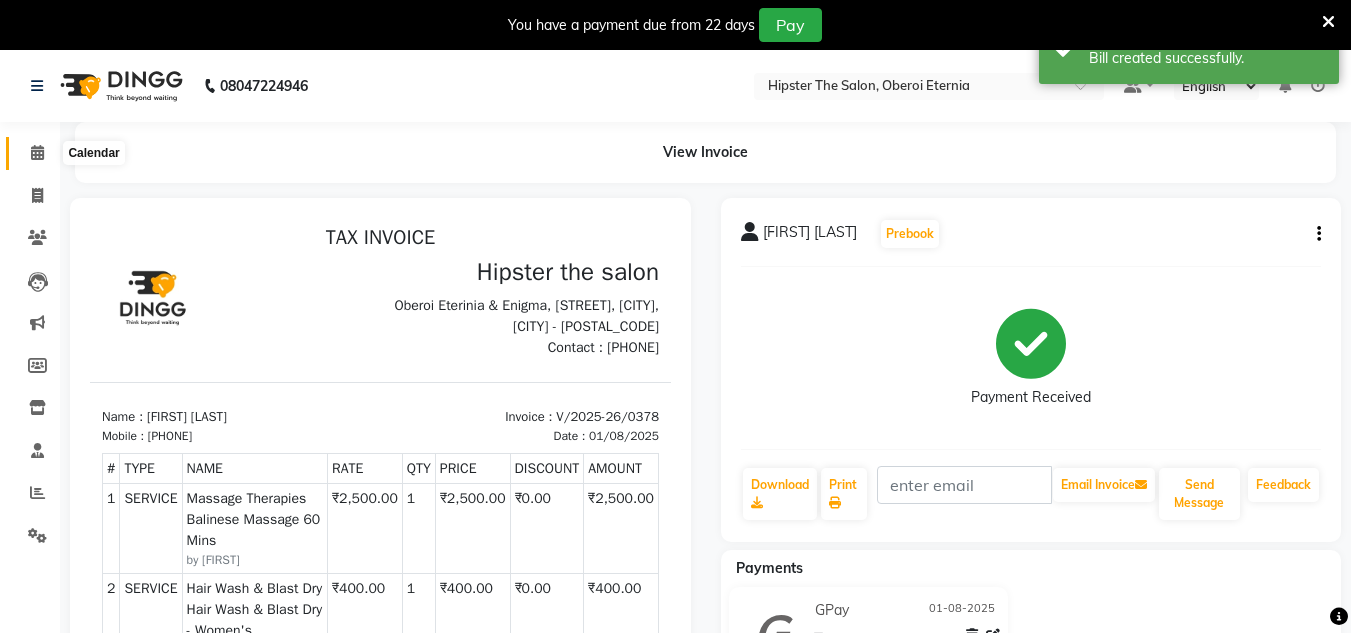 click 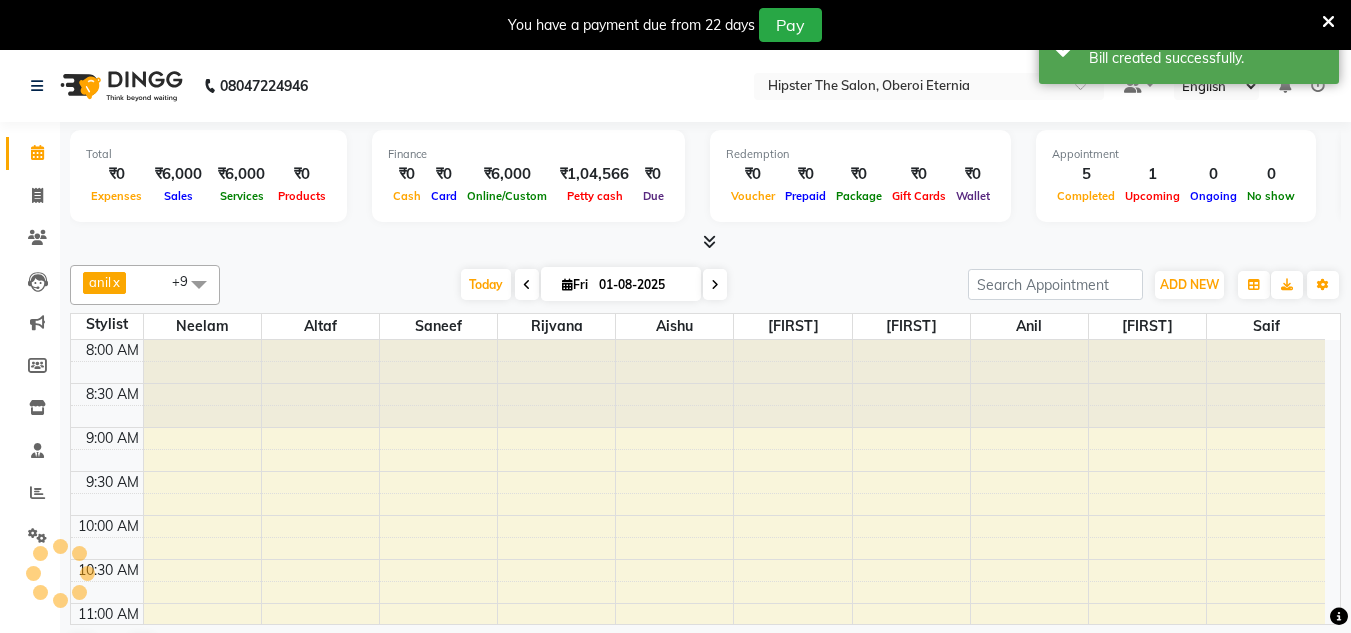 scroll, scrollTop: 0, scrollLeft: 0, axis: both 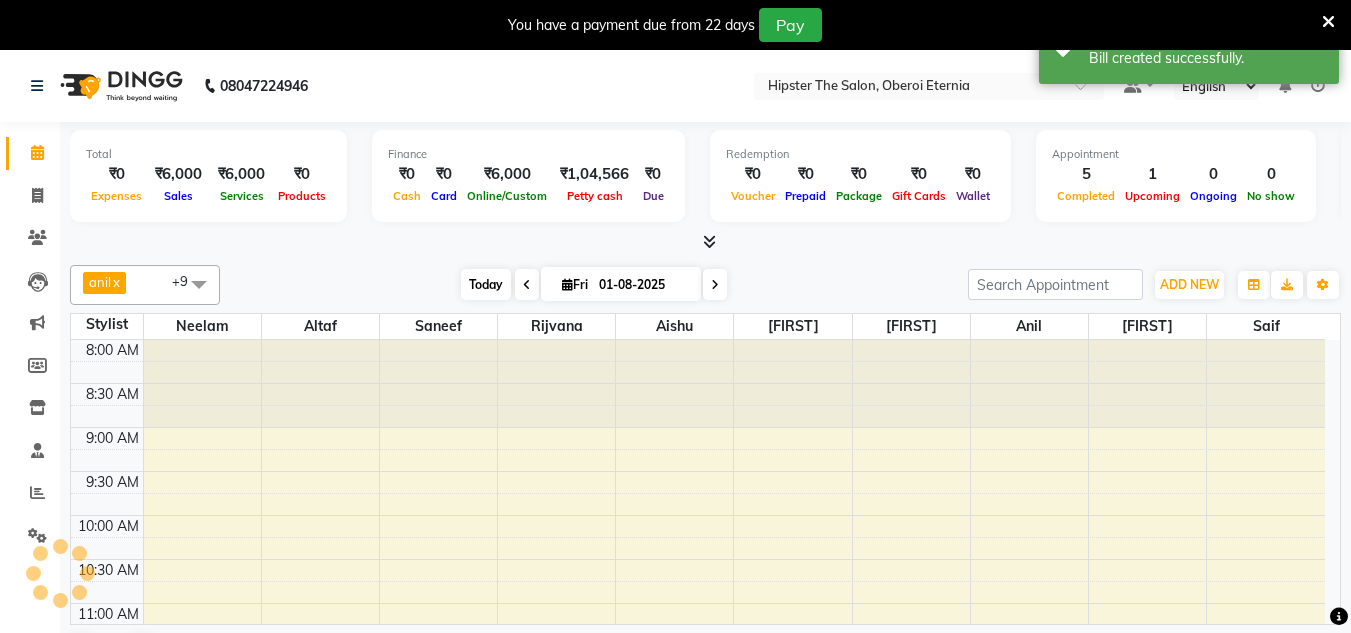 click on "Today" at bounding box center (486, 284) 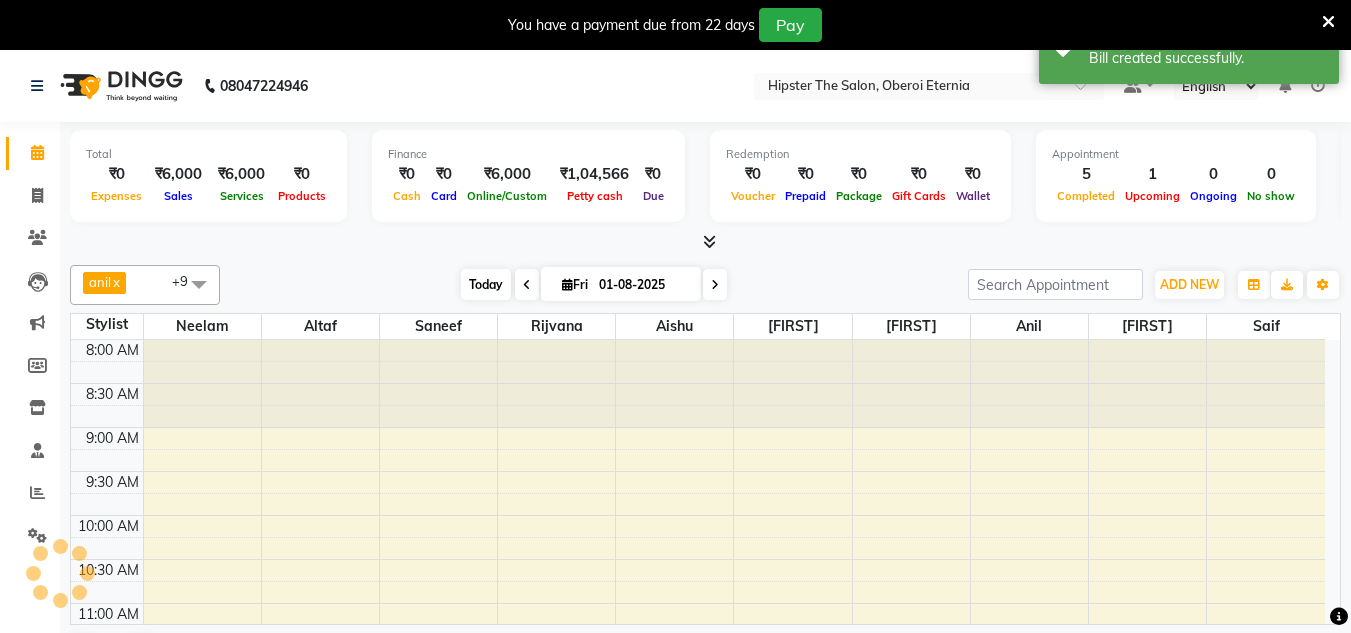 scroll, scrollTop: 529, scrollLeft: 0, axis: vertical 